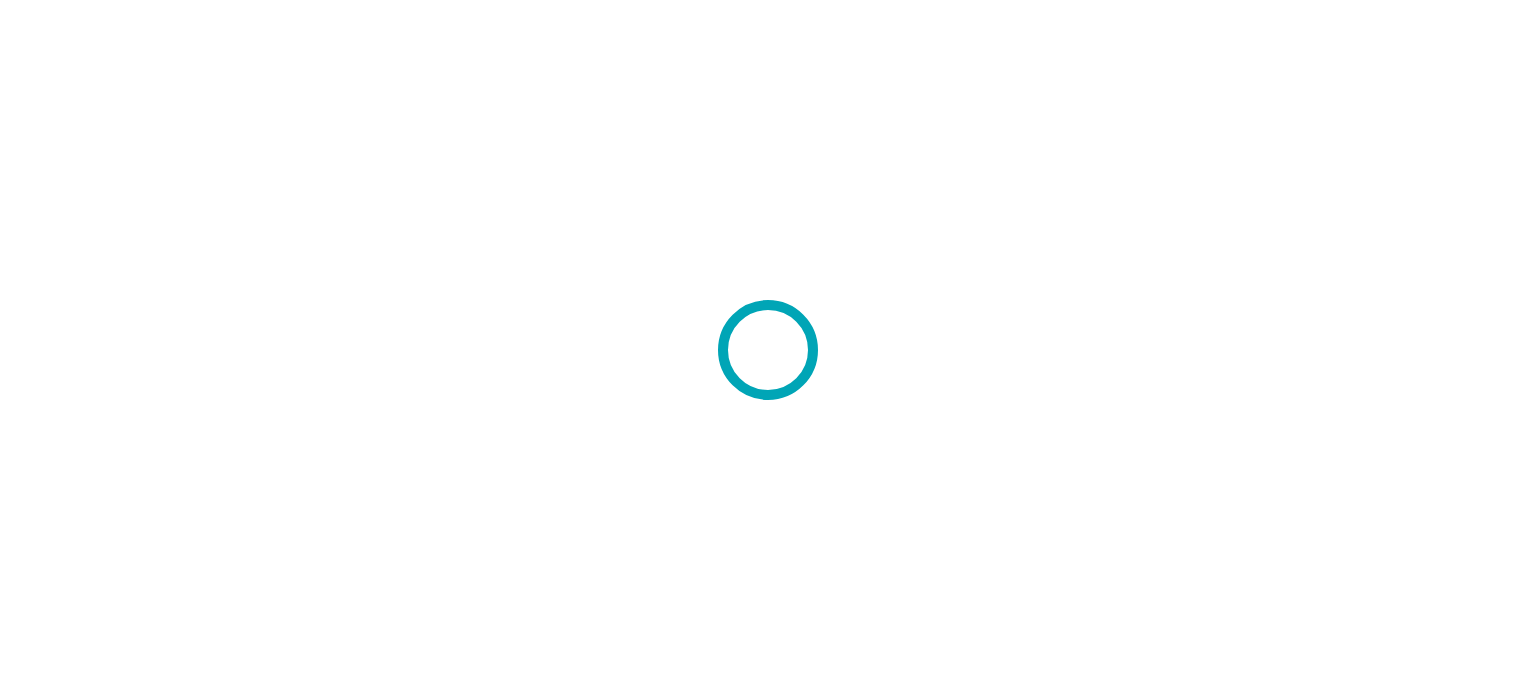 scroll, scrollTop: 0, scrollLeft: 0, axis: both 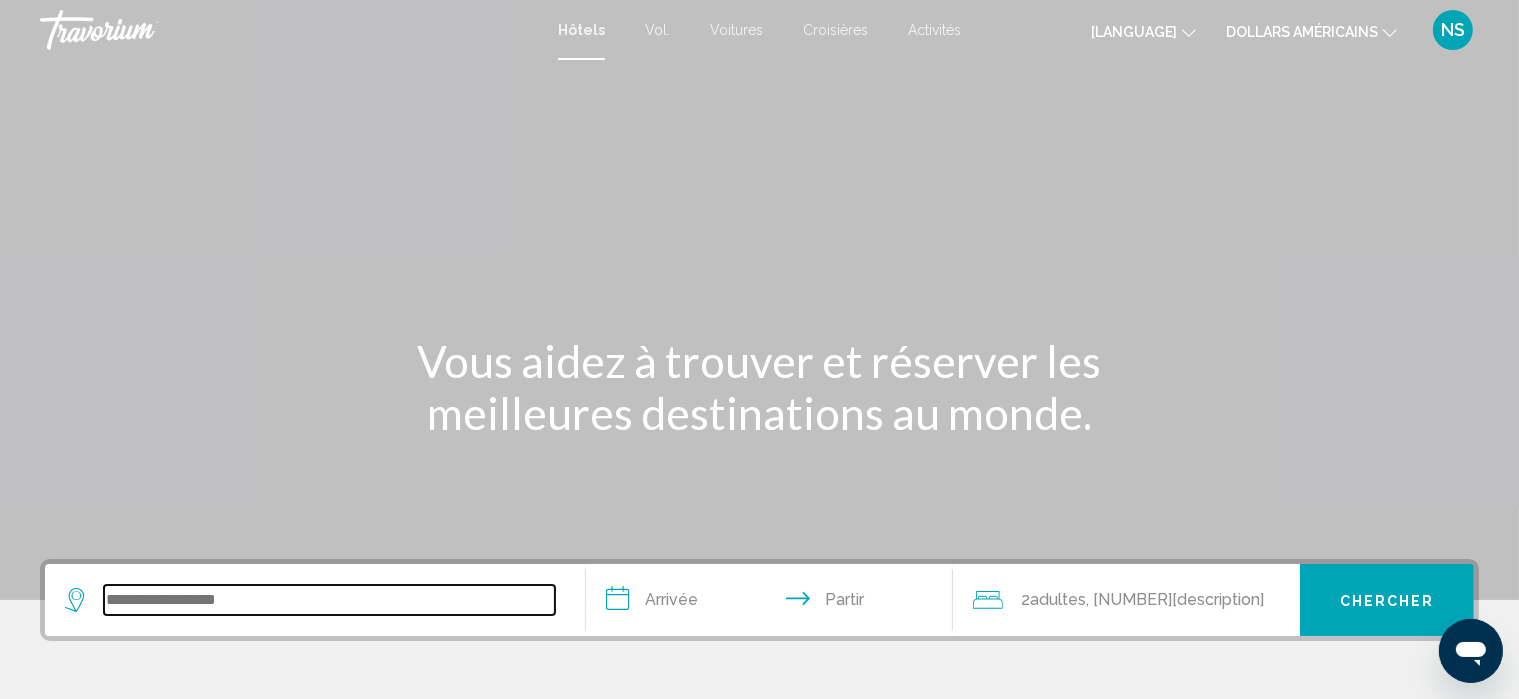 click at bounding box center [329, 600] 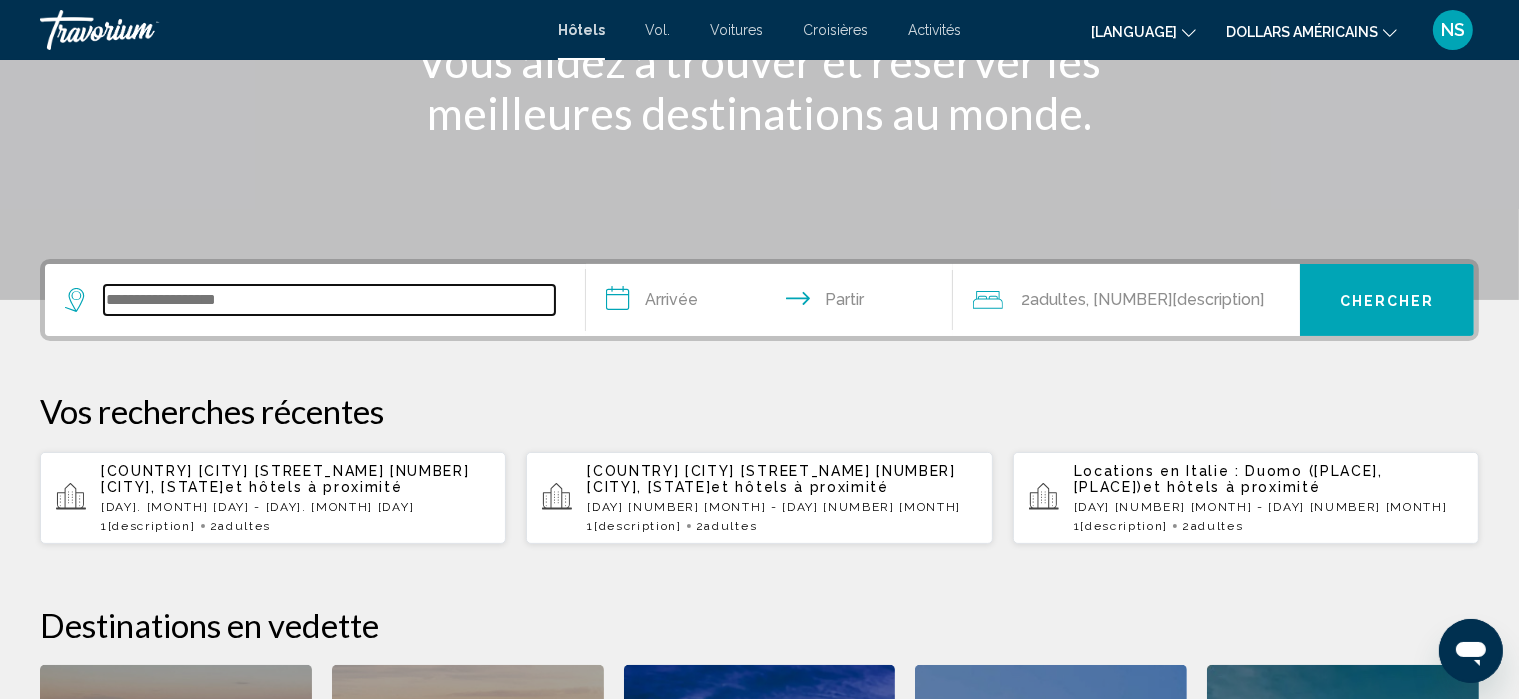 scroll, scrollTop: 493, scrollLeft: 0, axis: vertical 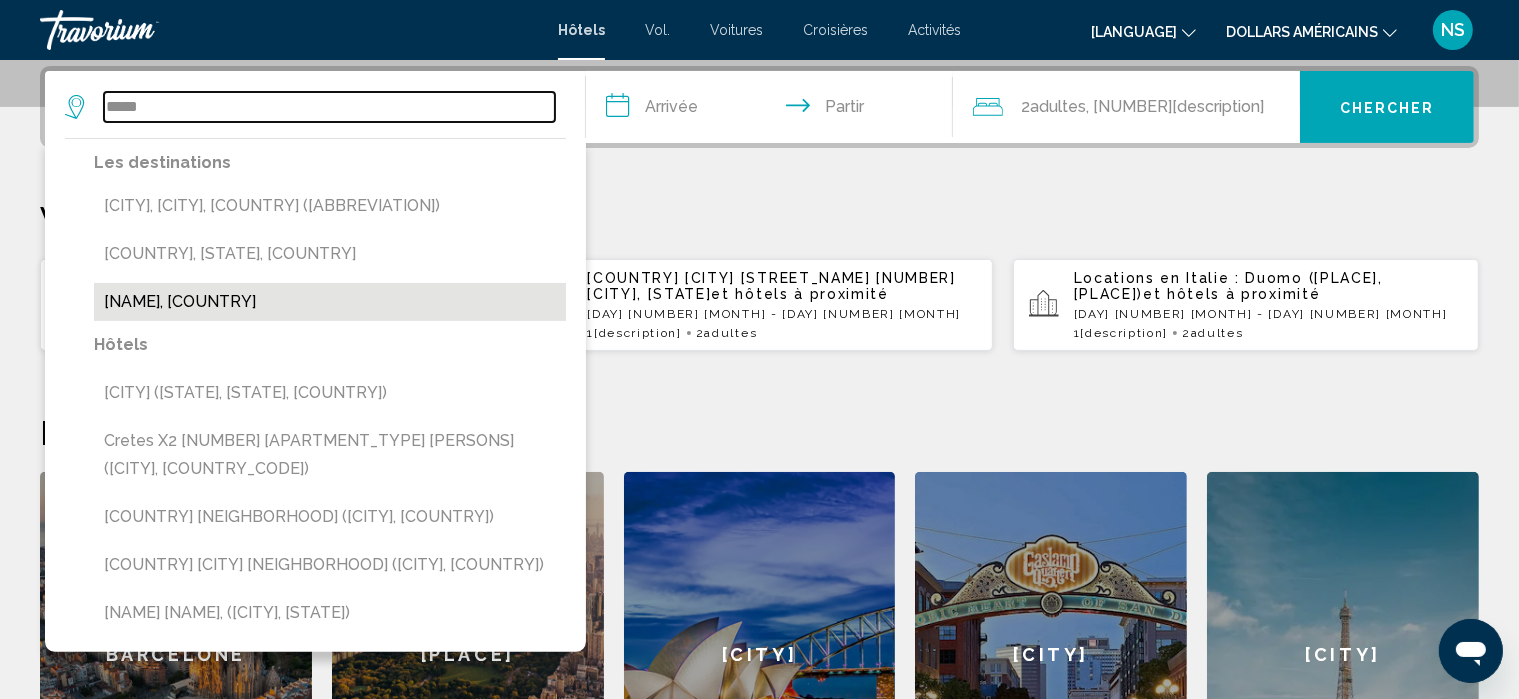 type on "*****" 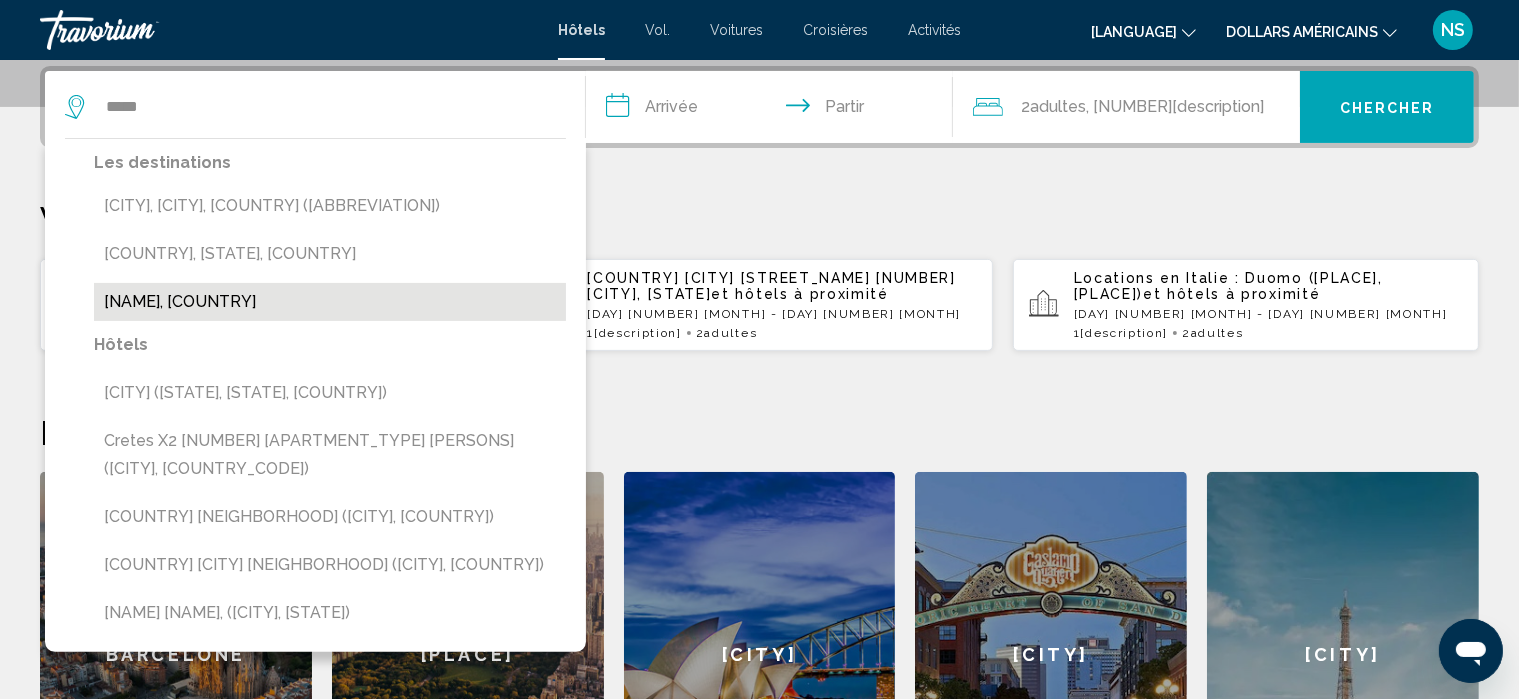 click on "[REGION], [COUNTRY]" at bounding box center [330, 302] 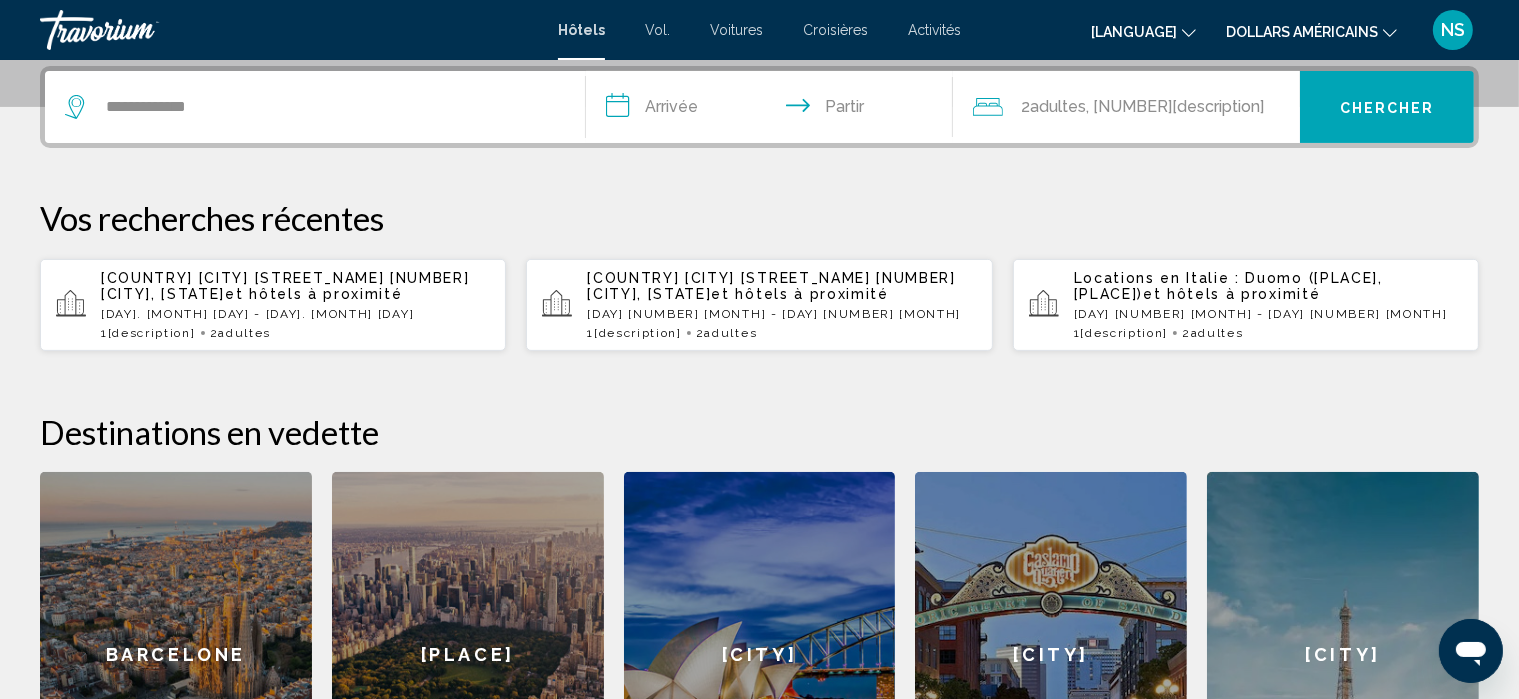 click on "**********" at bounding box center (773, 110) 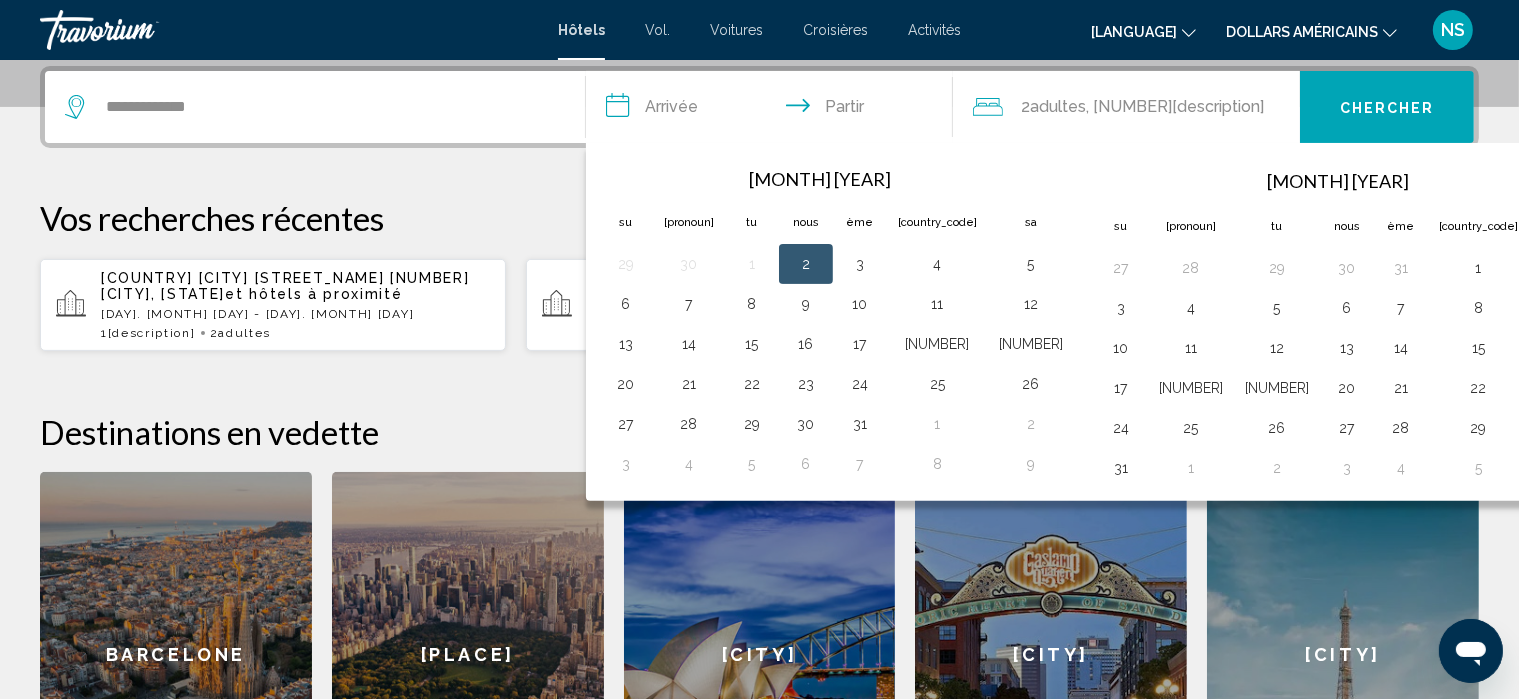 click on "**********" at bounding box center (773, 110) 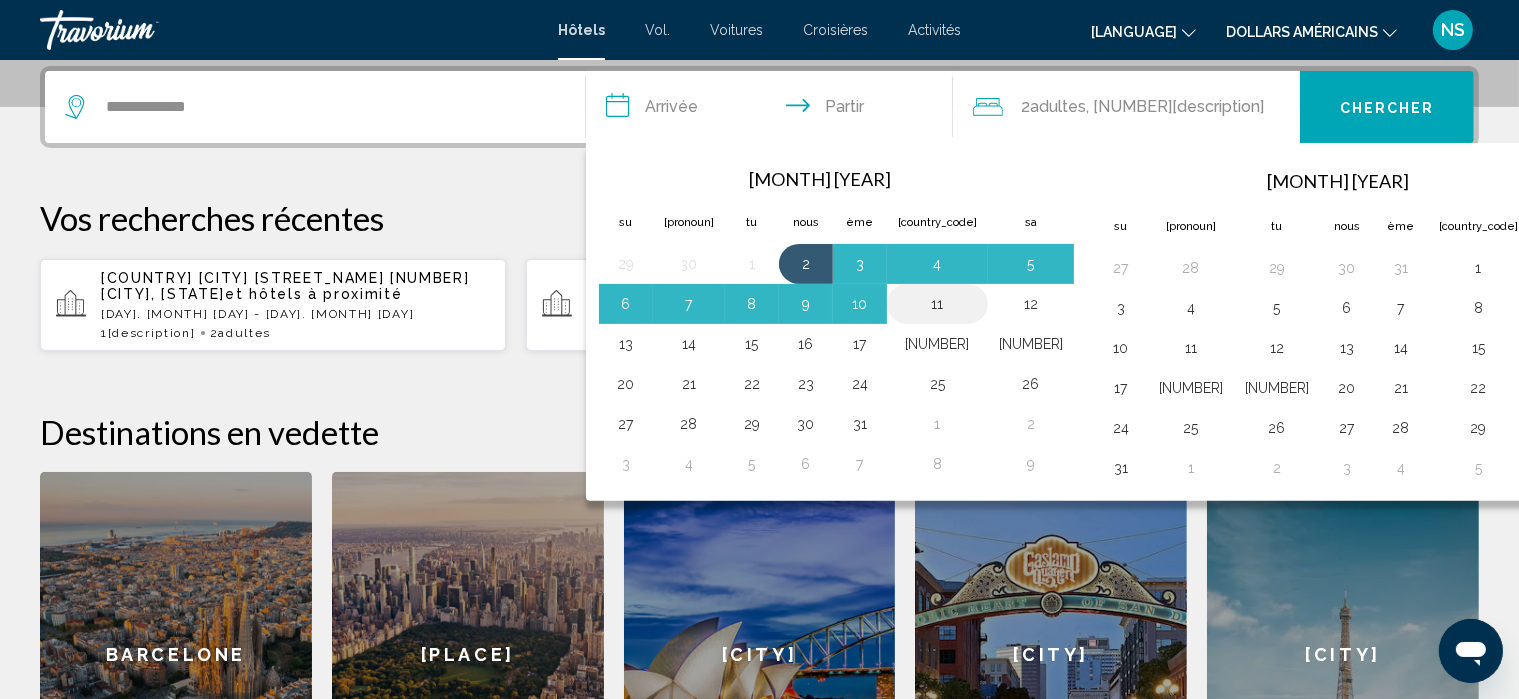 click on "11" at bounding box center (937, 304) 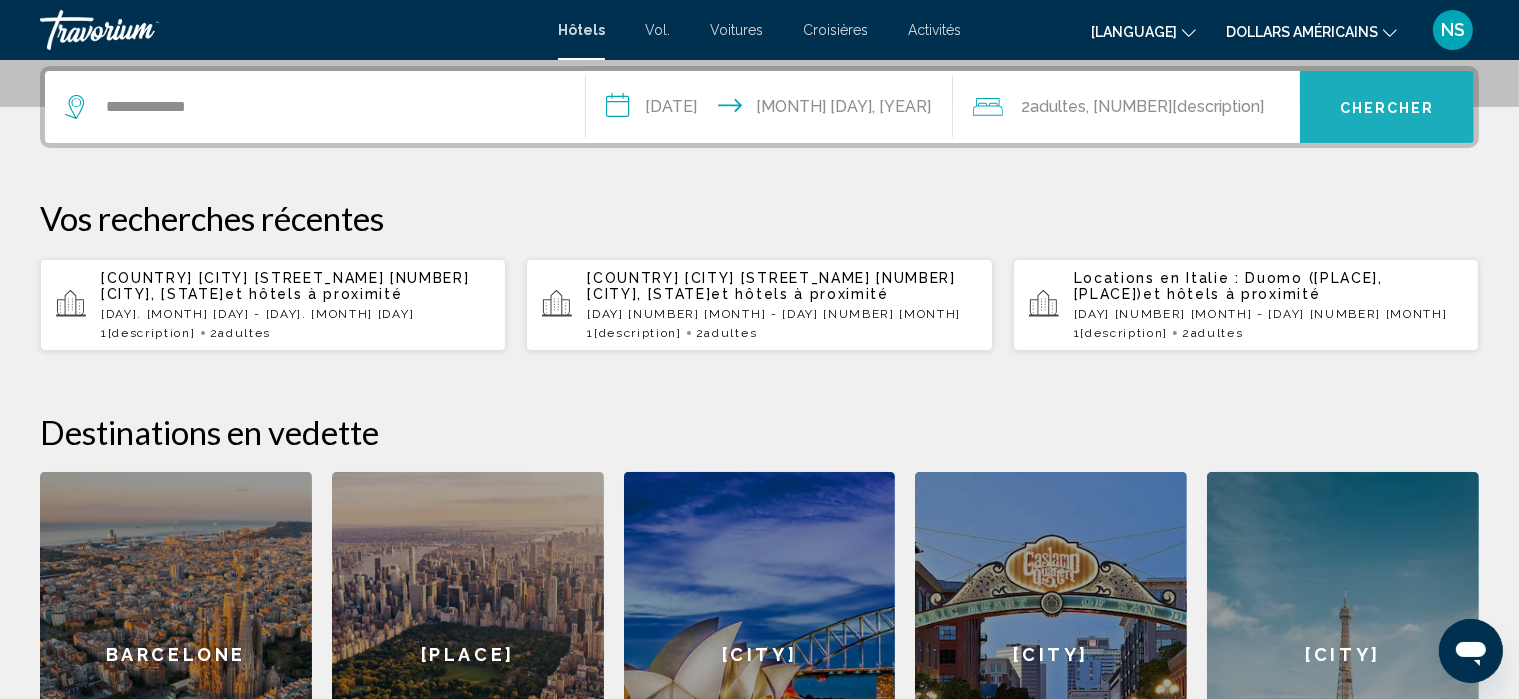 click on "Chercher" at bounding box center (1387, 108) 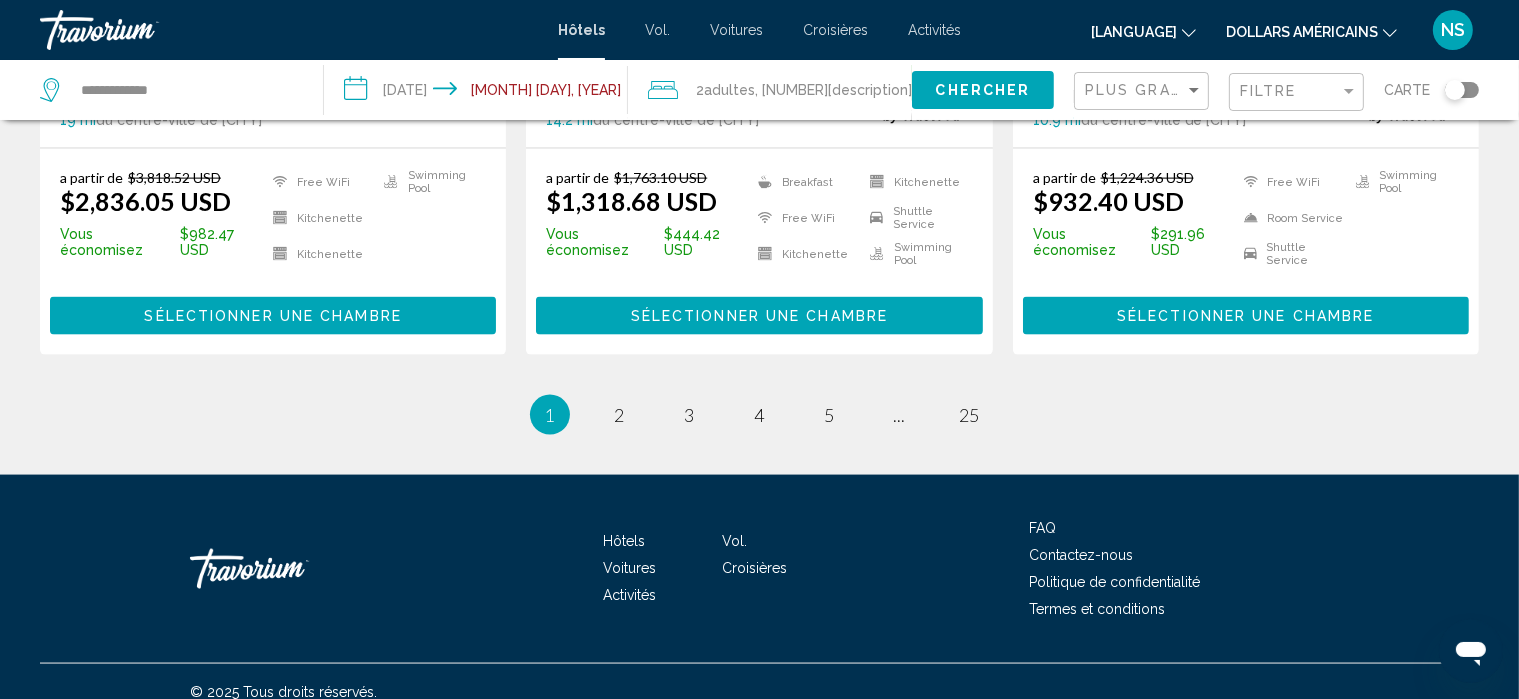 scroll, scrollTop: 2782, scrollLeft: 0, axis: vertical 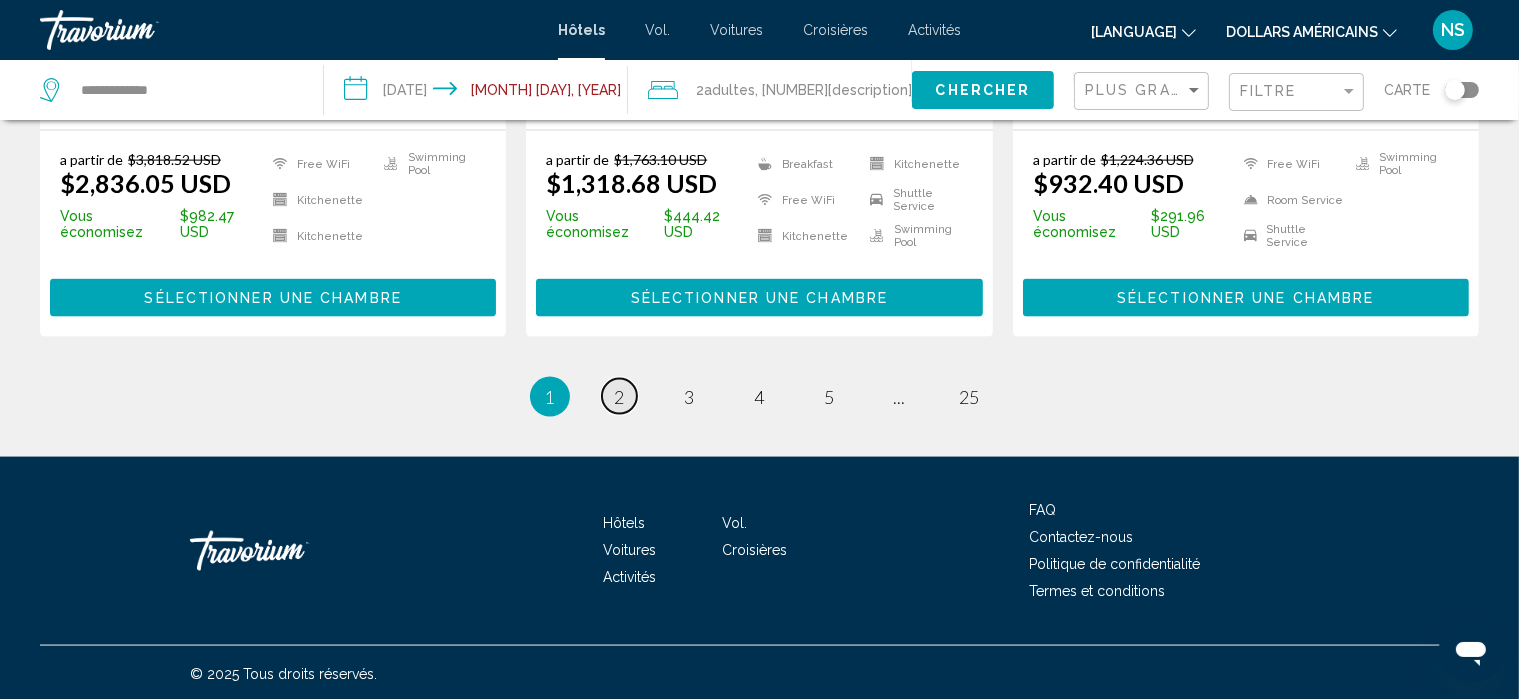 click on "[NUMBER]" at bounding box center [620, 397] 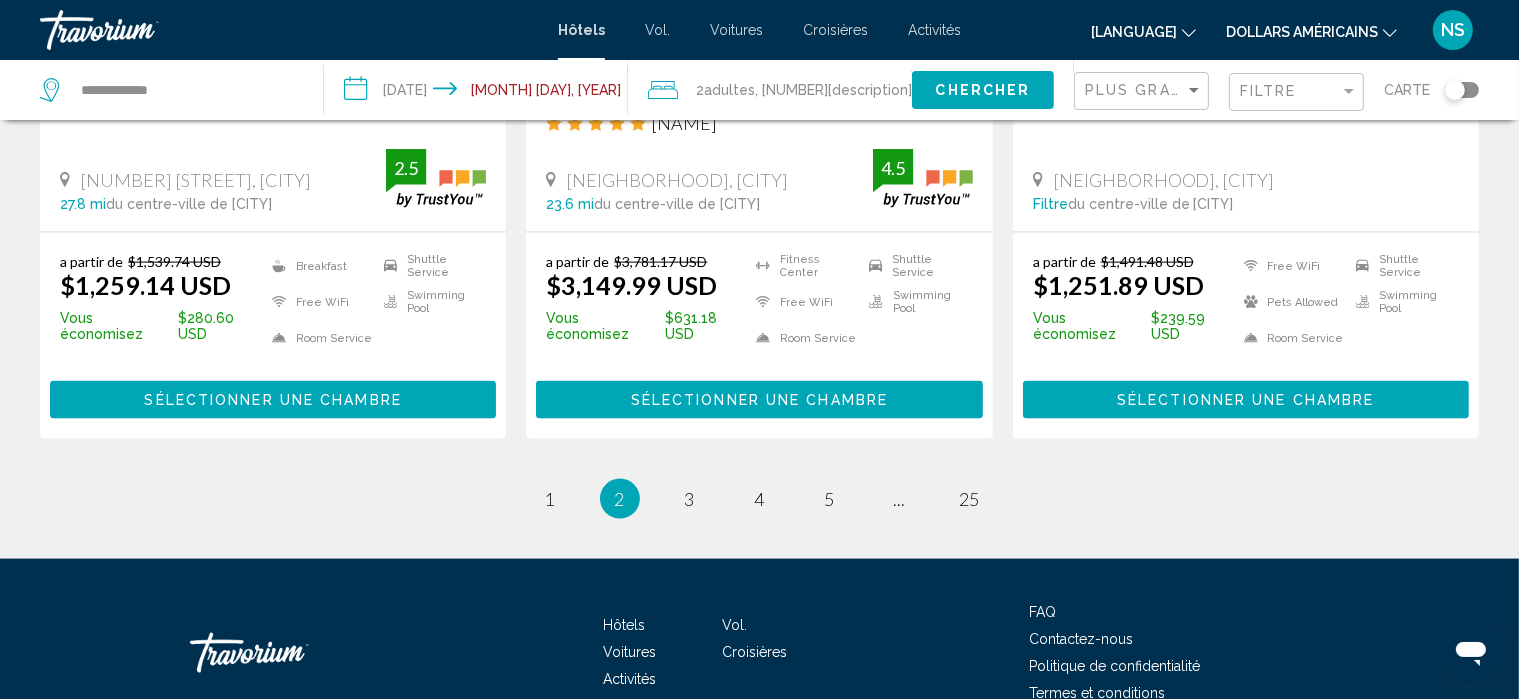 scroll, scrollTop: 2684, scrollLeft: 0, axis: vertical 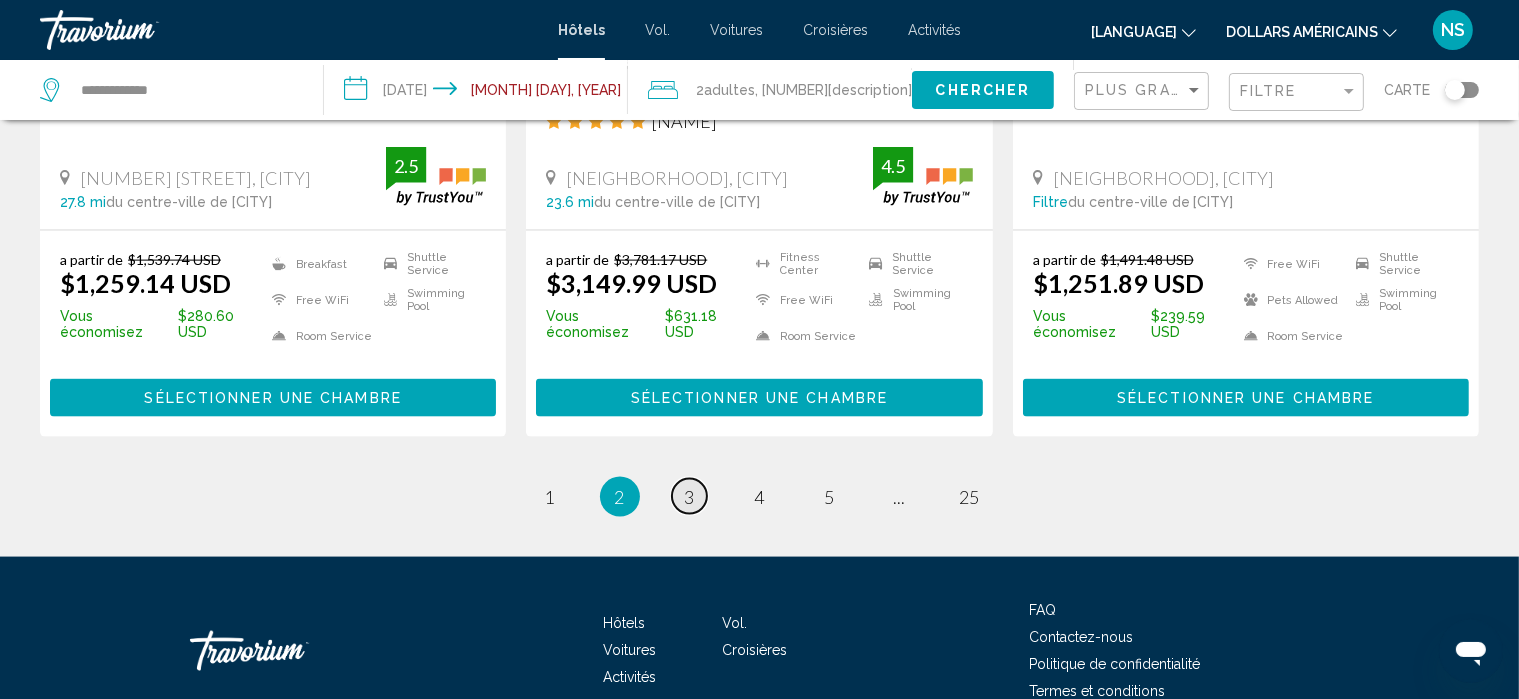 click on "[NUMBER]" at bounding box center (550, 497) 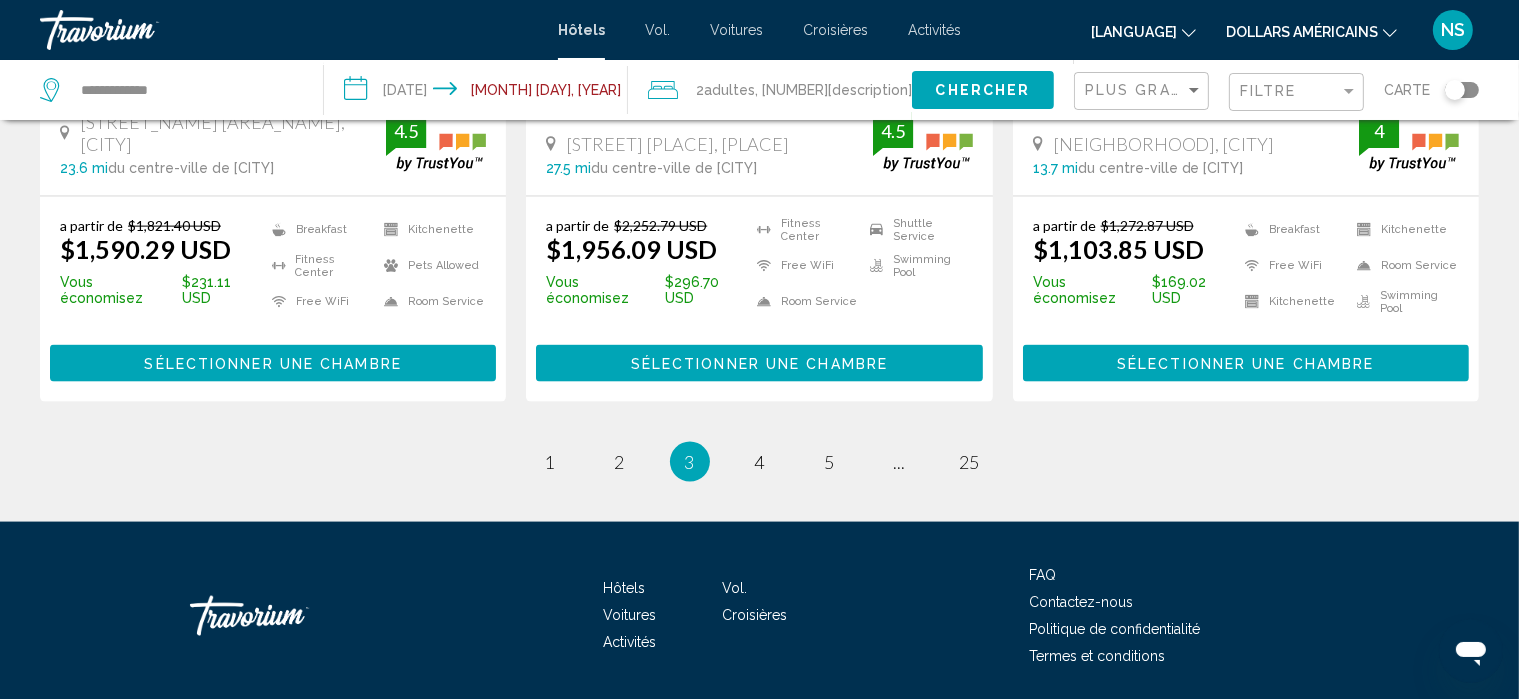 scroll, scrollTop: 2704, scrollLeft: 0, axis: vertical 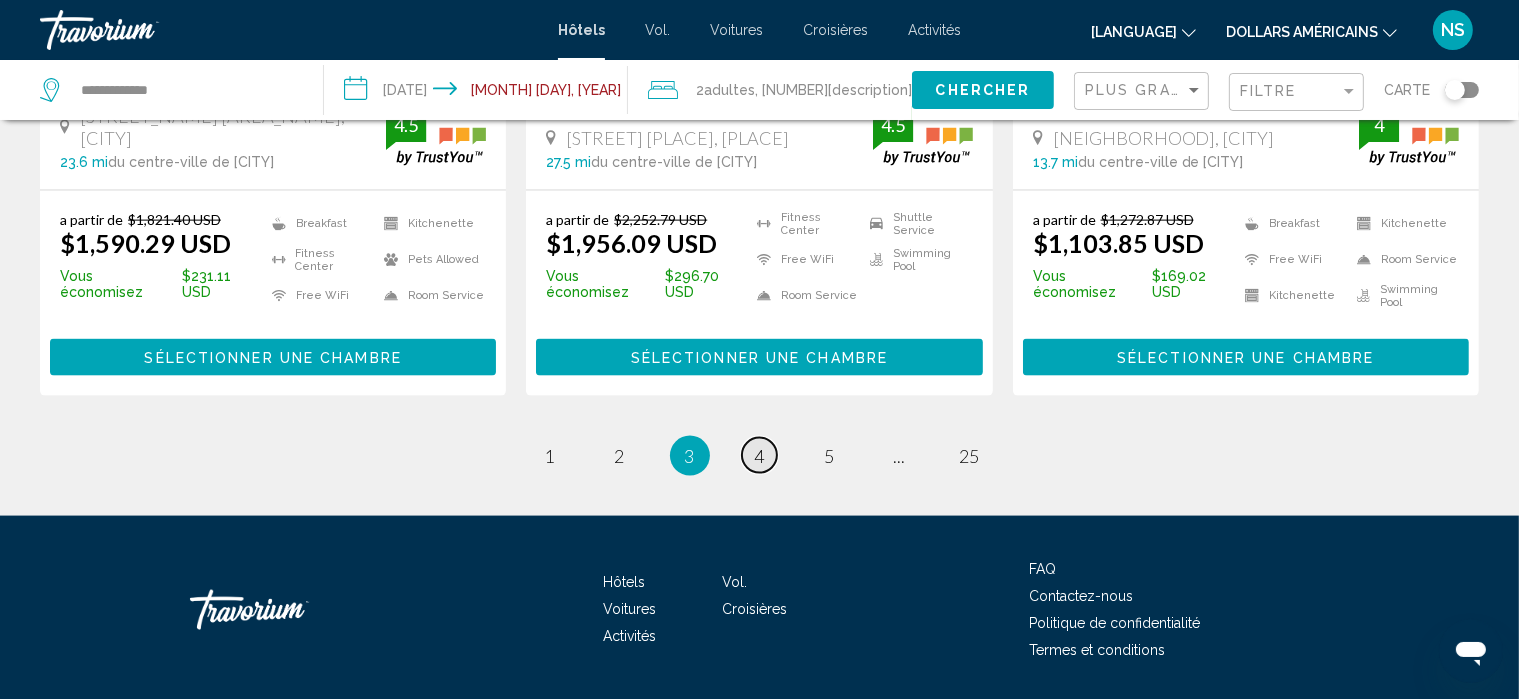 click on "[NUMBER]" at bounding box center (550, 456) 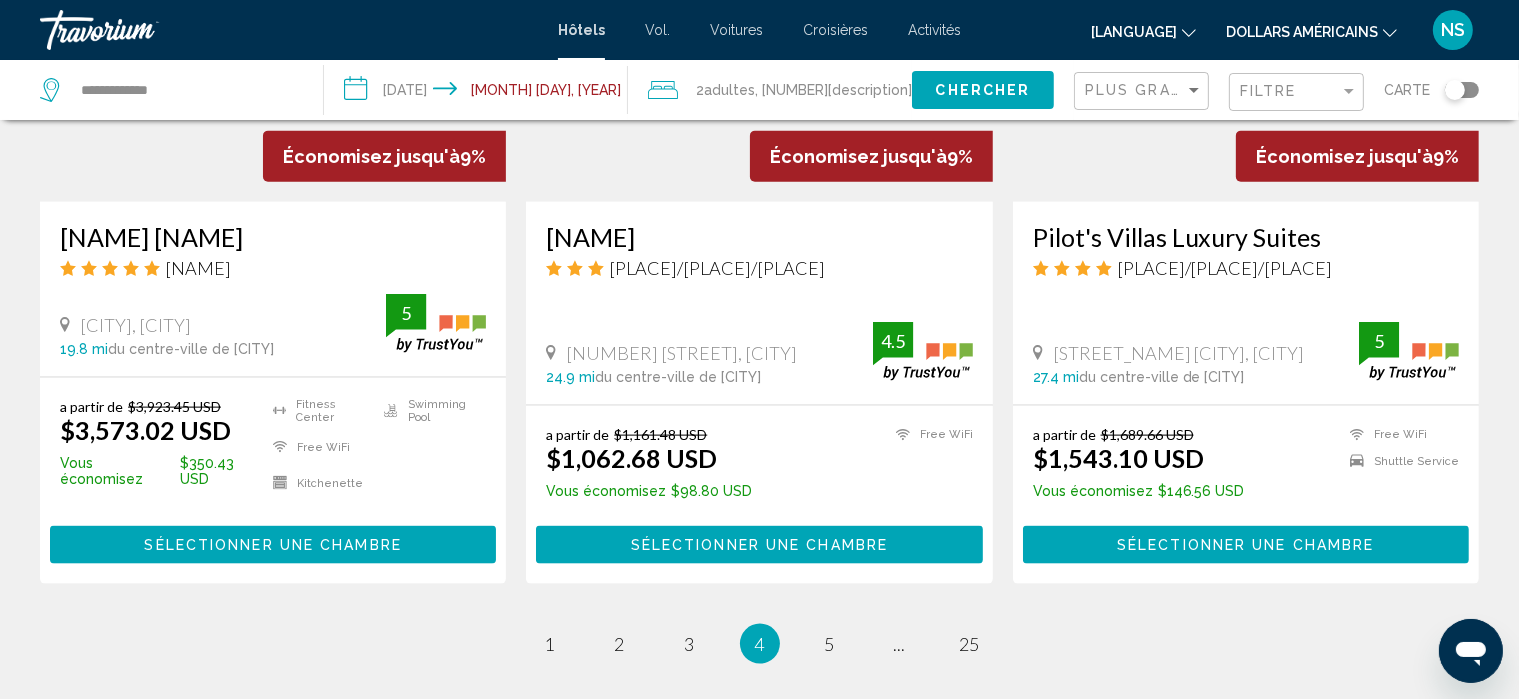 scroll, scrollTop: 2783, scrollLeft: 0, axis: vertical 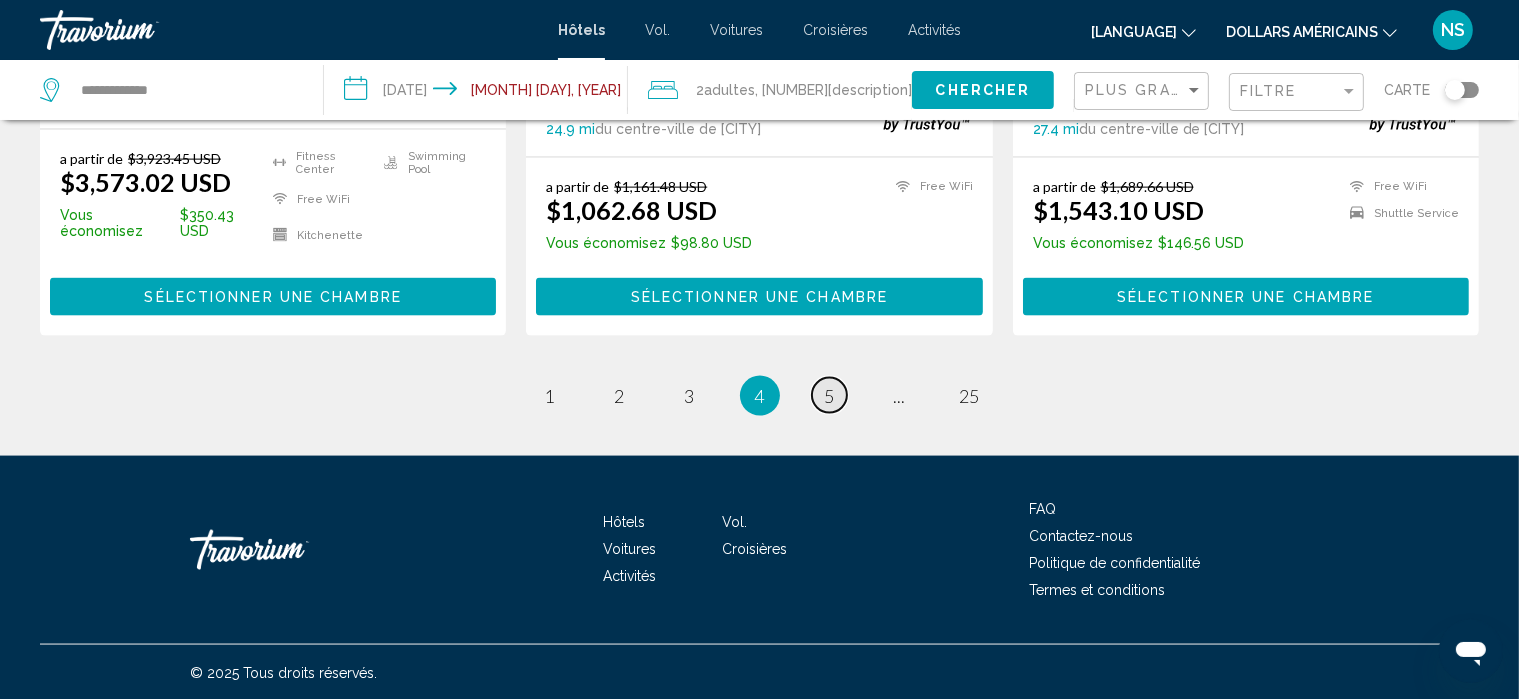 click on "page  5" at bounding box center [549, 395] 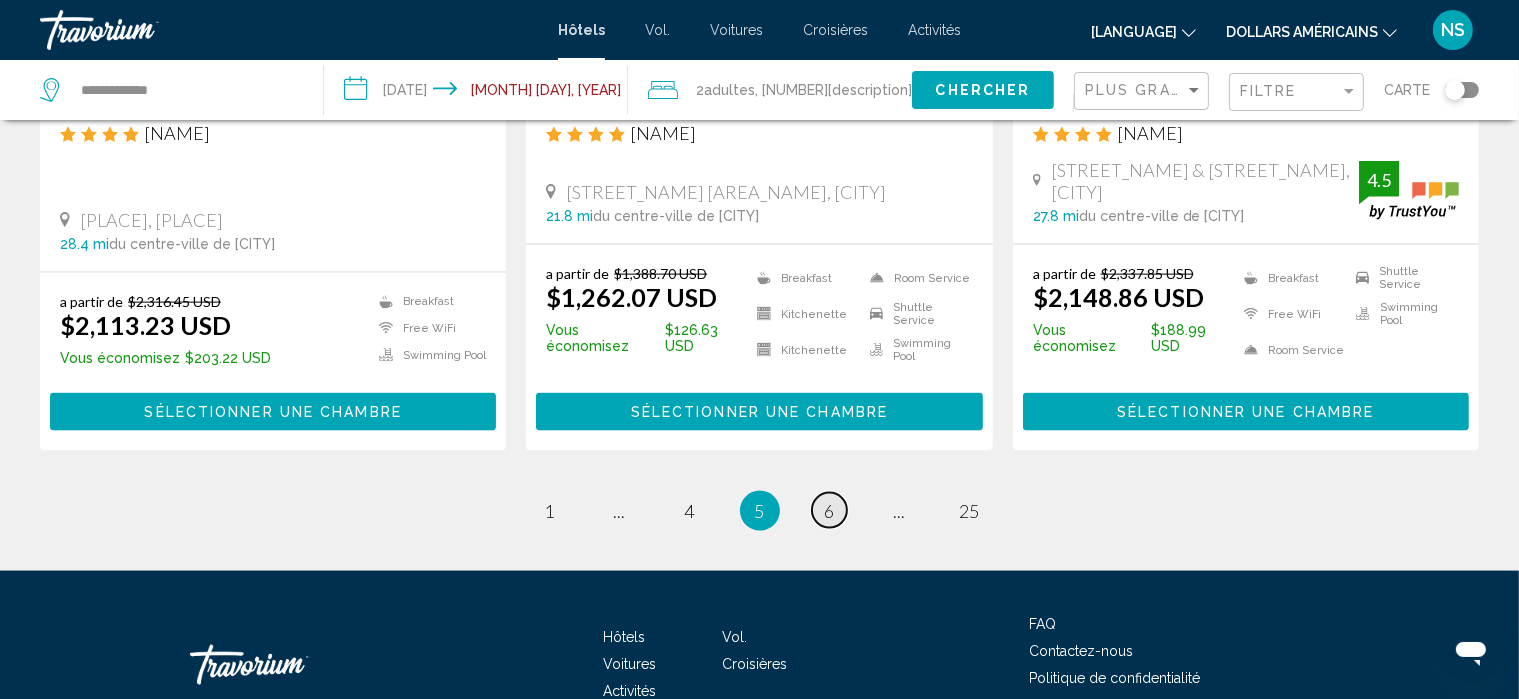 scroll, scrollTop: 2668, scrollLeft: 0, axis: vertical 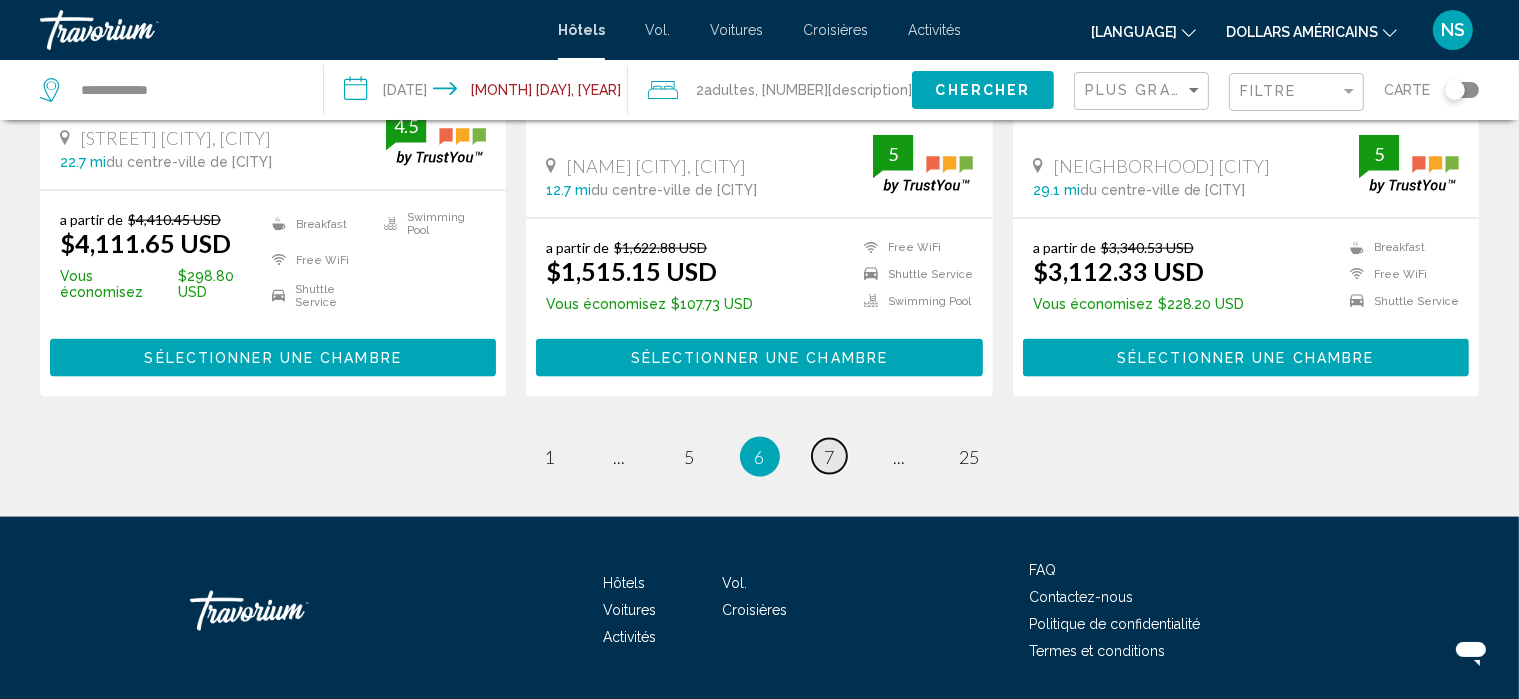 click on "[NUMBER]" at bounding box center (550, 457) 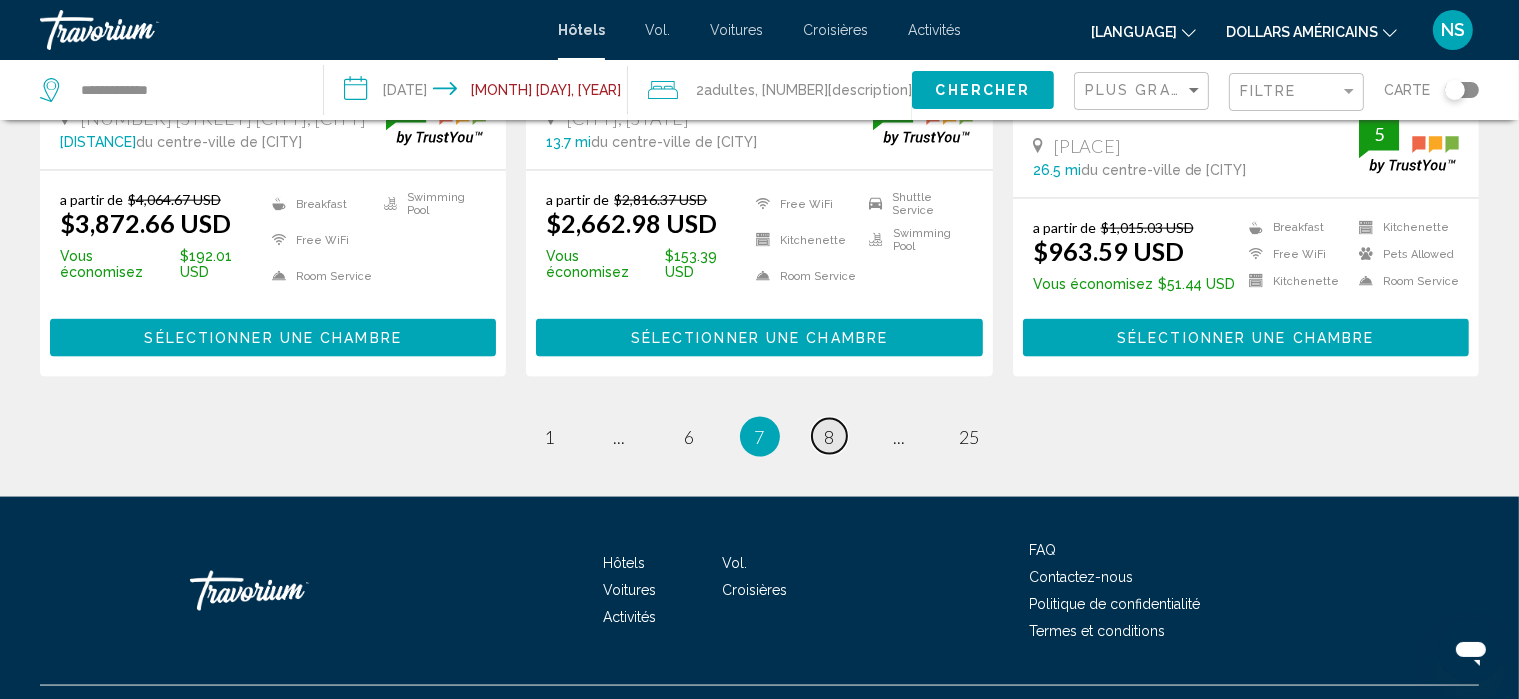 scroll, scrollTop: 2752, scrollLeft: 0, axis: vertical 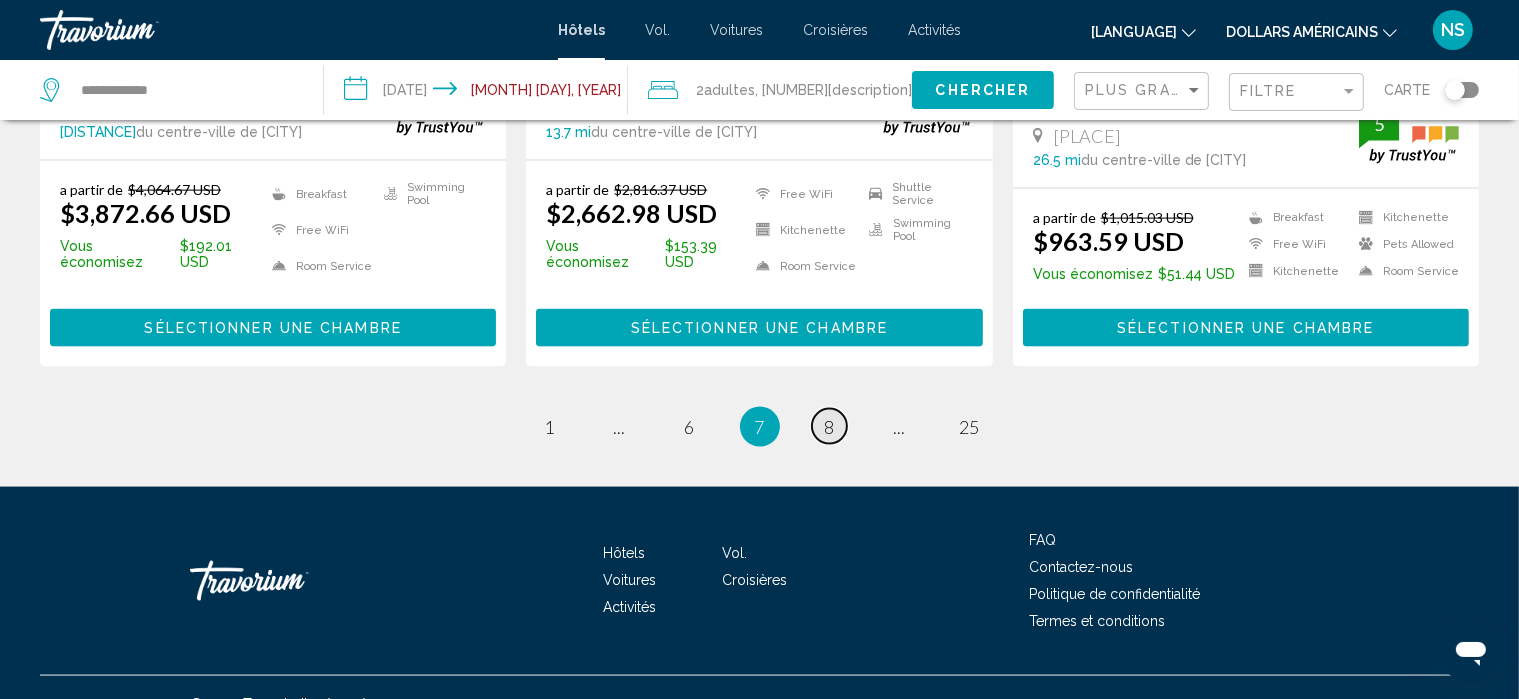 click on "page  8" at bounding box center [549, 426] 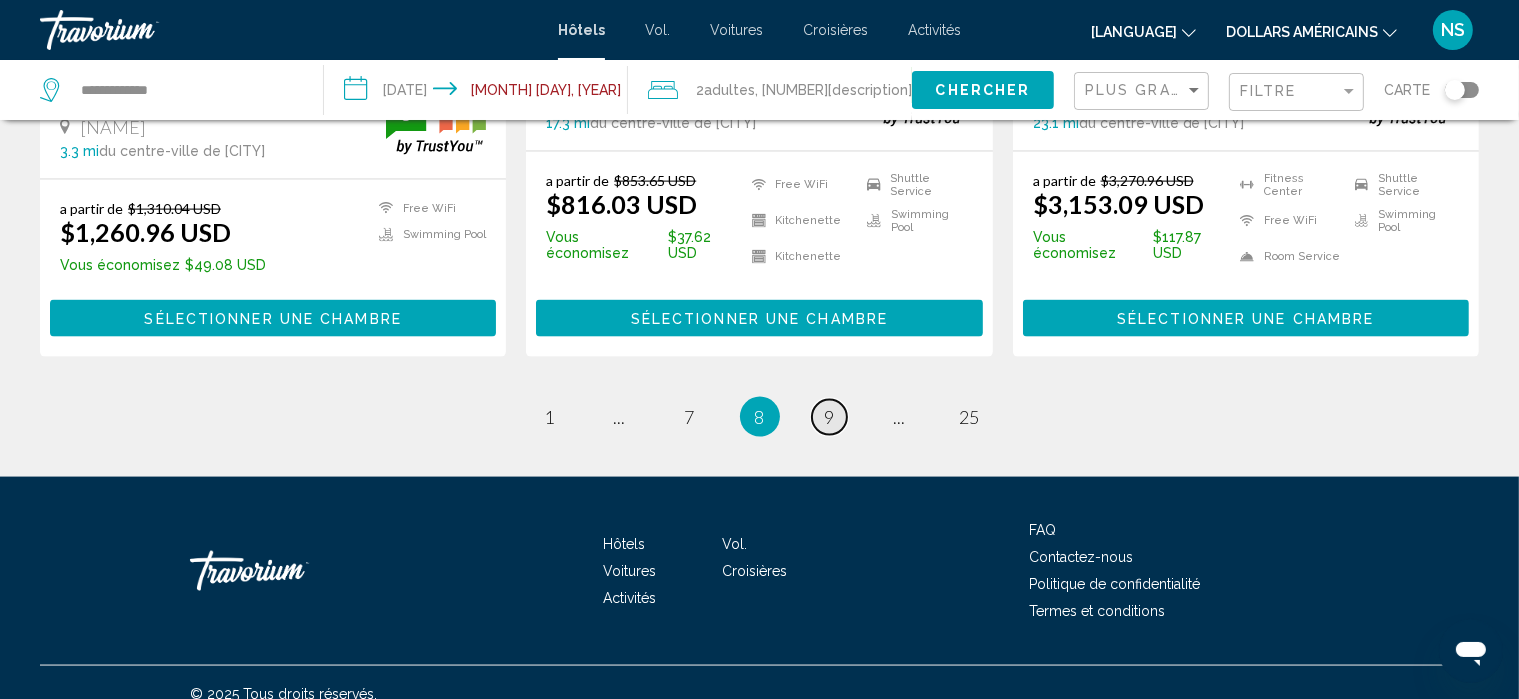 scroll, scrollTop: 2776, scrollLeft: 0, axis: vertical 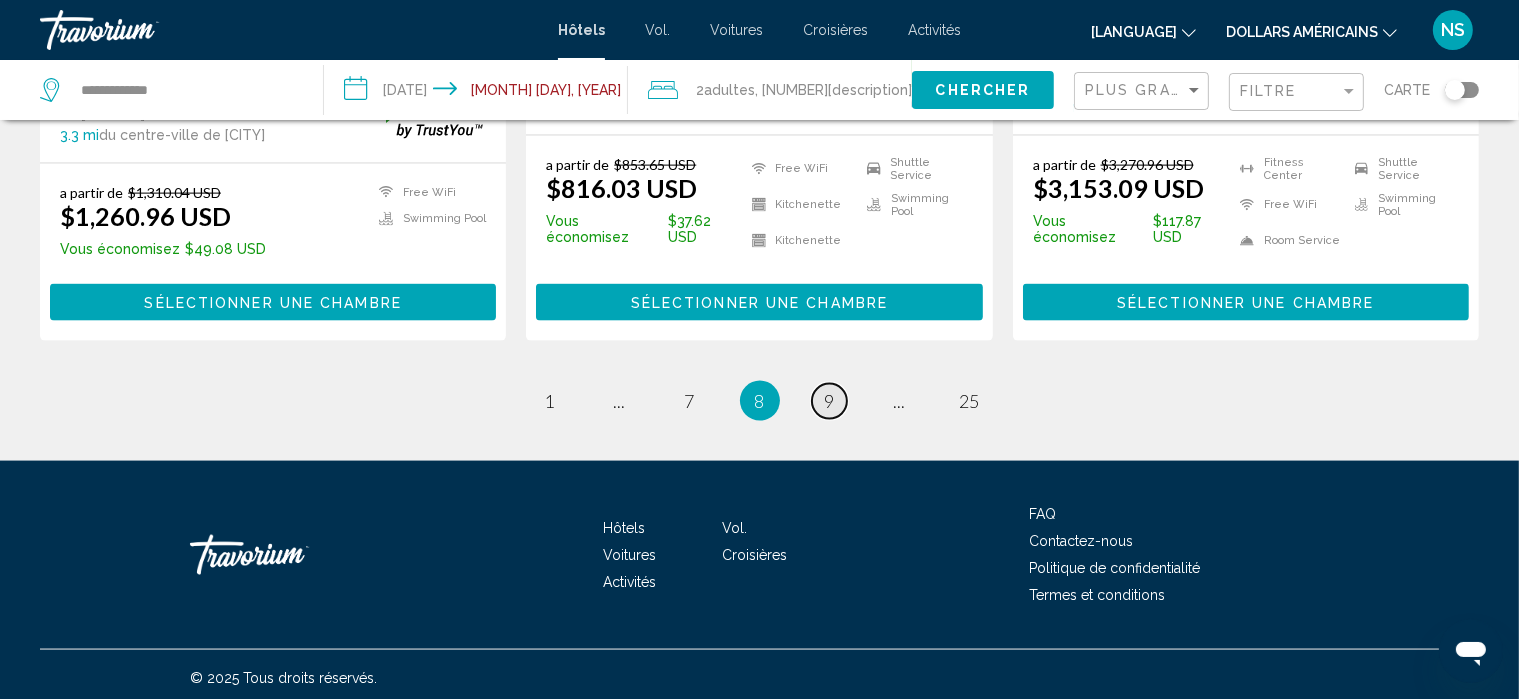 click on "9" at bounding box center (550, 401) 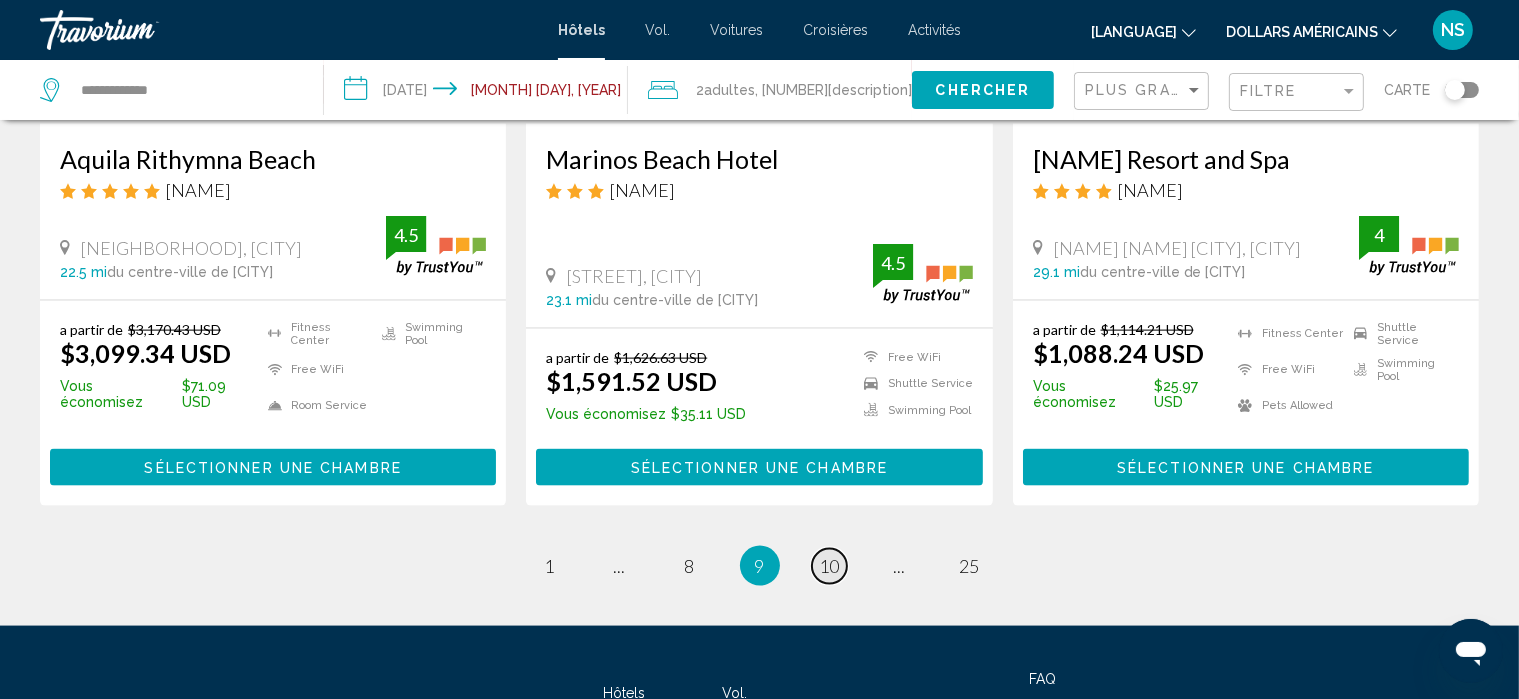 scroll, scrollTop: 2706, scrollLeft: 0, axis: vertical 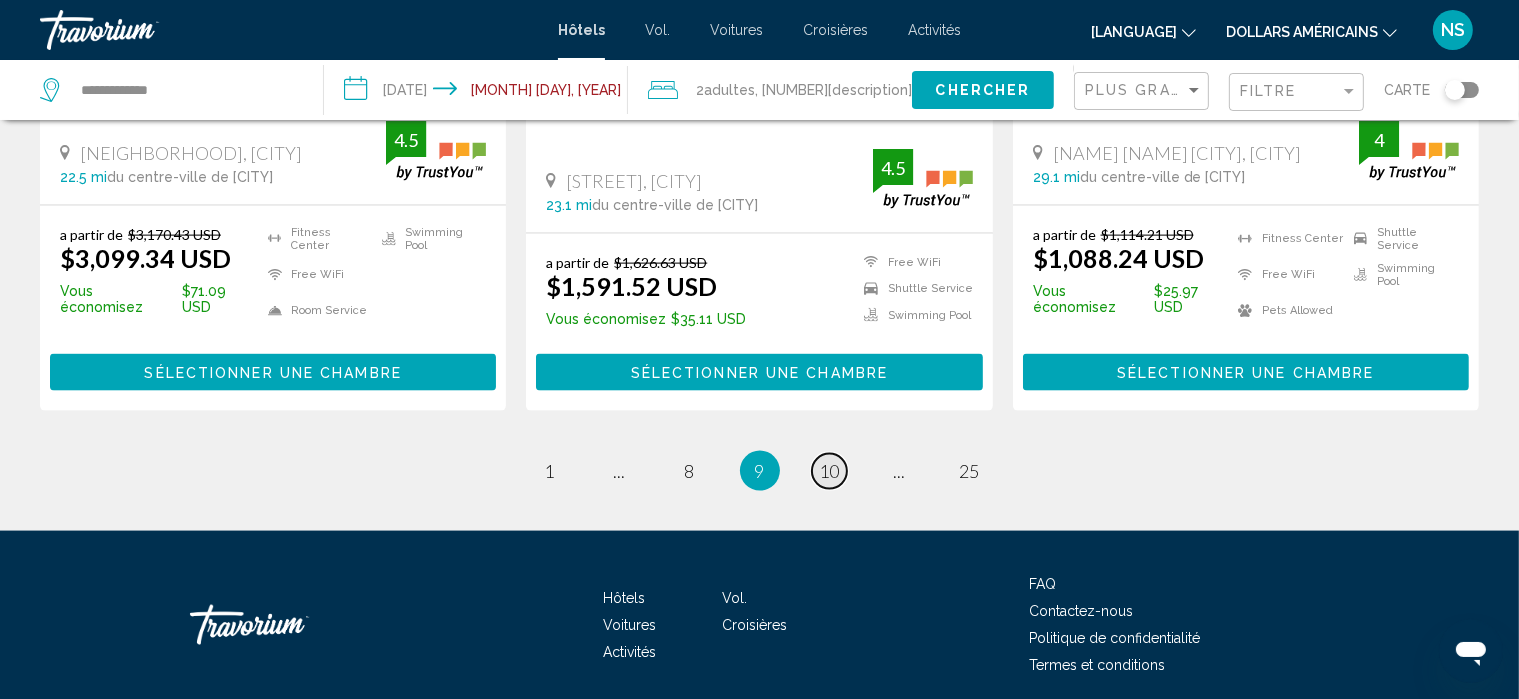 click on "10" at bounding box center (550, 471) 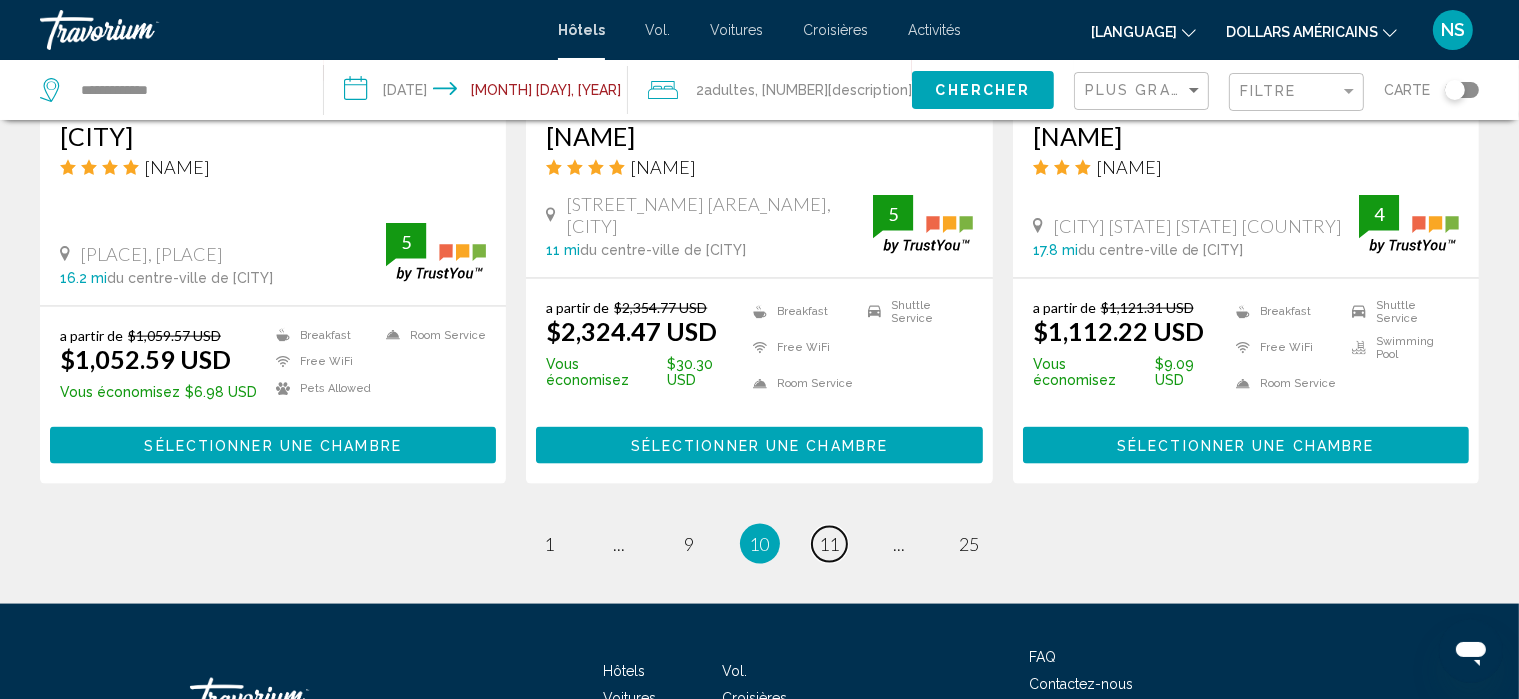 scroll, scrollTop: 2647, scrollLeft: 0, axis: vertical 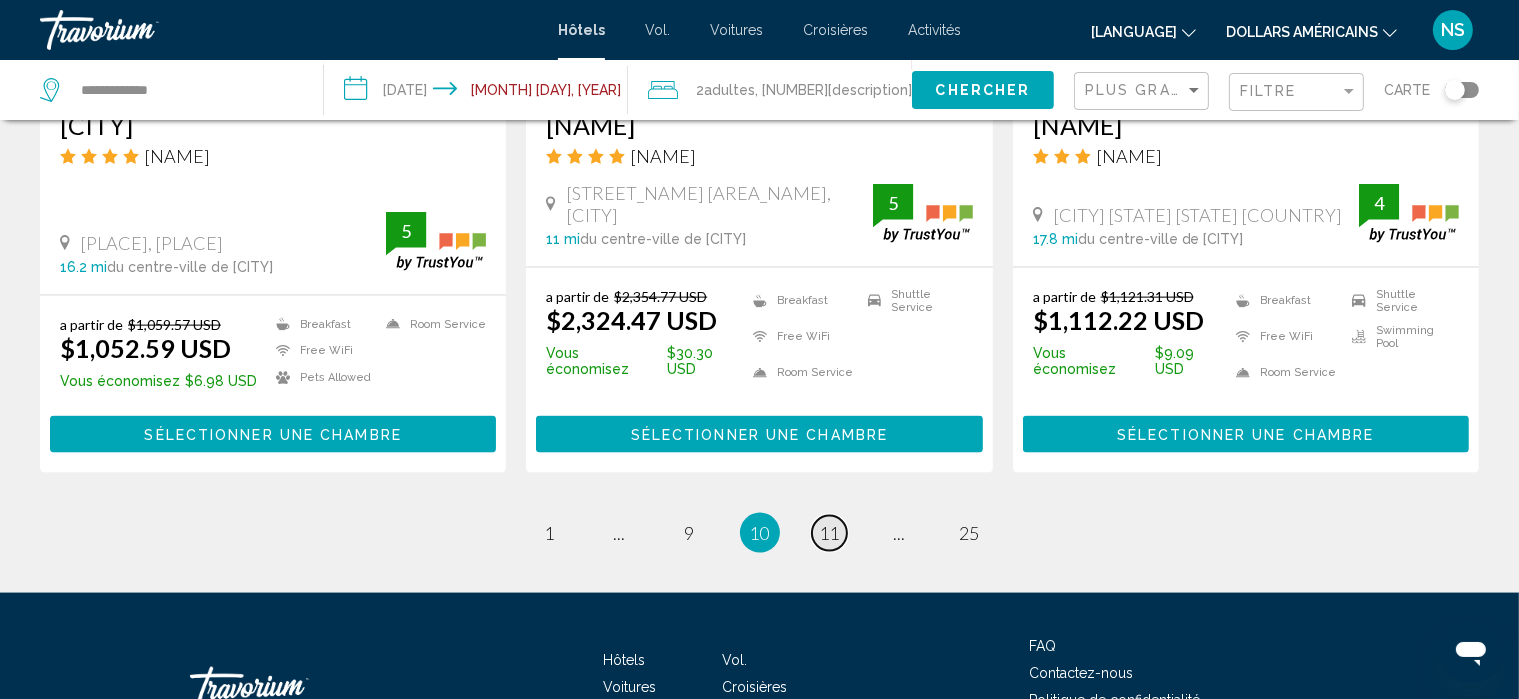click on "11" at bounding box center (550, 533) 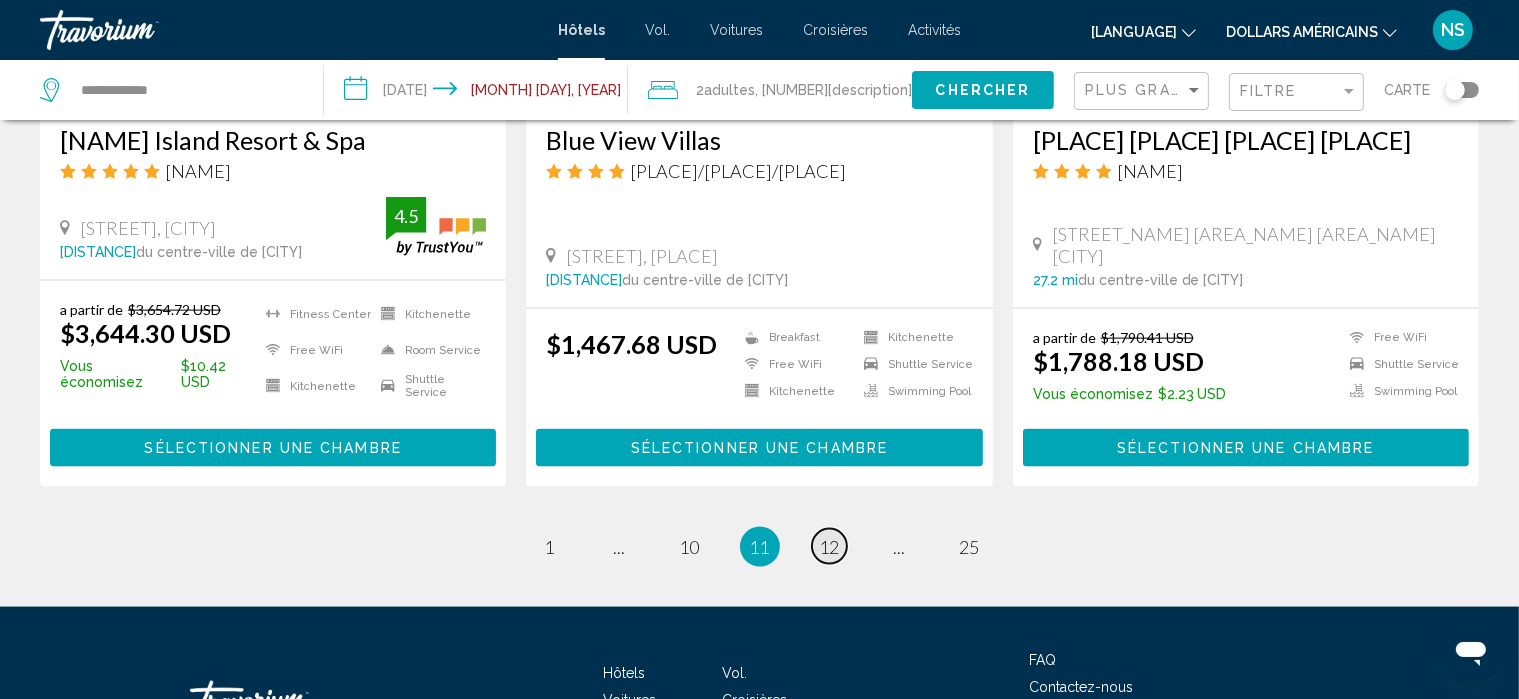 scroll, scrollTop: 2619, scrollLeft: 0, axis: vertical 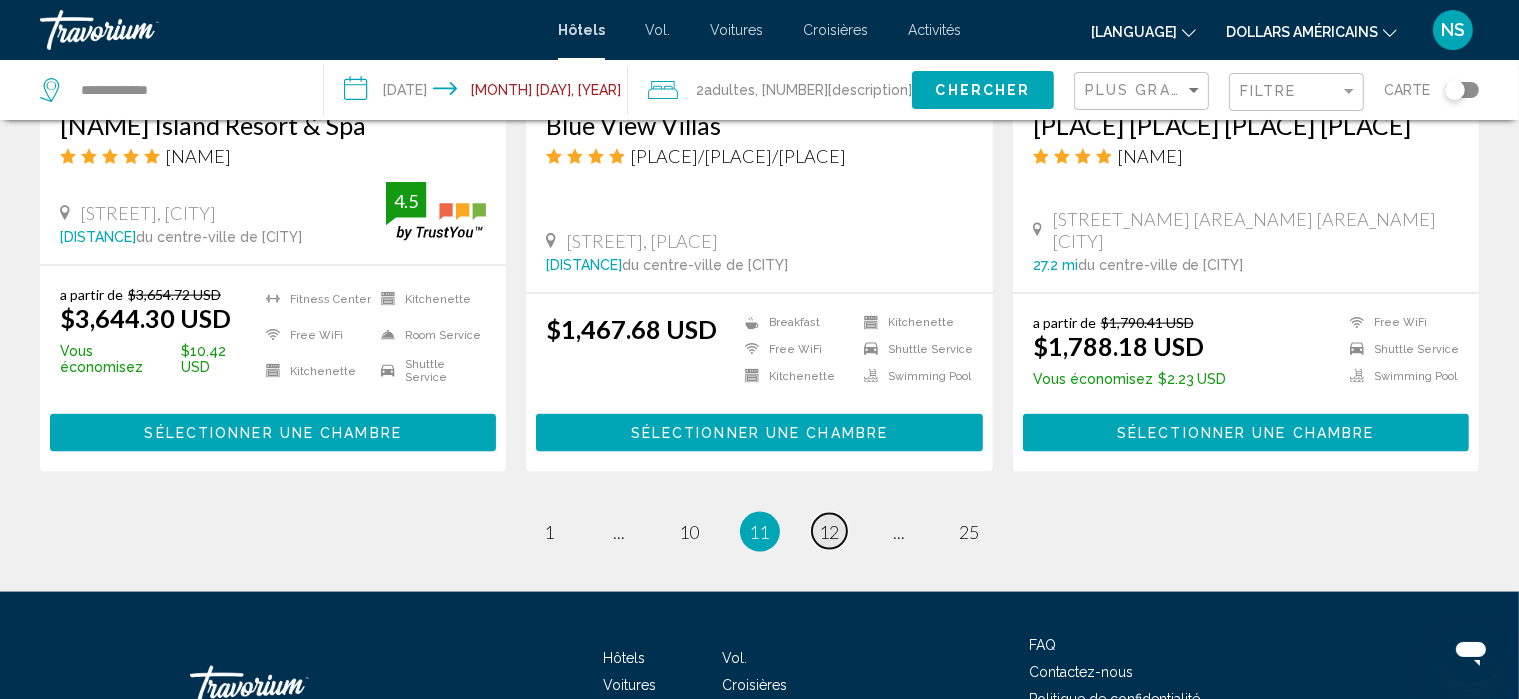 click on "12" at bounding box center [550, 532] 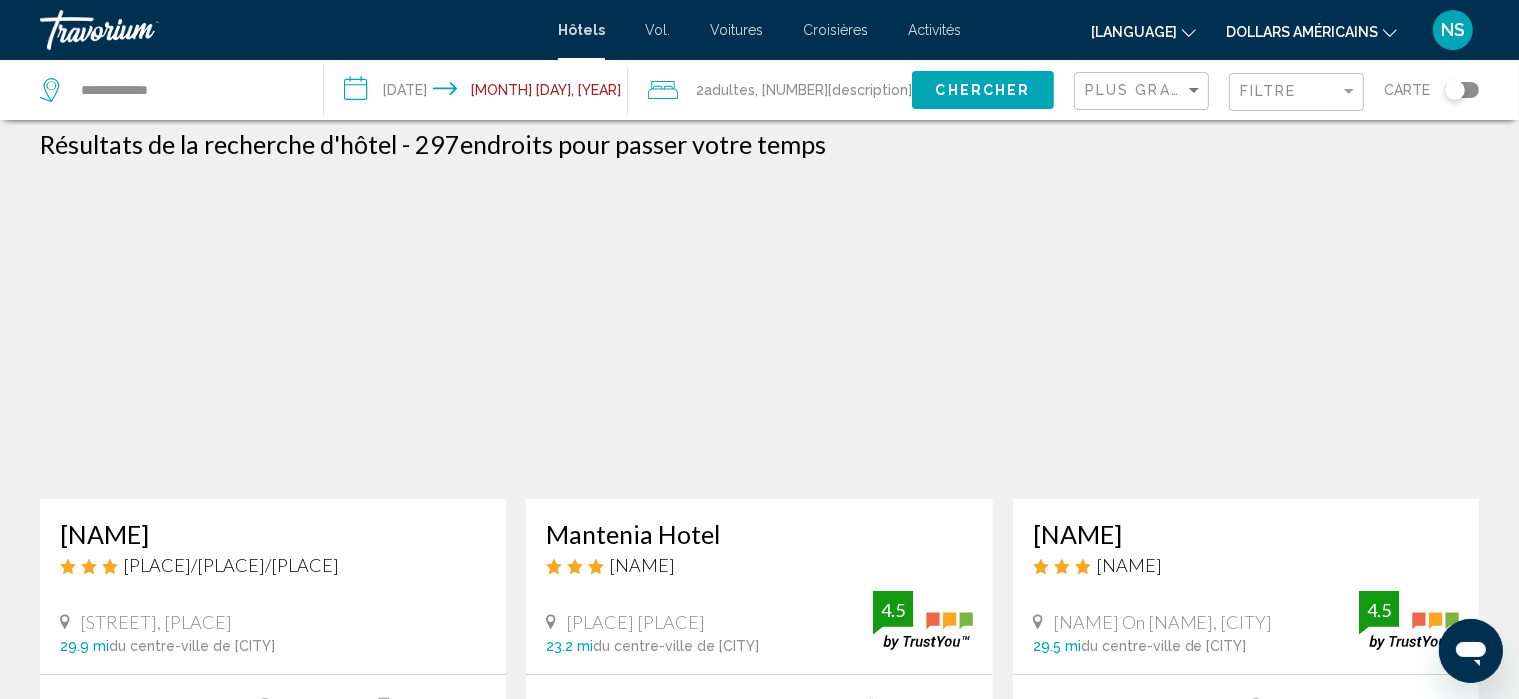 scroll, scrollTop: 0, scrollLeft: 0, axis: both 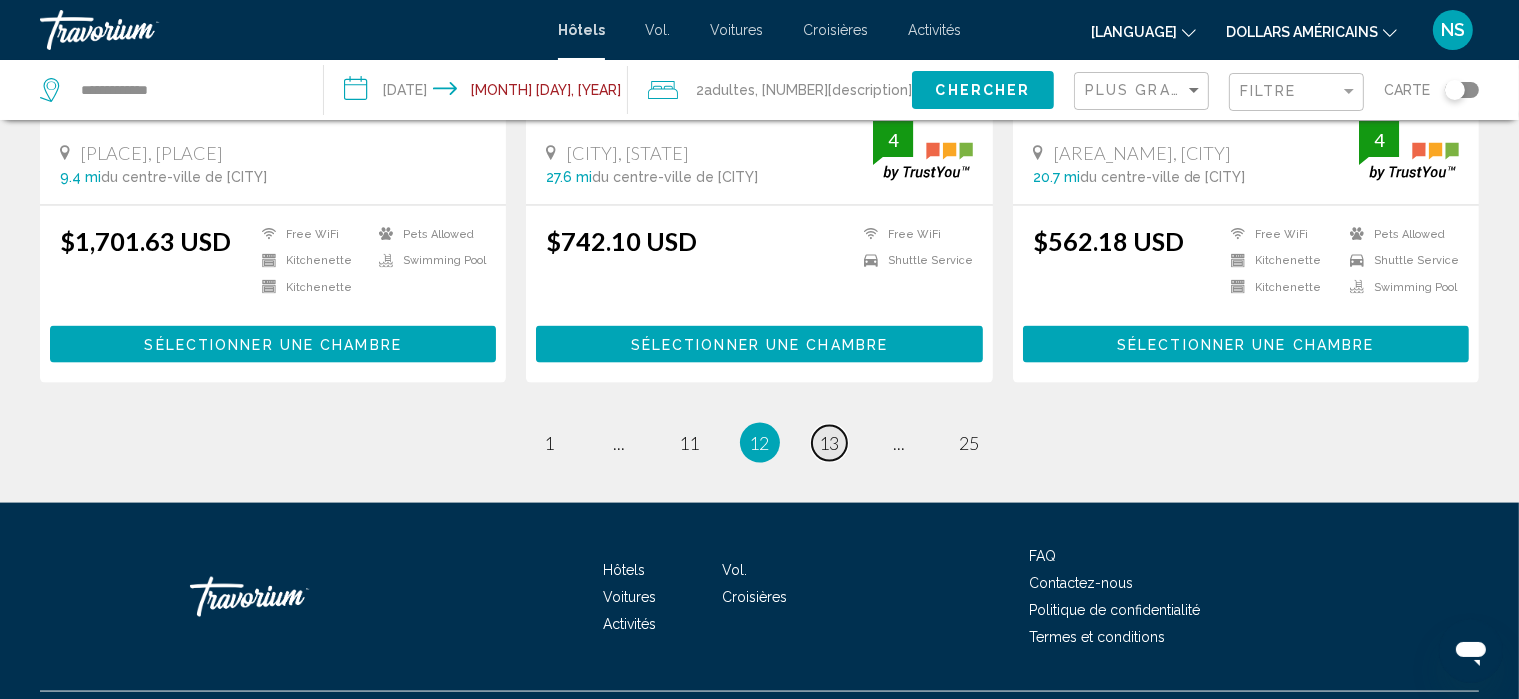 click on "13" at bounding box center [550, 443] 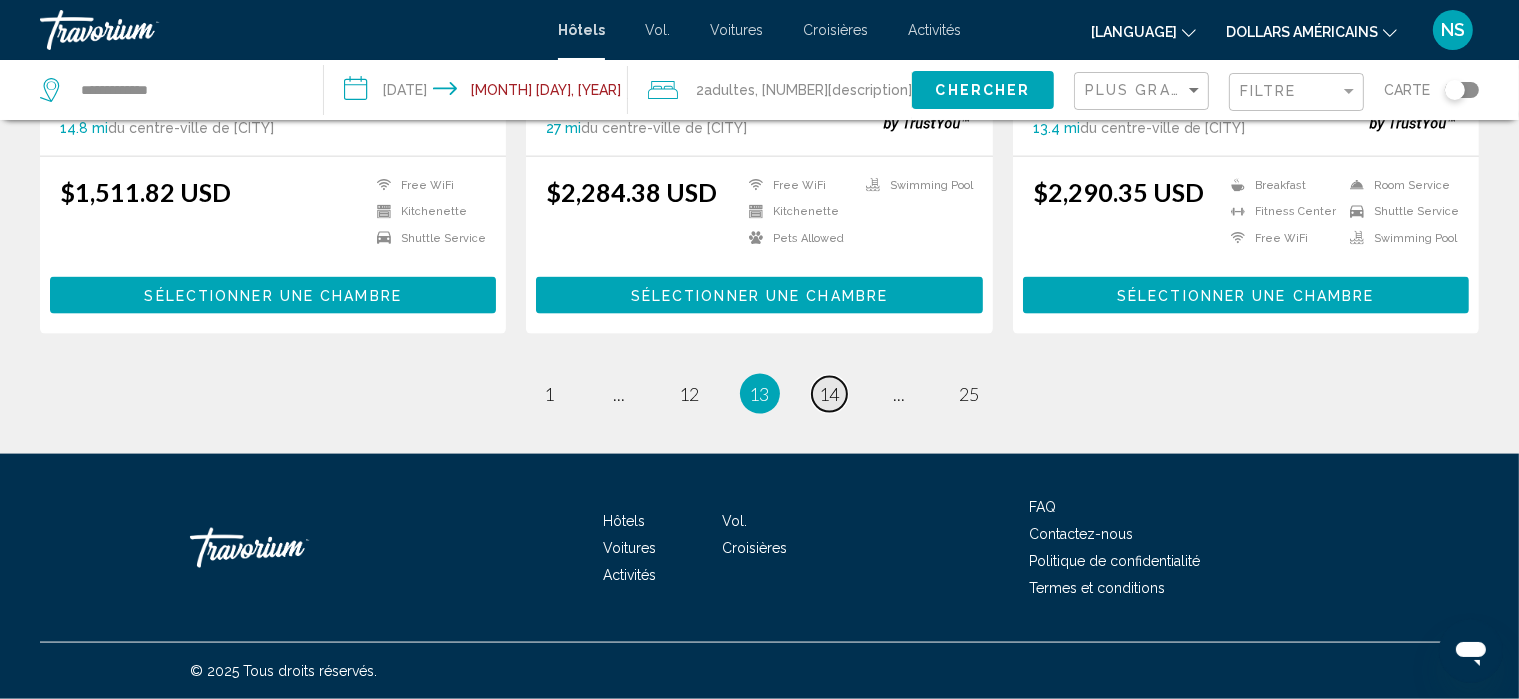 scroll, scrollTop: 2699, scrollLeft: 0, axis: vertical 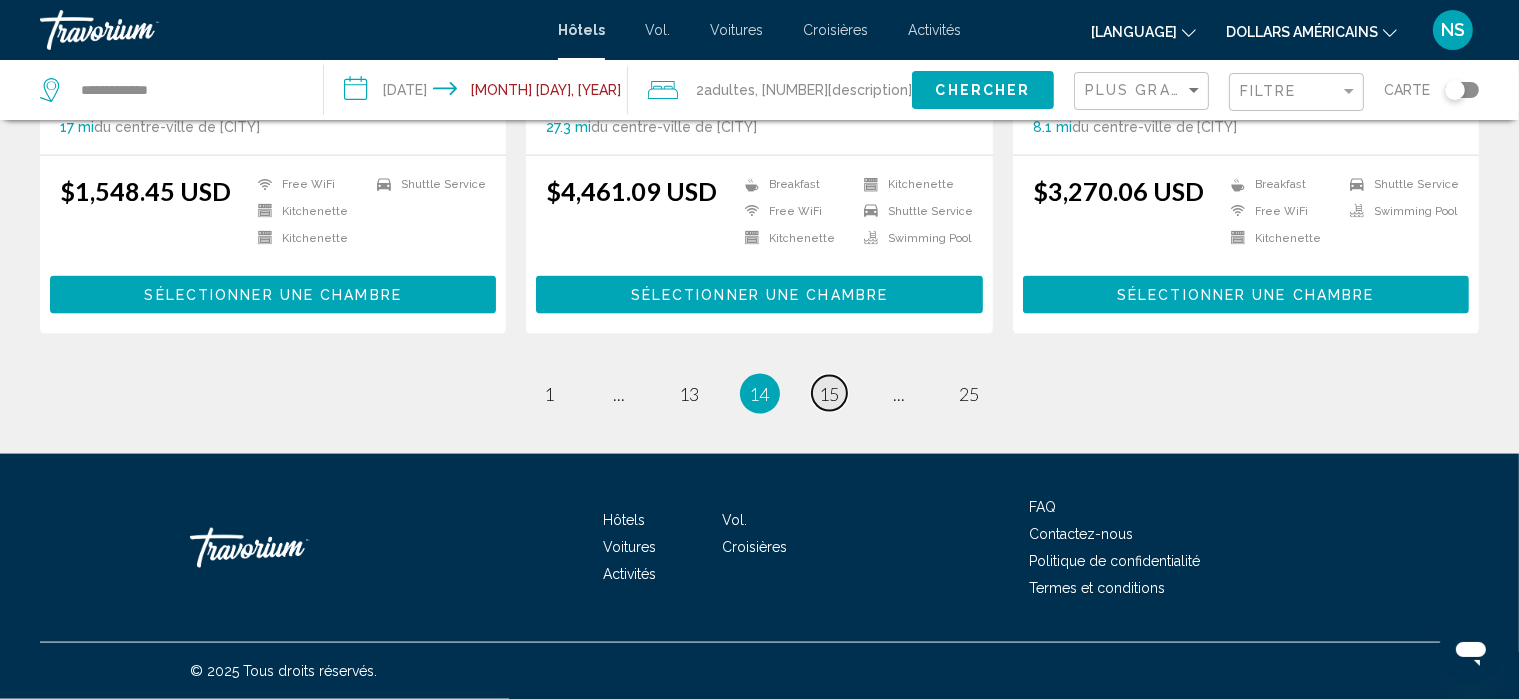 click on "15" at bounding box center (550, 394) 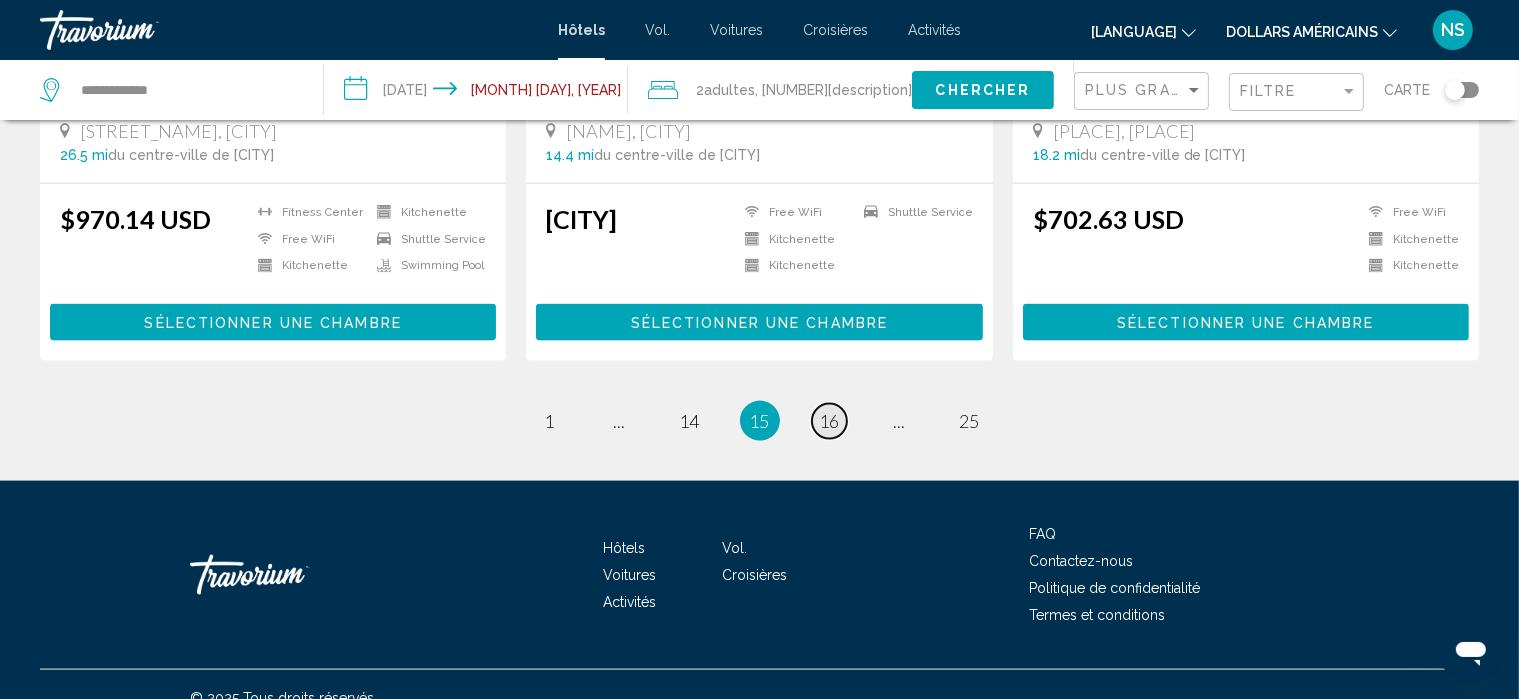 scroll, scrollTop: 2608, scrollLeft: 0, axis: vertical 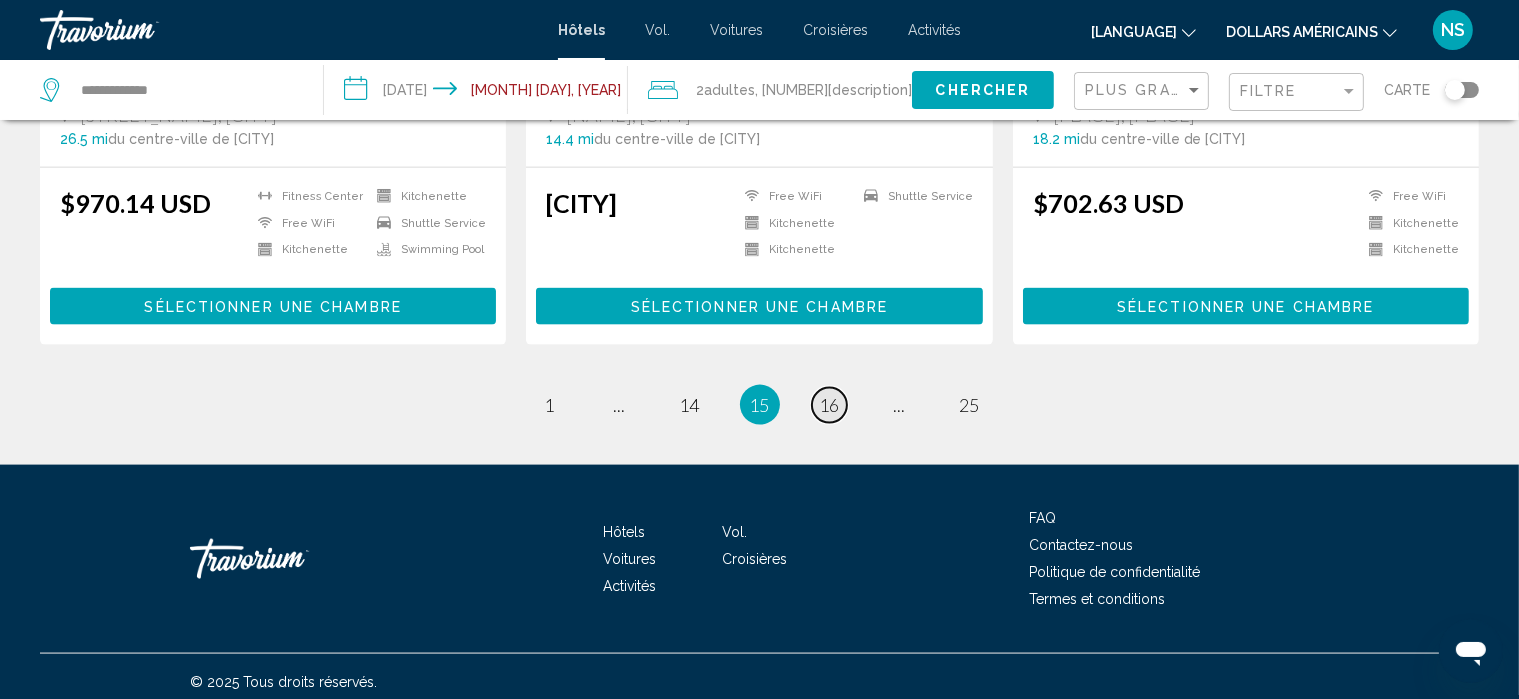 click on "16" at bounding box center (550, 405) 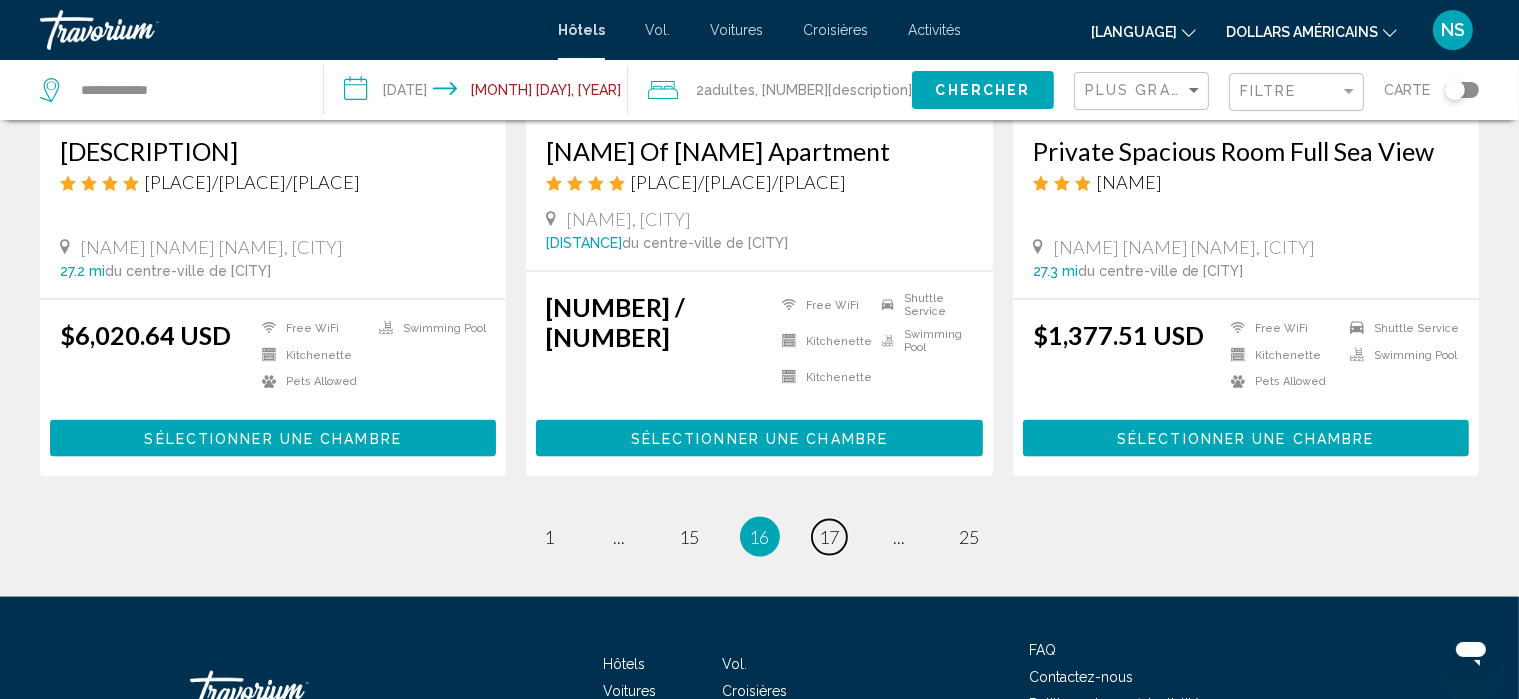 scroll, scrollTop: 2624, scrollLeft: 0, axis: vertical 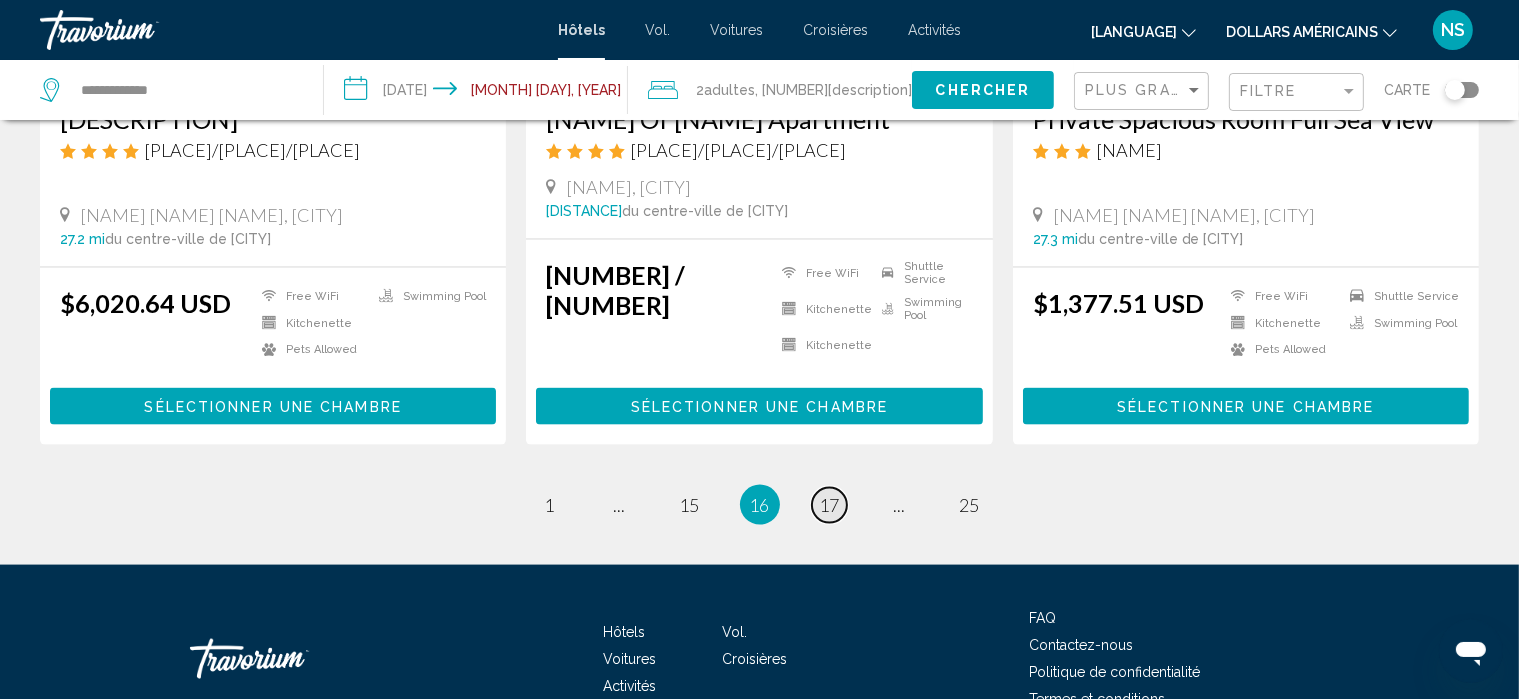 click on "17" at bounding box center (550, 505) 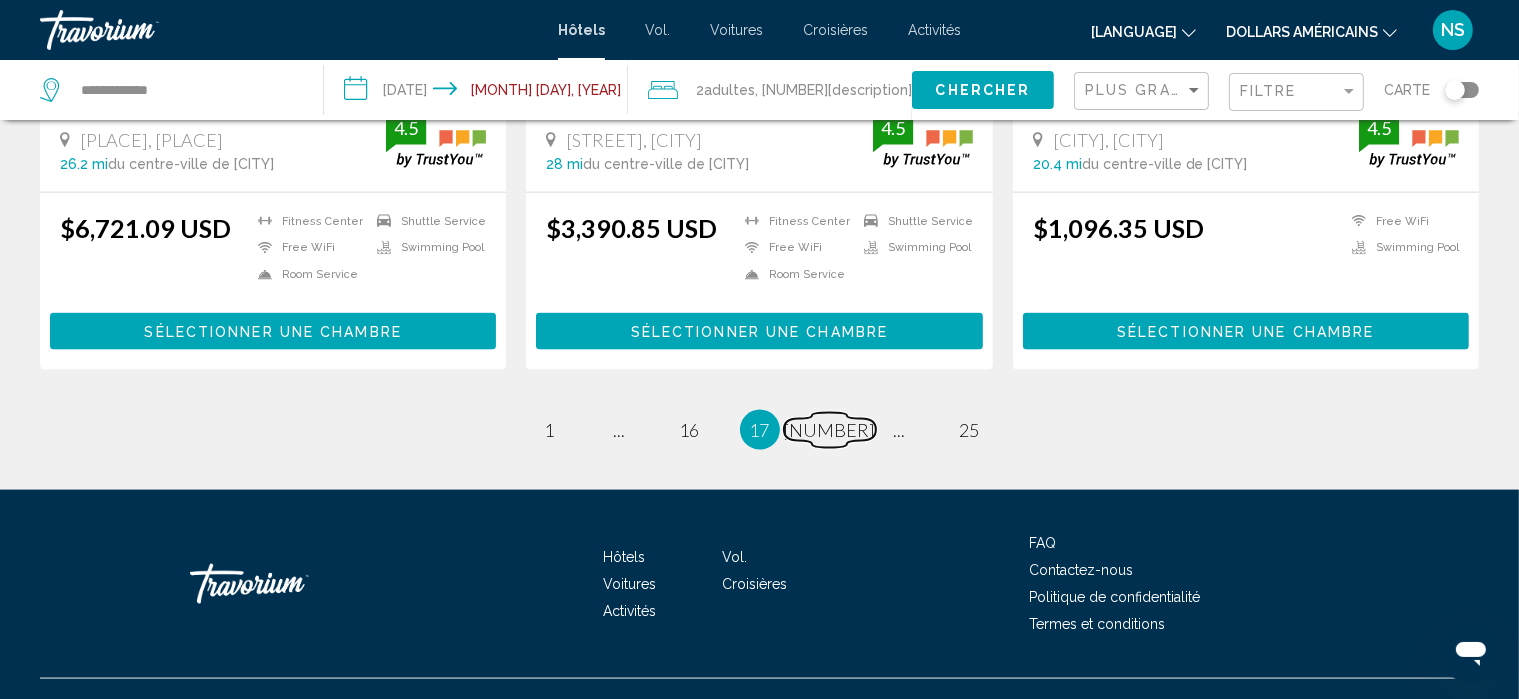 scroll, scrollTop: 2659, scrollLeft: 0, axis: vertical 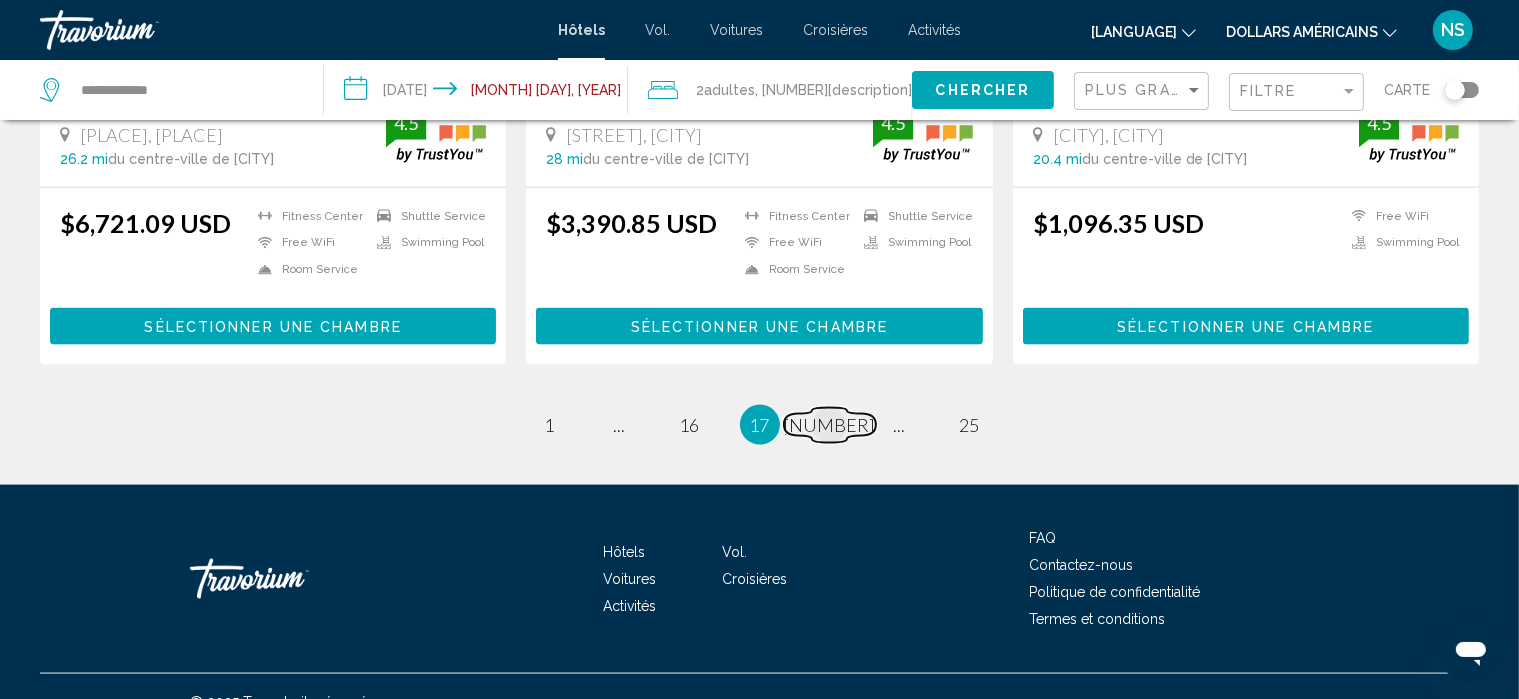 click on "18" at bounding box center [550, 425] 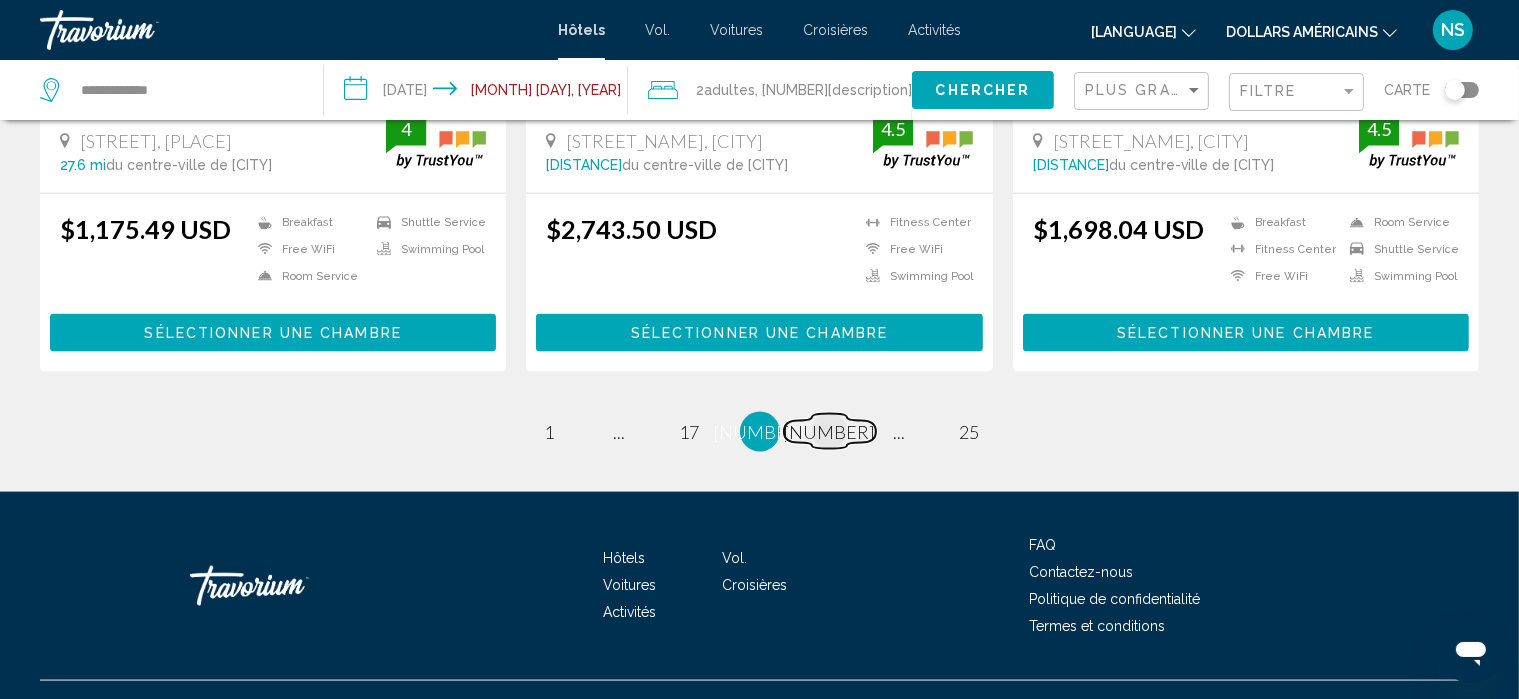 scroll, scrollTop: 2638, scrollLeft: 0, axis: vertical 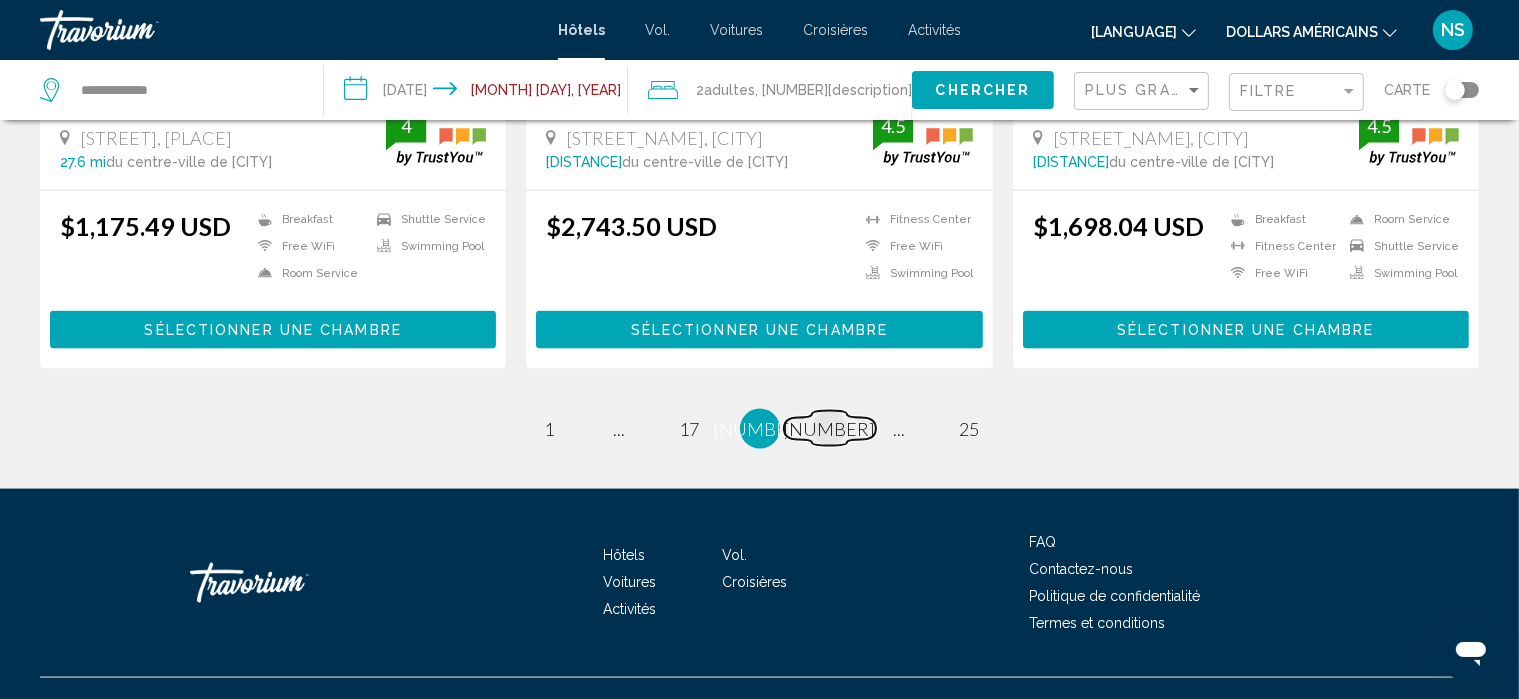 click on "19" at bounding box center (550, 429) 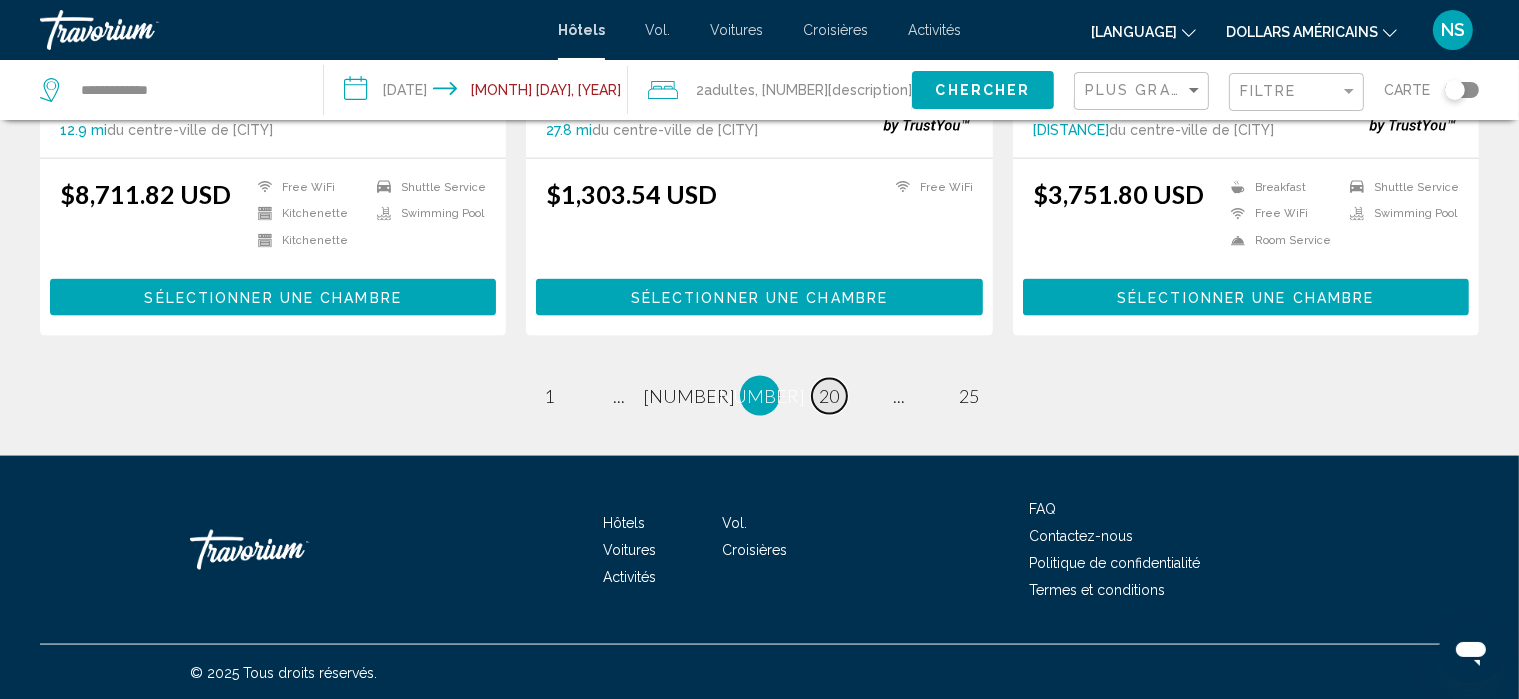 scroll, scrollTop: 2672, scrollLeft: 0, axis: vertical 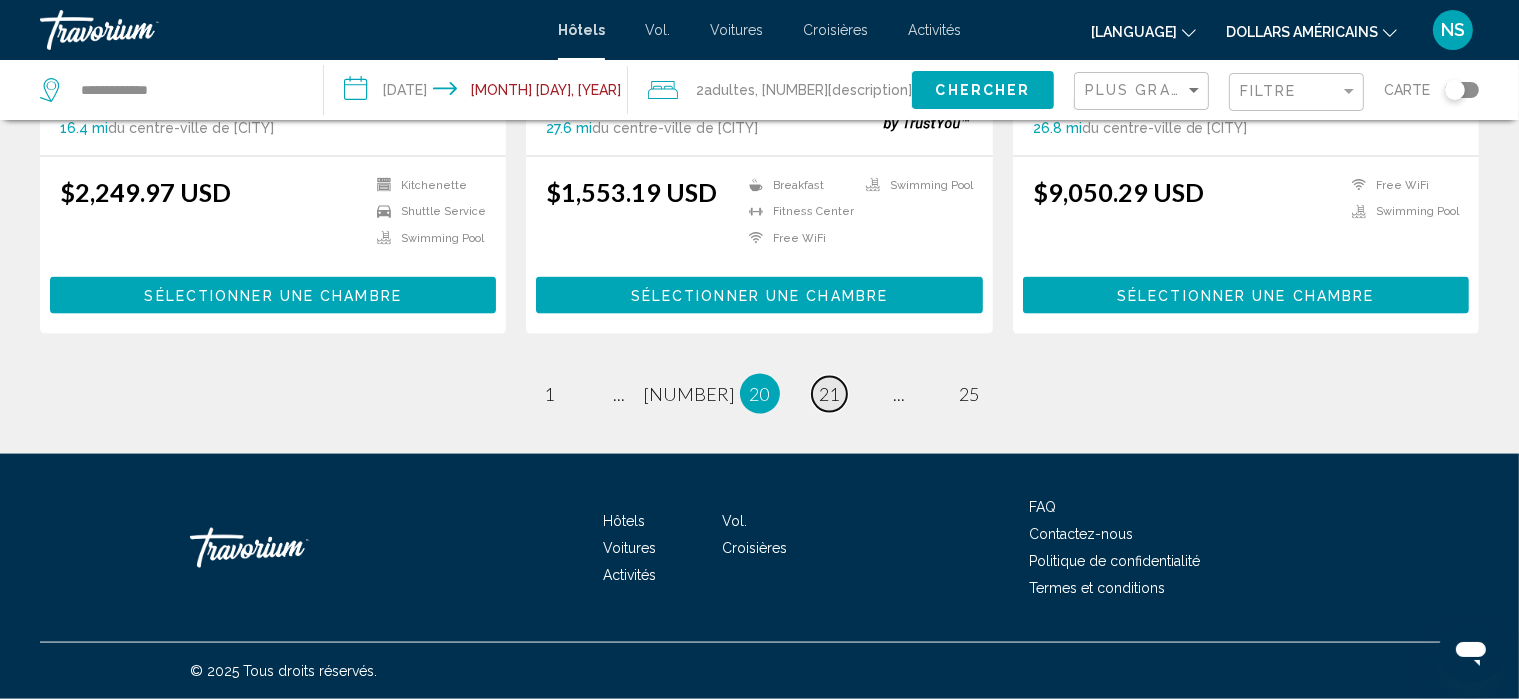 click on "21" at bounding box center [550, 394] 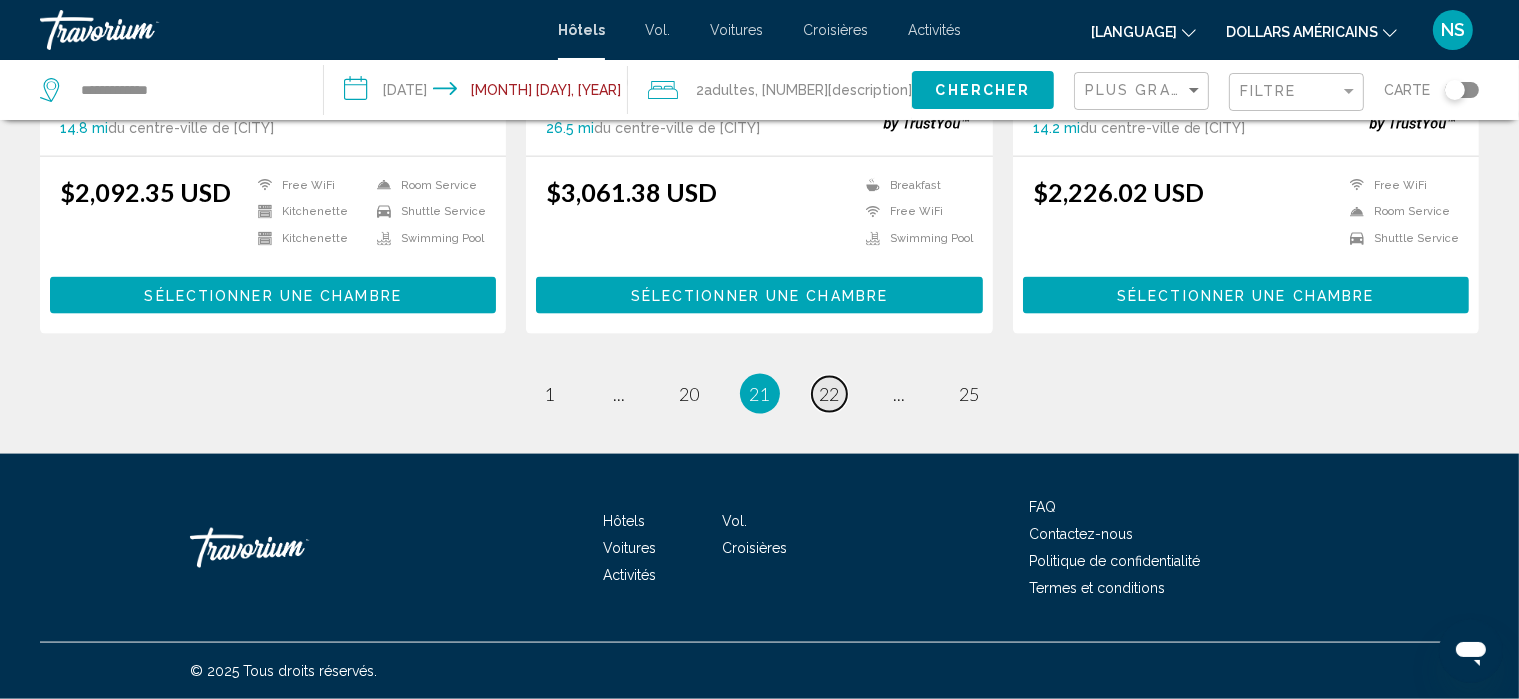 scroll, scrollTop: 2688, scrollLeft: 0, axis: vertical 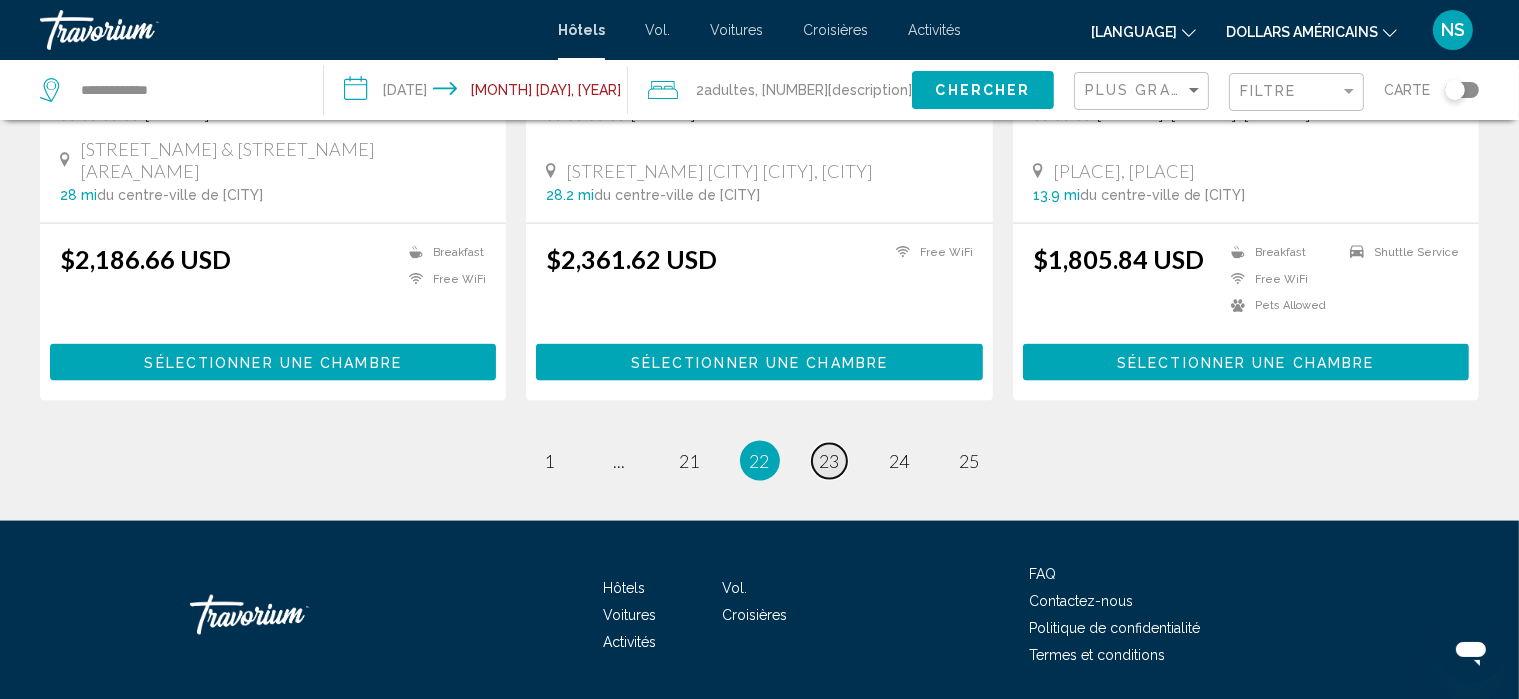 click on "23" at bounding box center (550, 461) 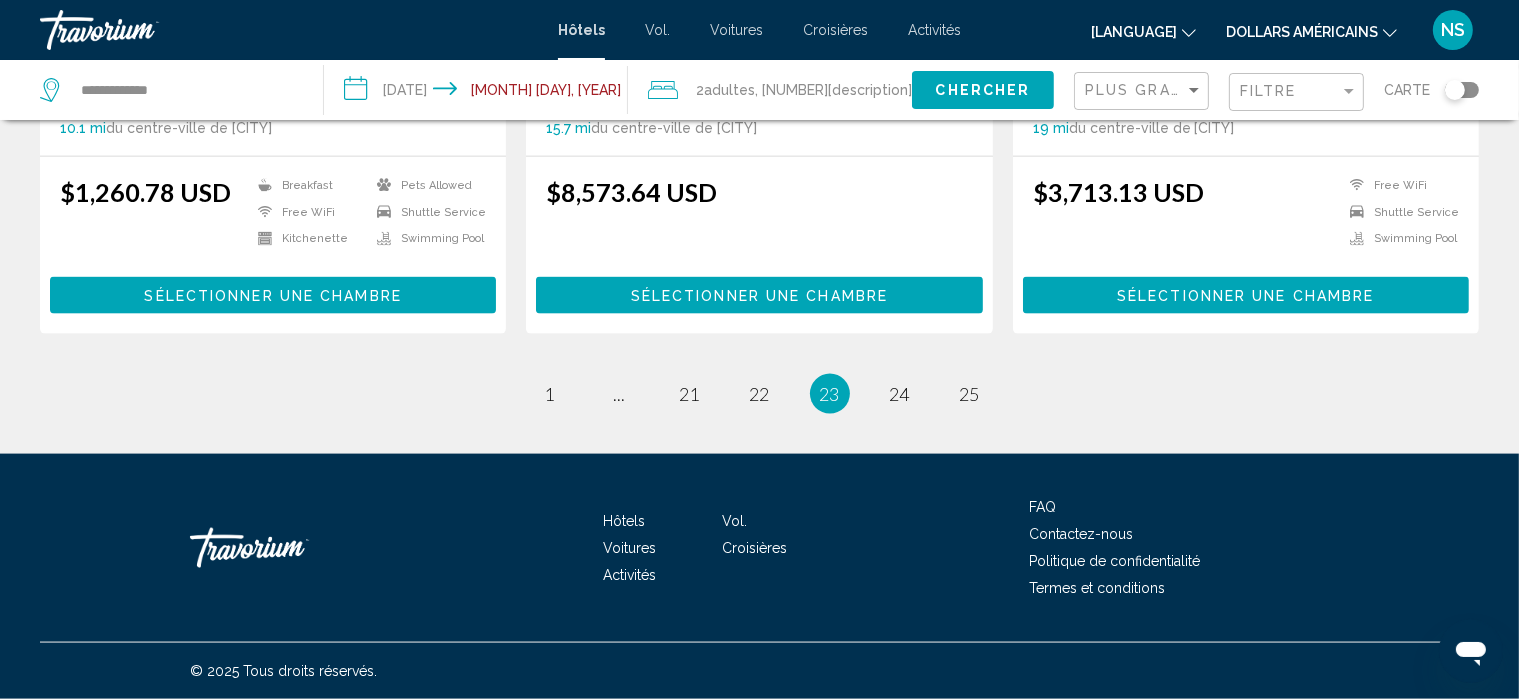 scroll, scrollTop: 2689, scrollLeft: 0, axis: vertical 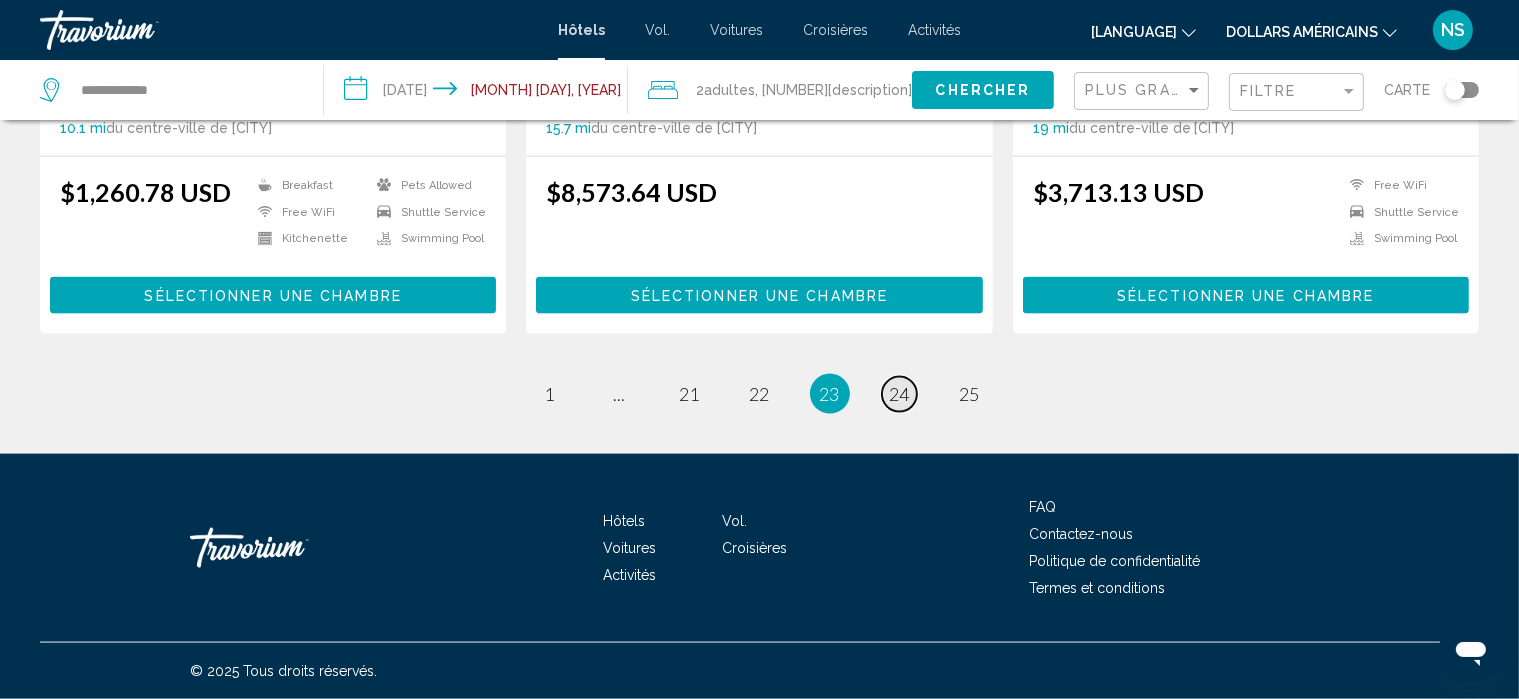 click on "24" at bounding box center (550, 394) 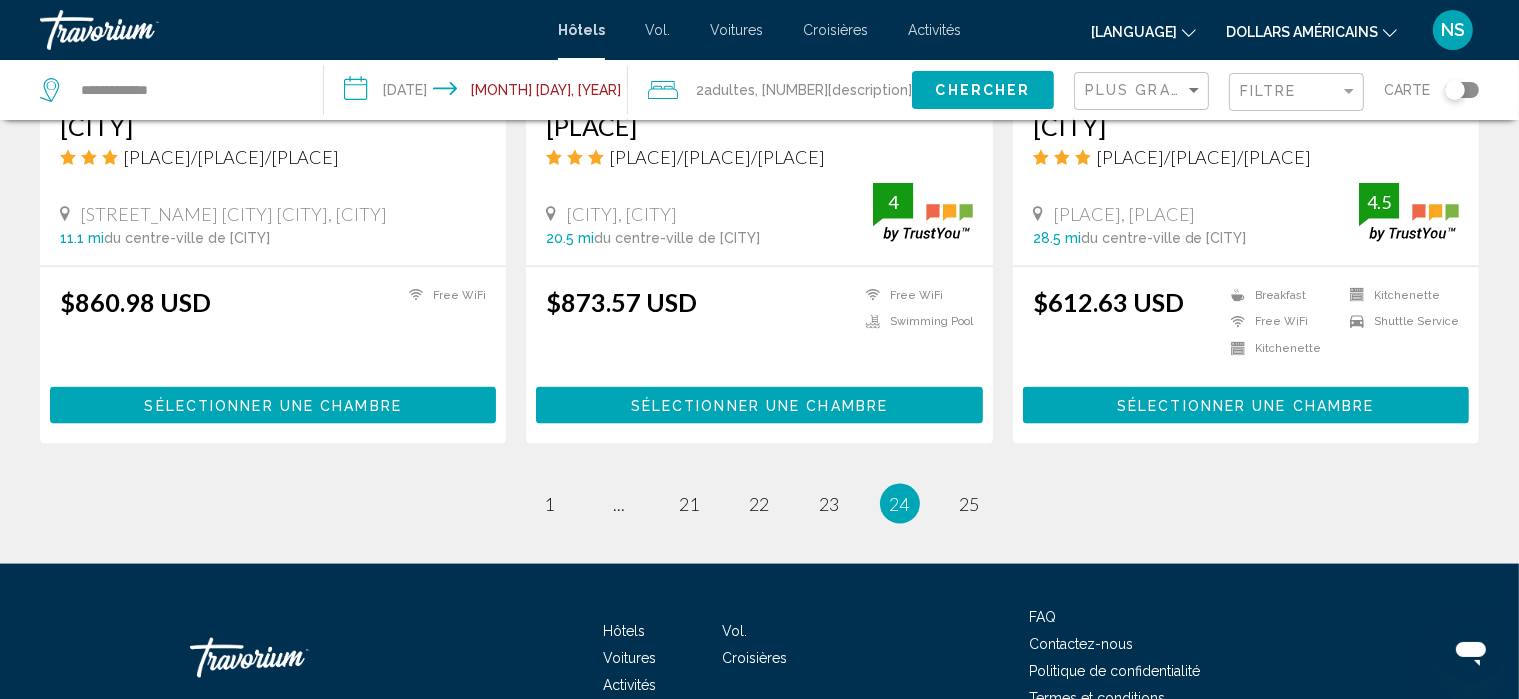 scroll, scrollTop: 2574, scrollLeft: 0, axis: vertical 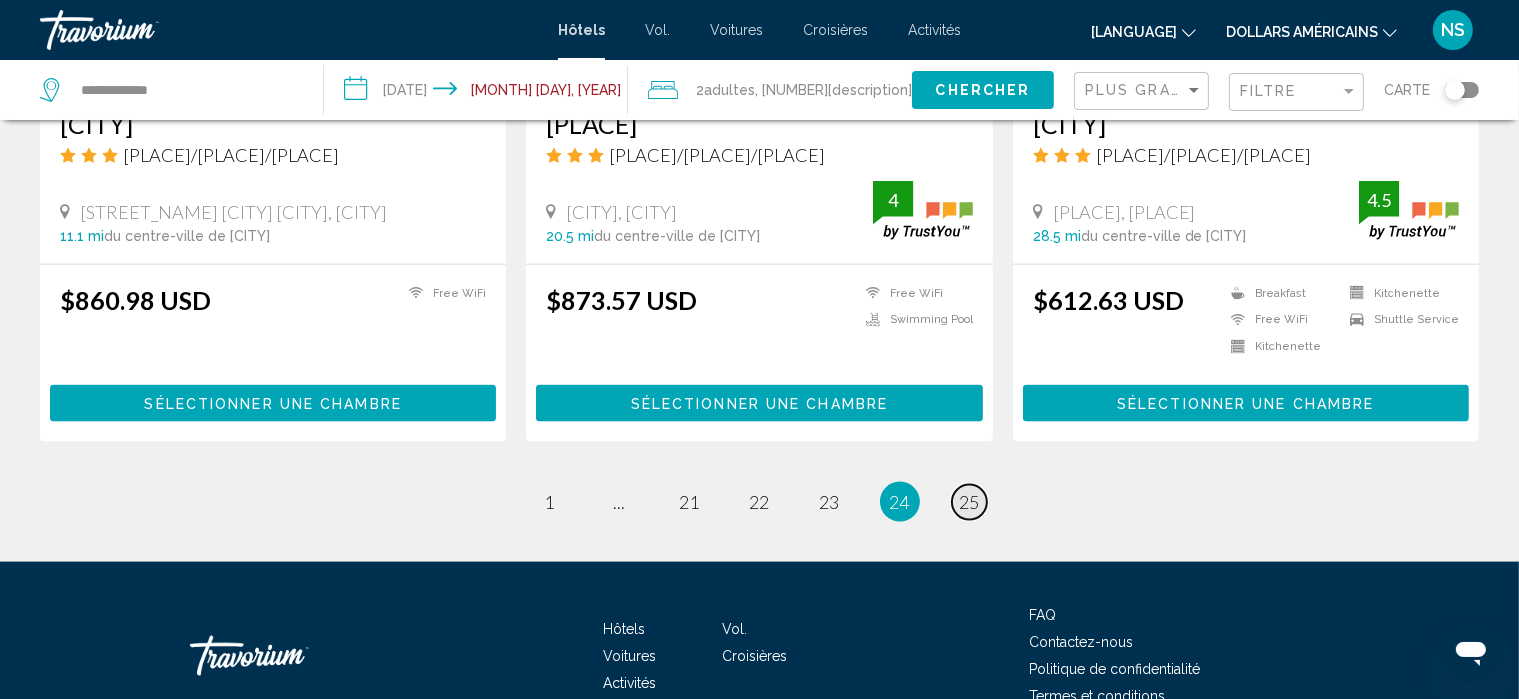 click on "25" at bounding box center [550, 502] 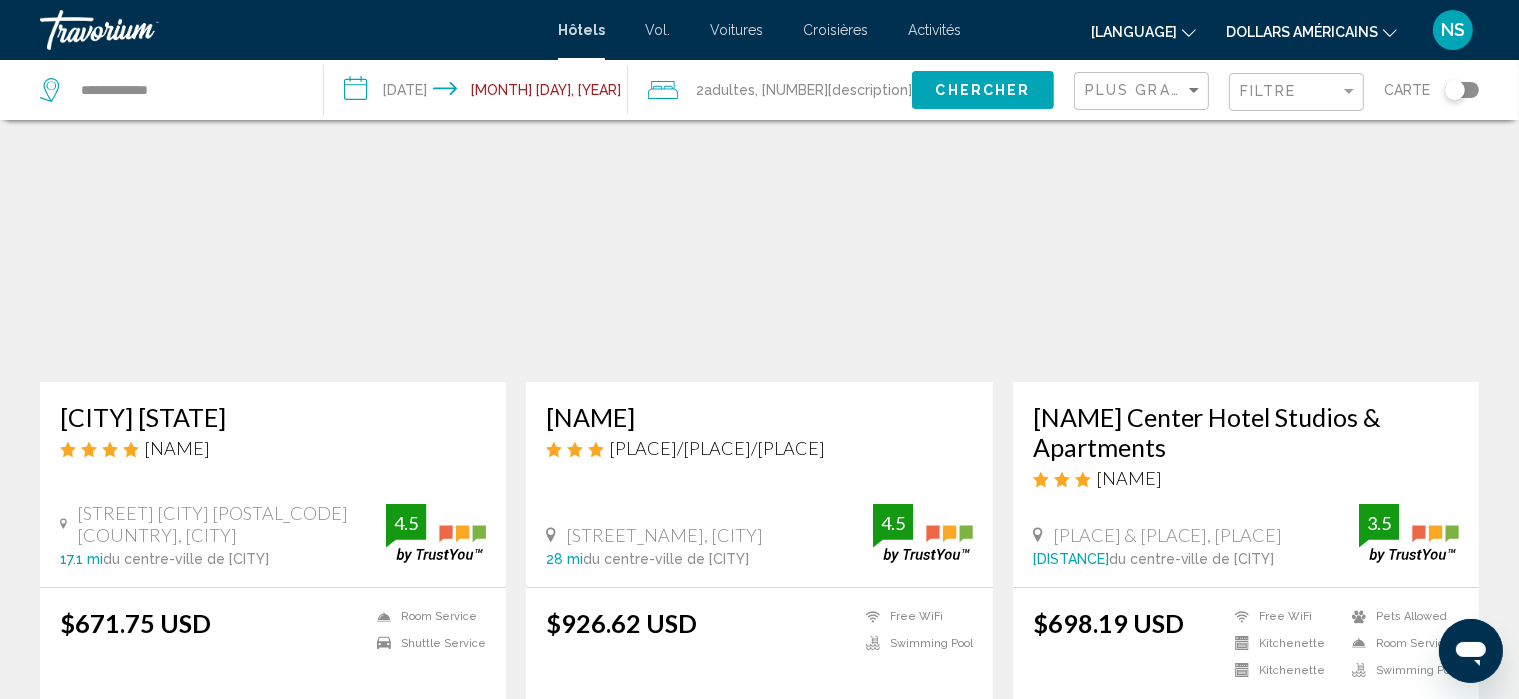 scroll, scrollTop: 0, scrollLeft: 0, axis: both 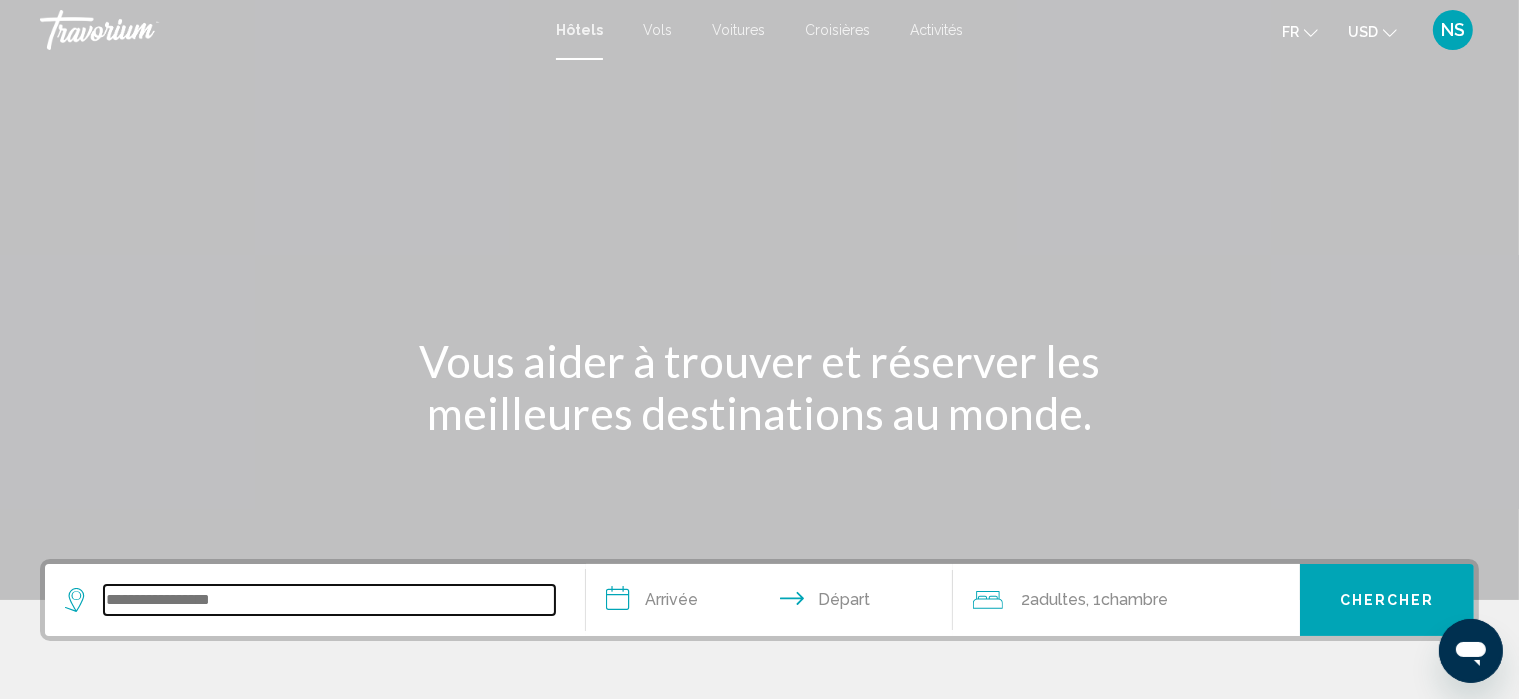 click at bounding box center [329, 600] 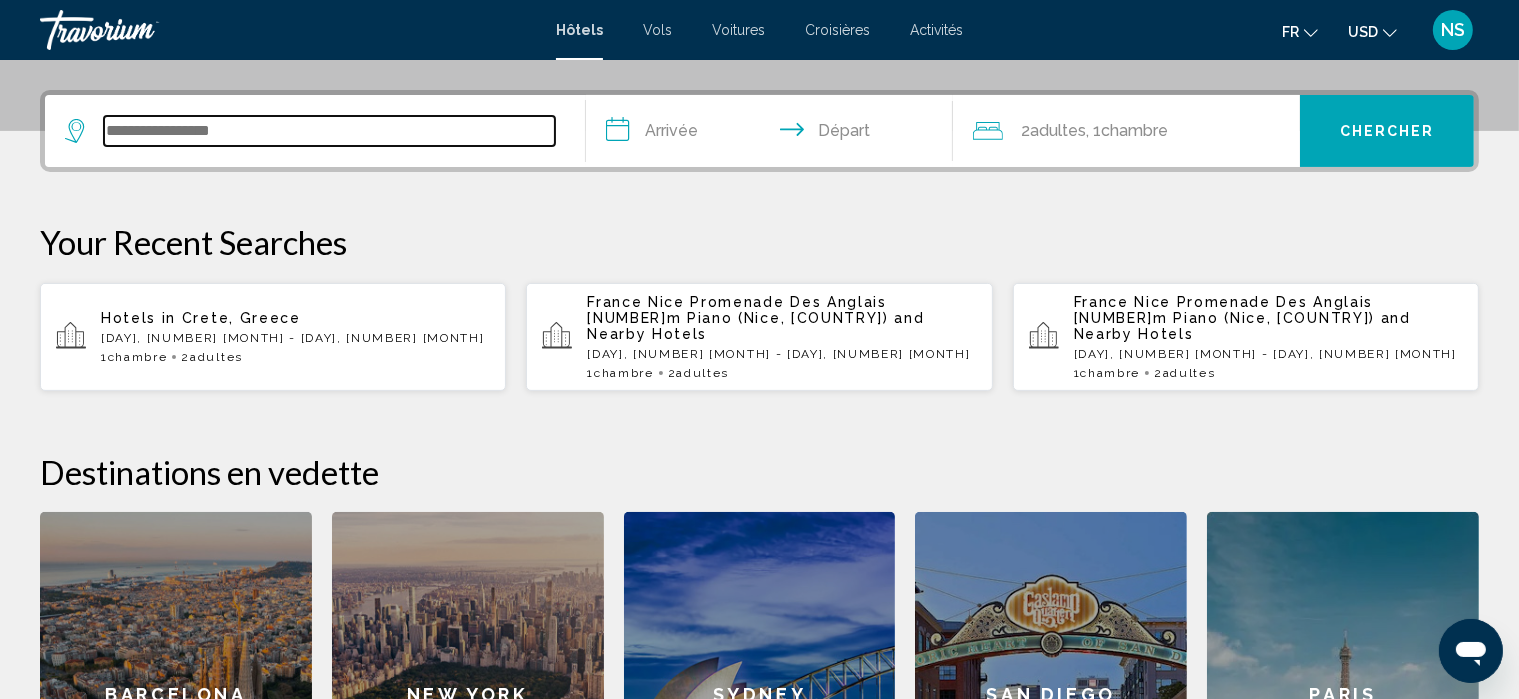 scroll, scrollTop: 493, scrollLeft: 0, axis: vertical 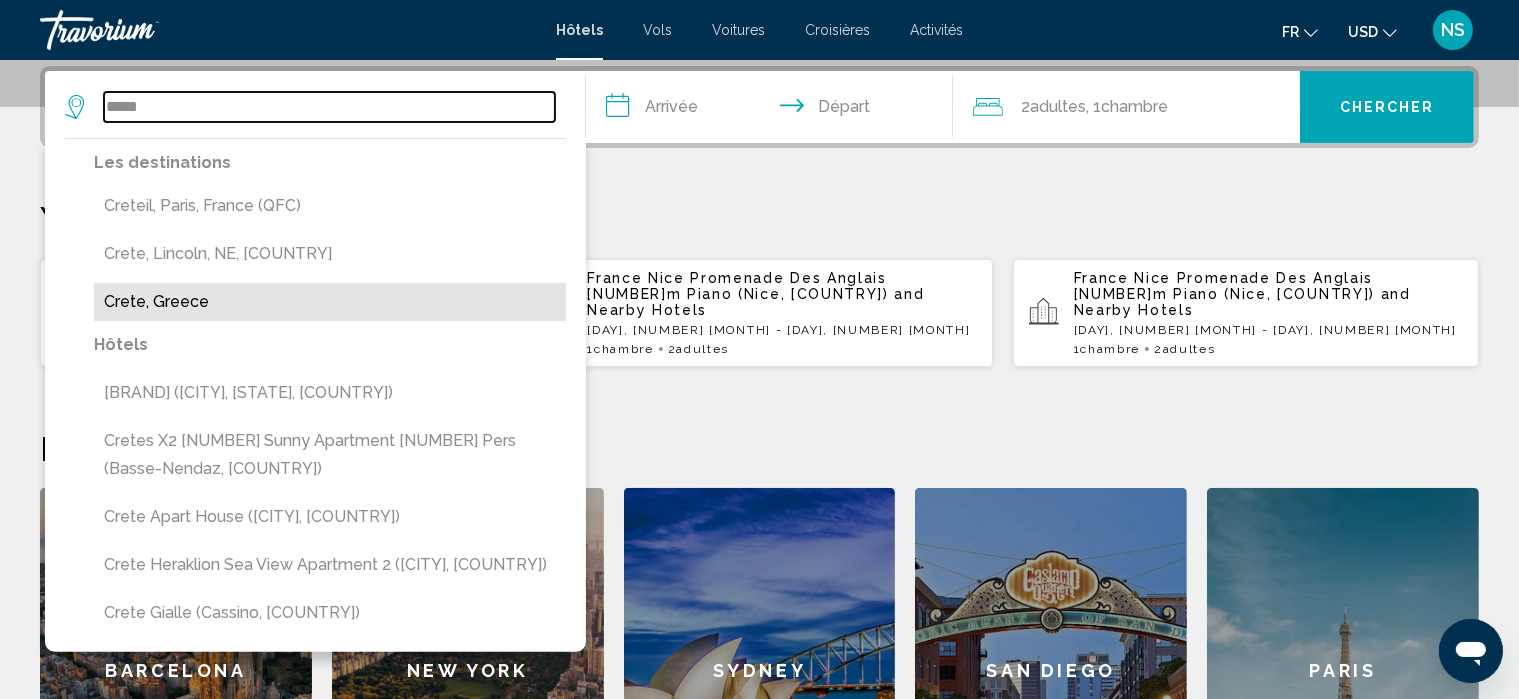 type on "*****" 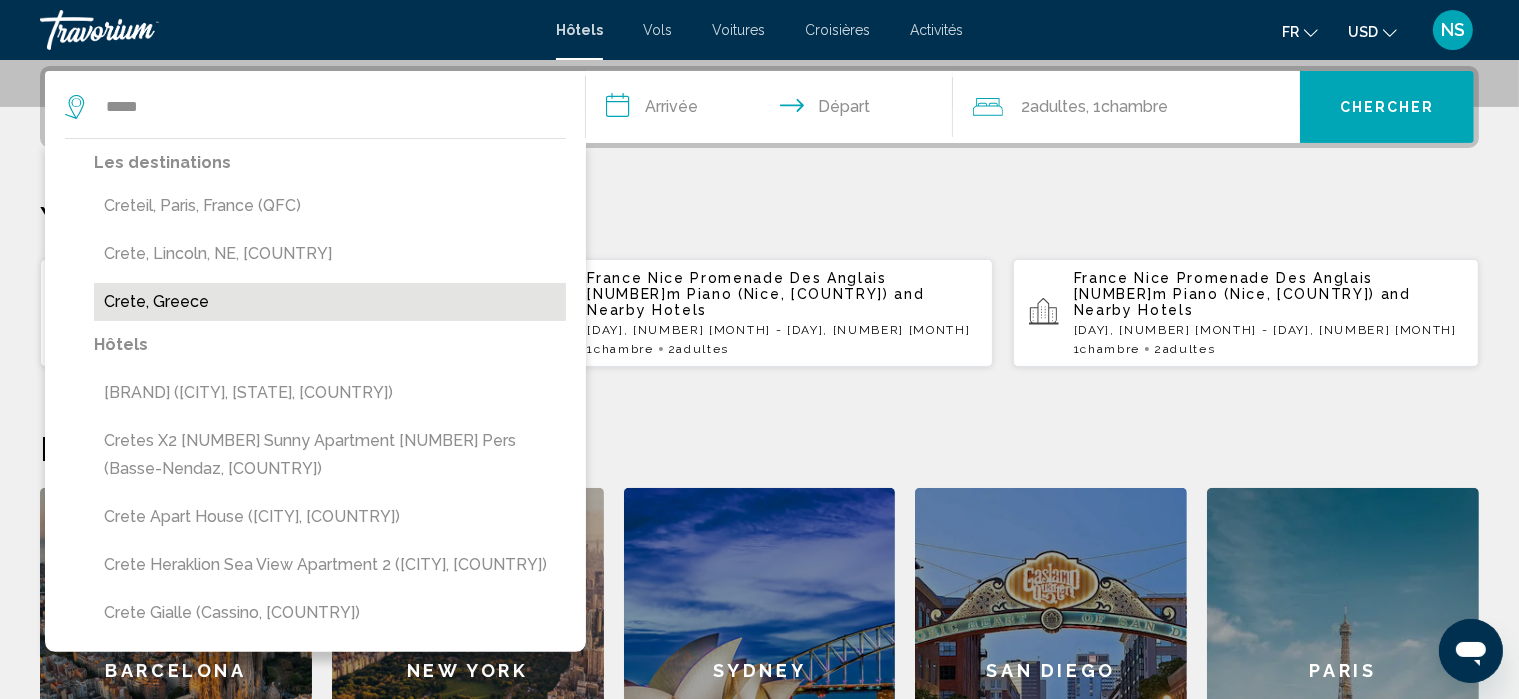 click on "[REGION], [COUNTRY]" at bounding box center [330, 302] 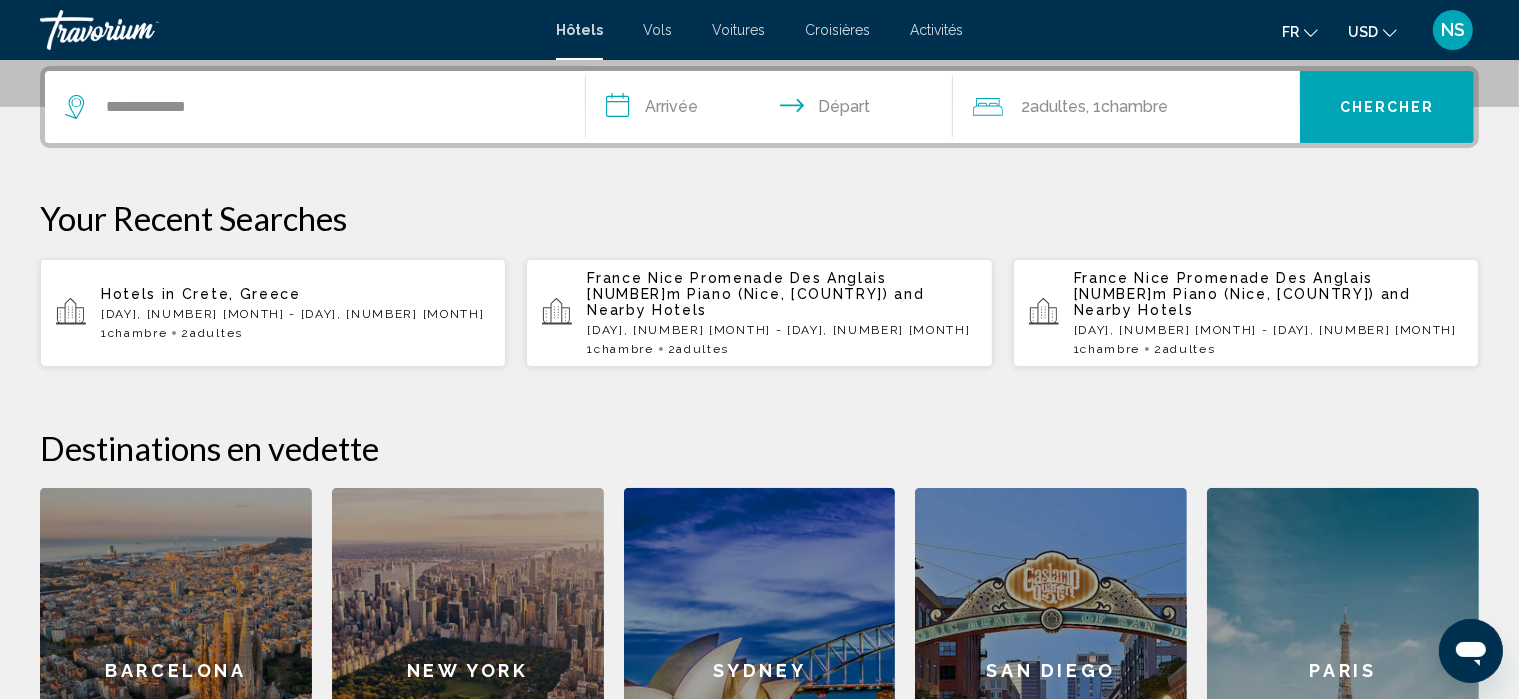 click on "**********" at bounding box center [773, 110] 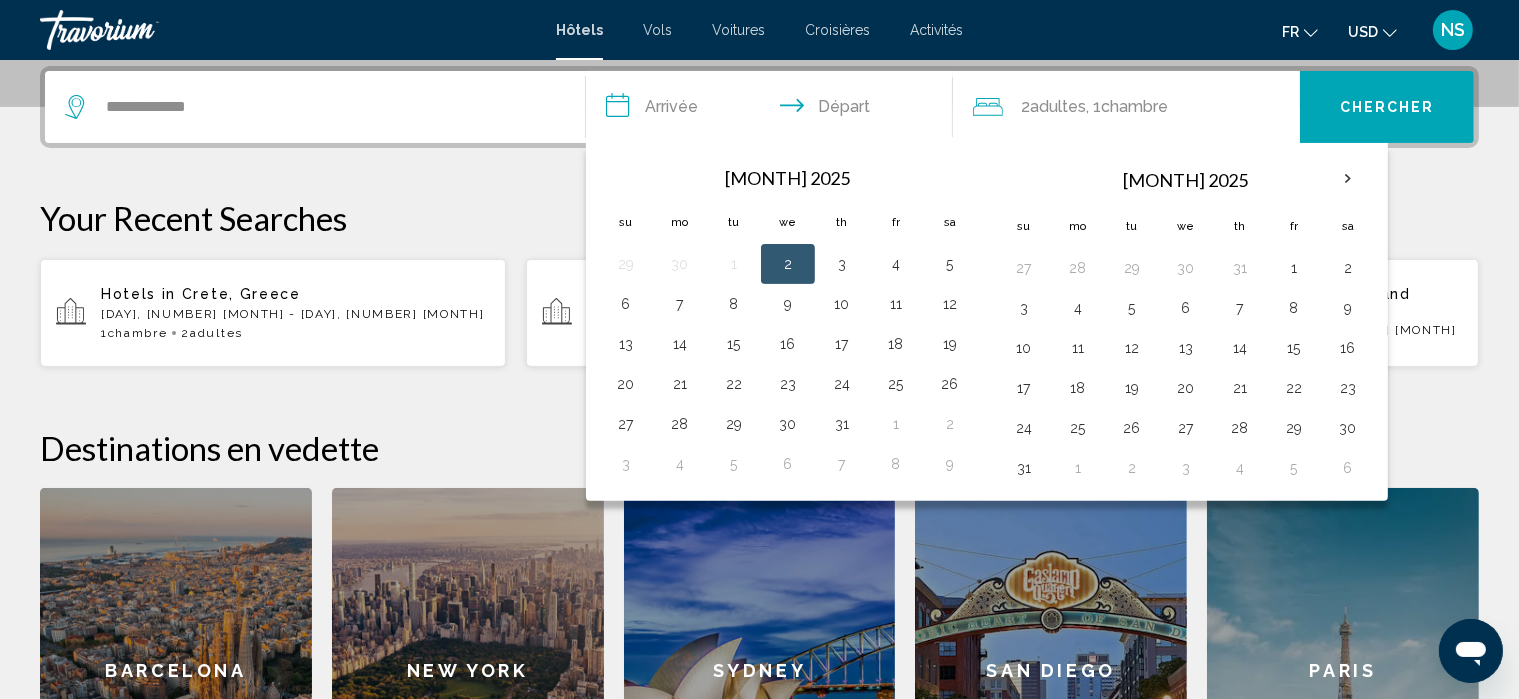 click on "[NUMBER]" at bounding box center (788, 264) 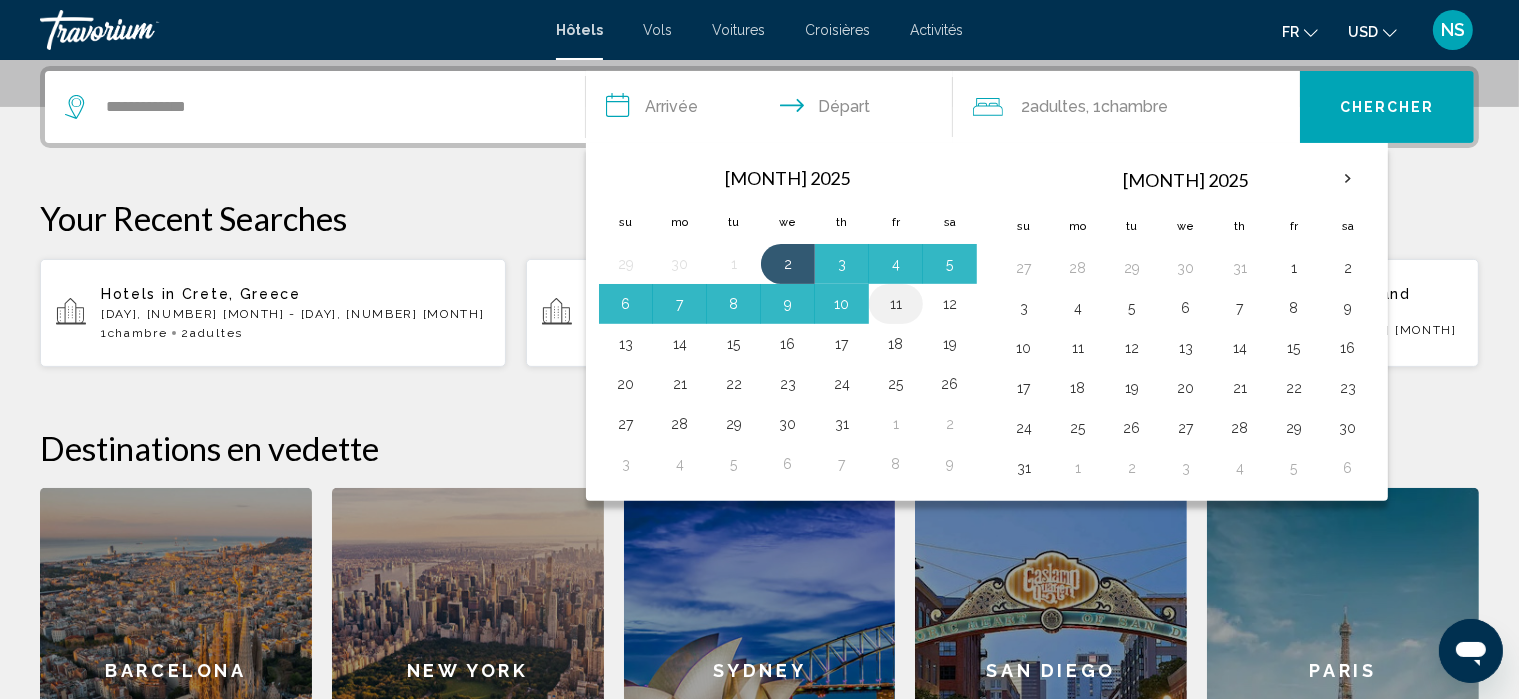 click on "11" at bounding box center (896, 304) 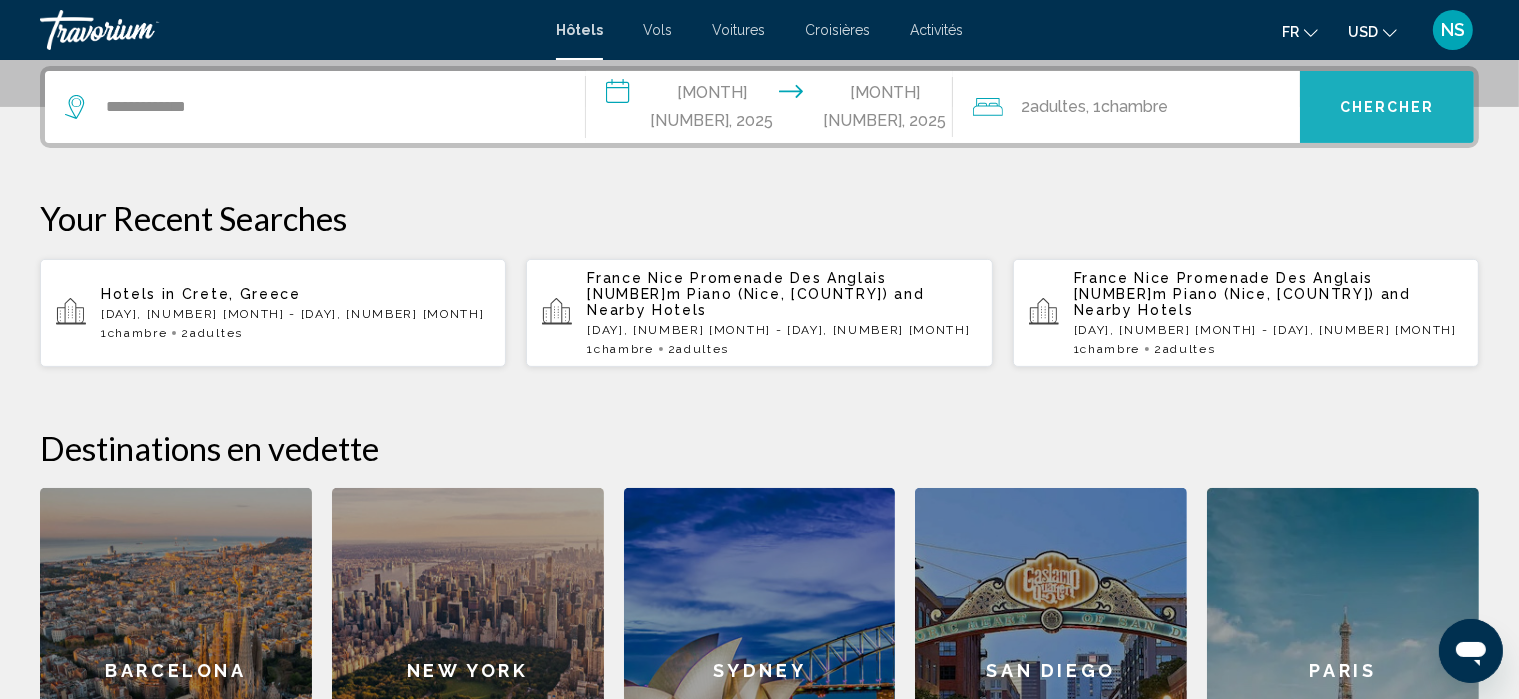 click on "Chercher" at bounding box center (1387, 107) 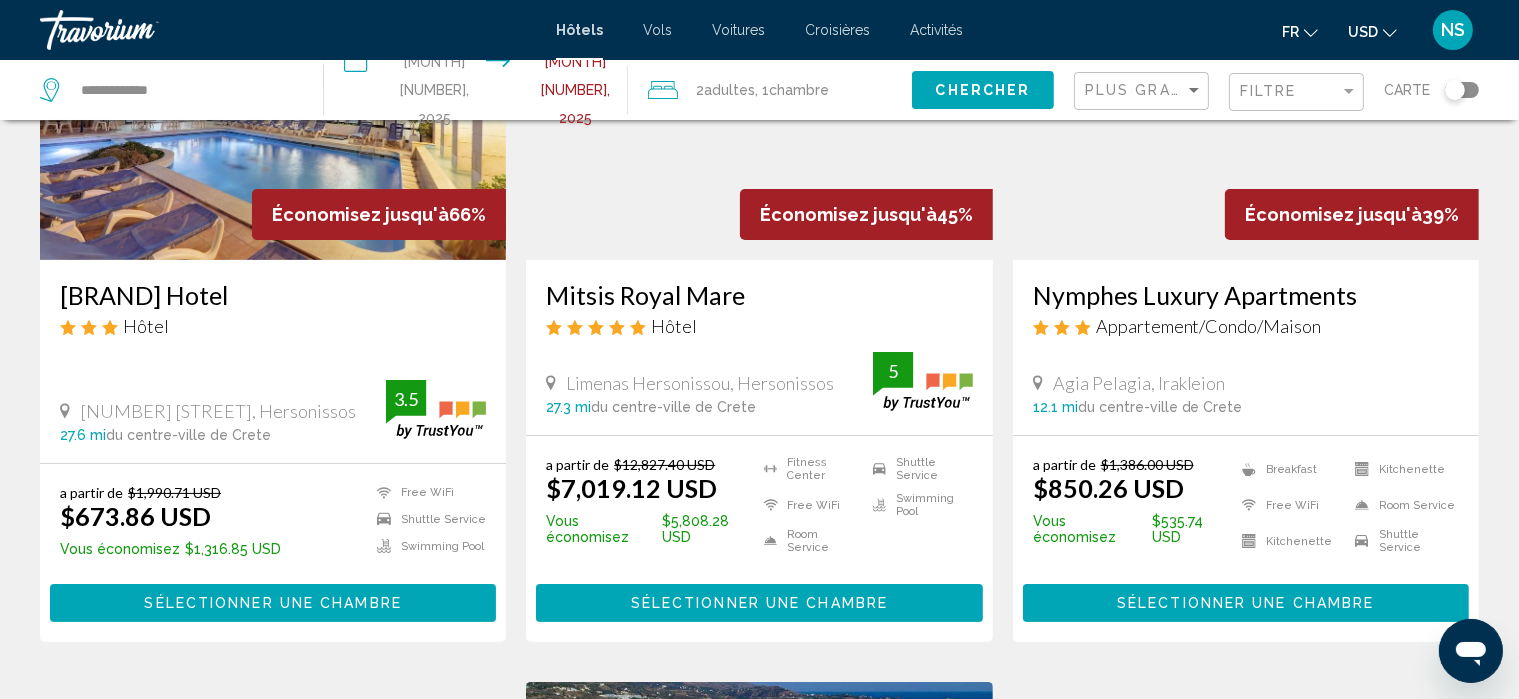 scroll, scrollTop: 0, scrollLeft: 0, axis: both 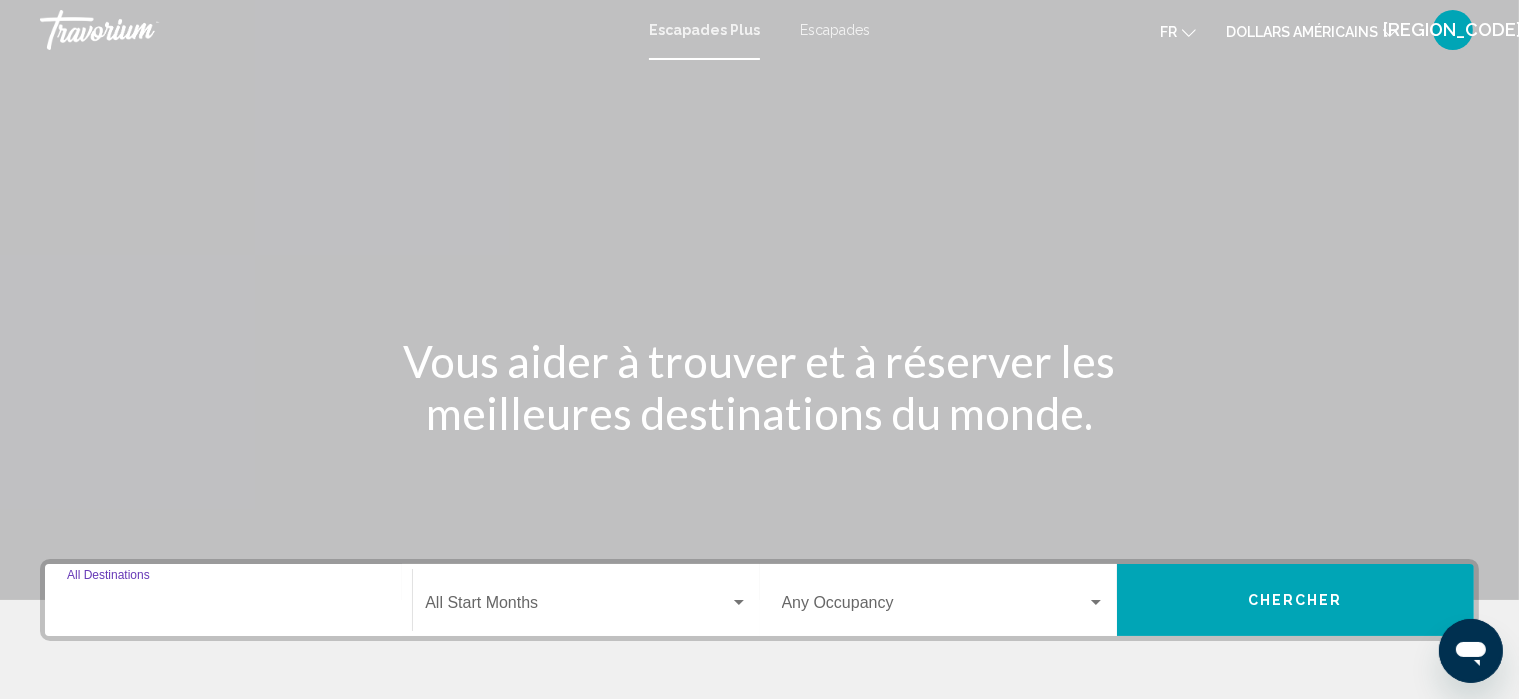 click on "Destination All Destinations" at bounding box center (228, 607) 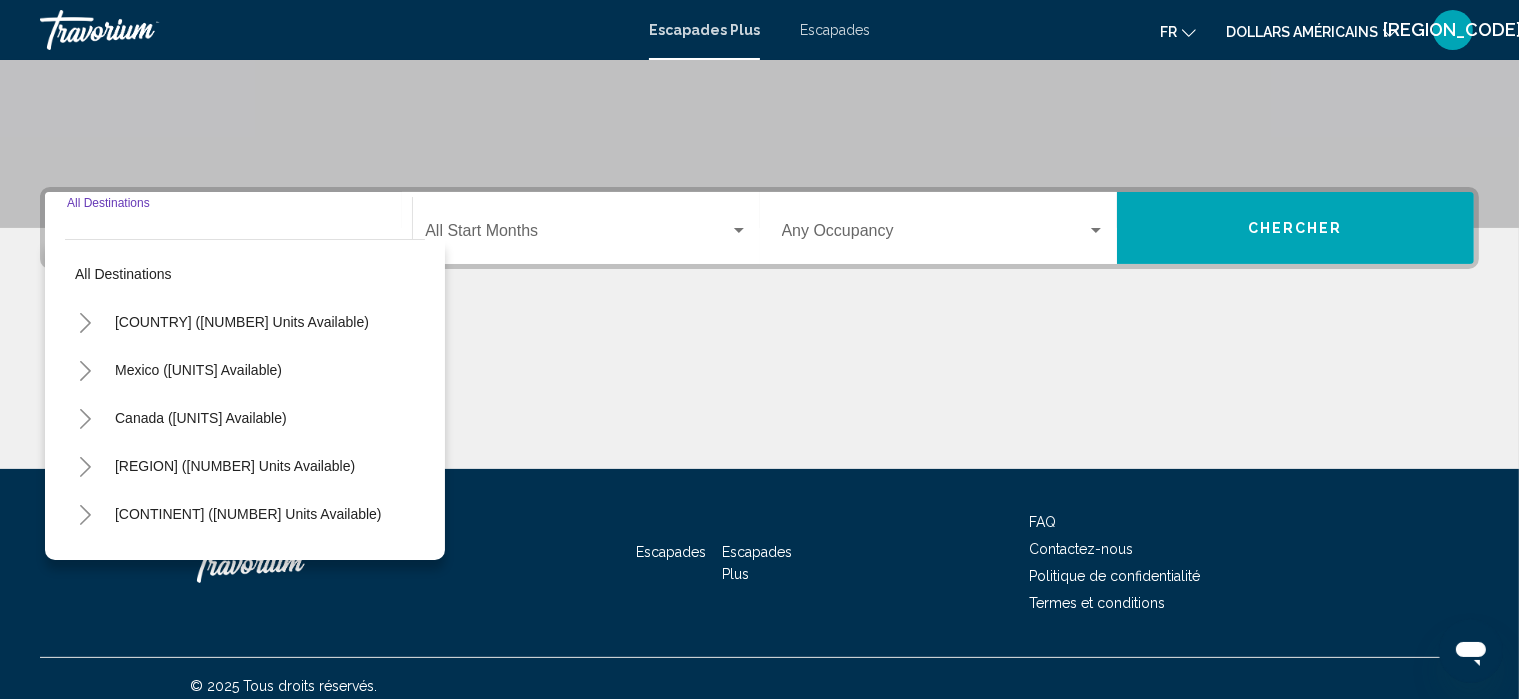 scroll, scrollTop: 386, scrollLeft: 0, axis: vertical 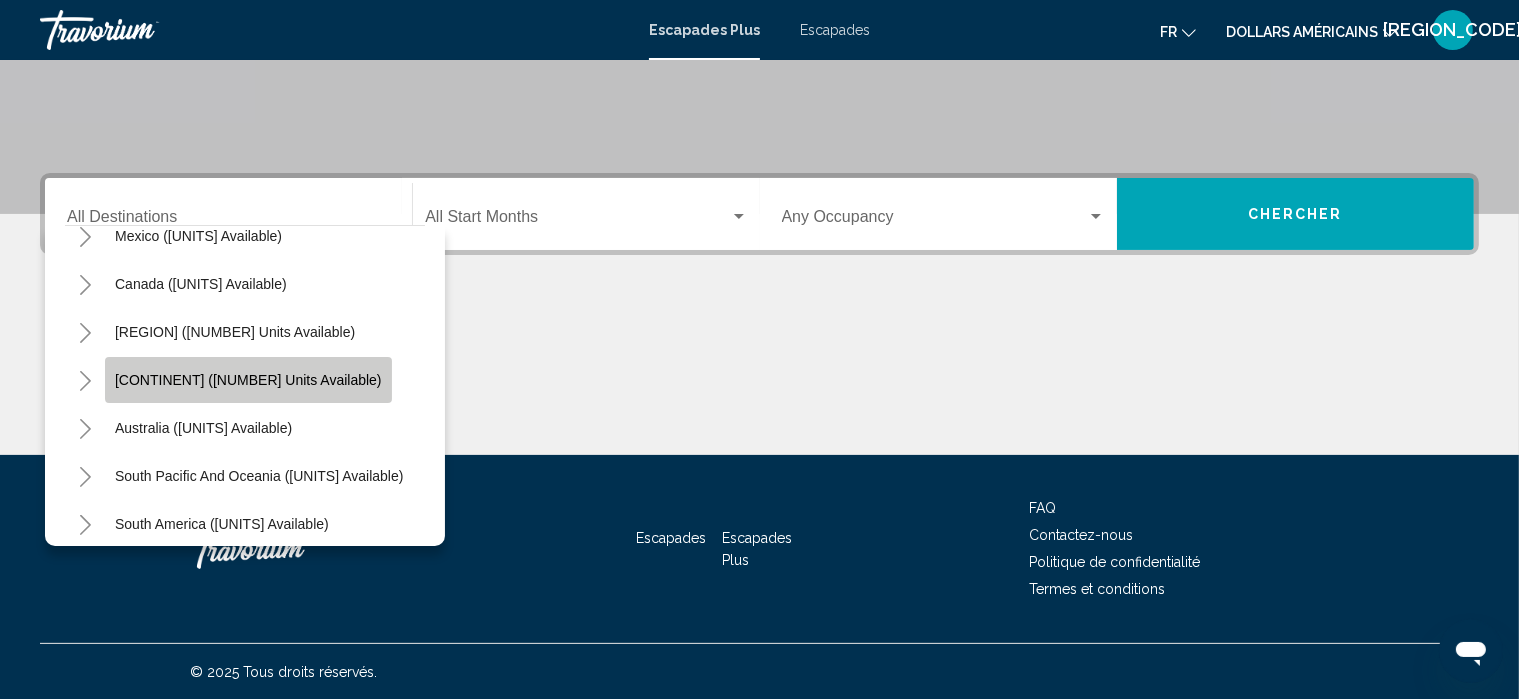 click on "[CONTINENT] ([NUMBER] units available)" at bounding box center (248, 380) 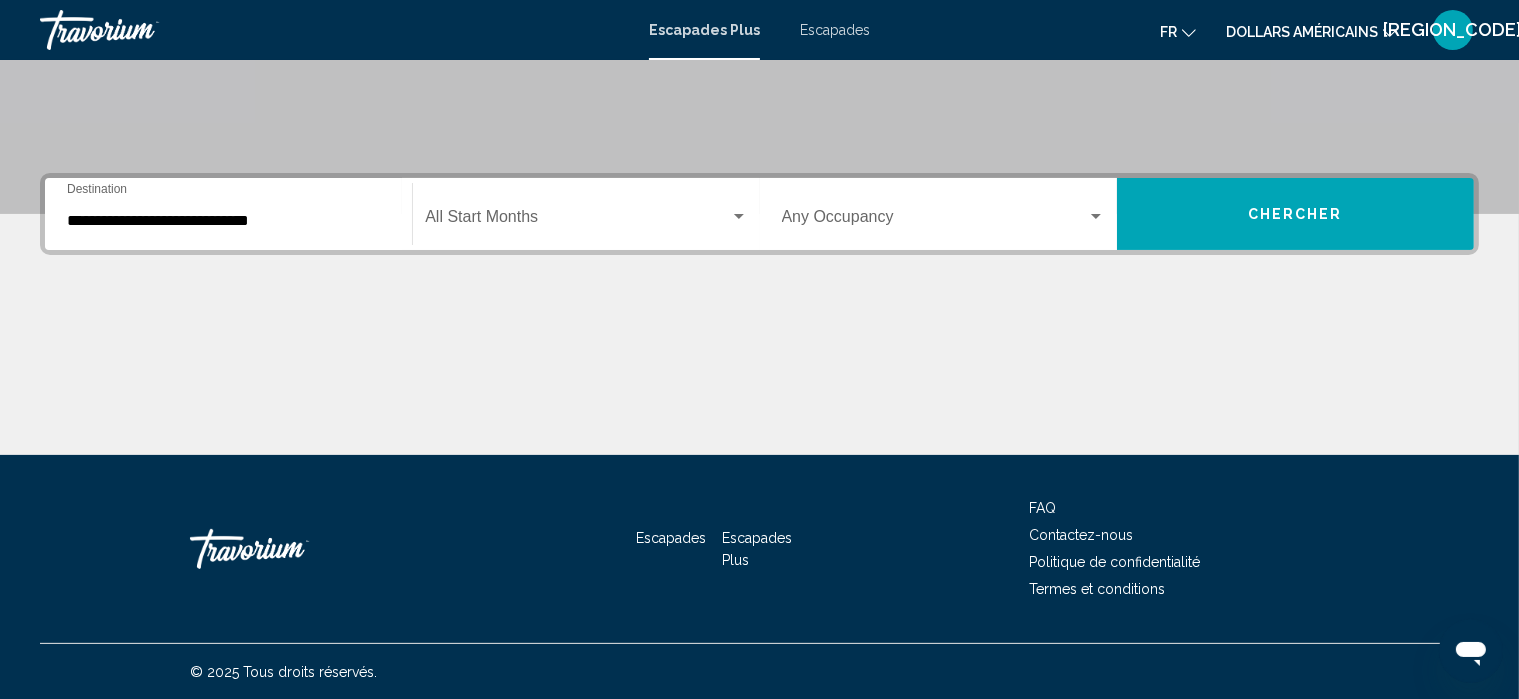 click on "**********" at bounding box center [228, 214] 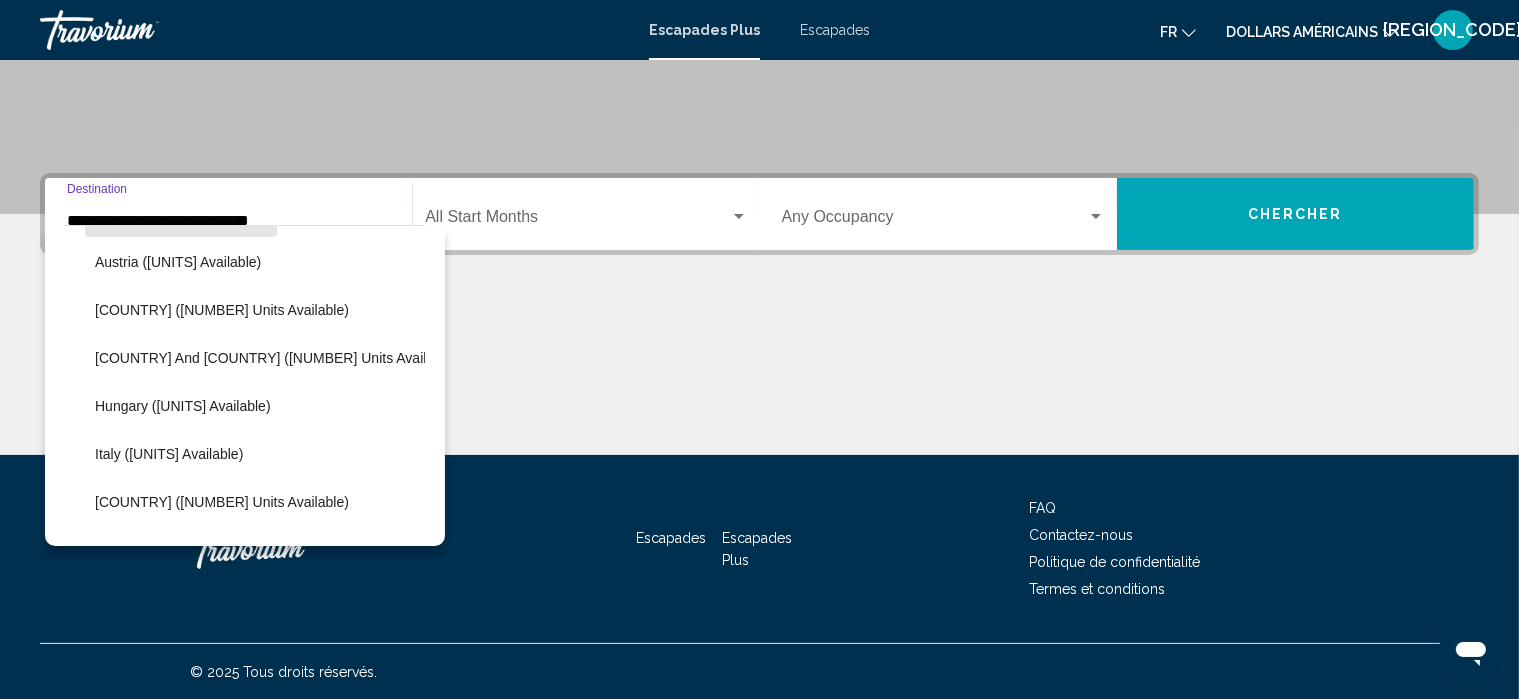 scroll, scrollTop: 335, scrollLeft: 0, axis: vertical 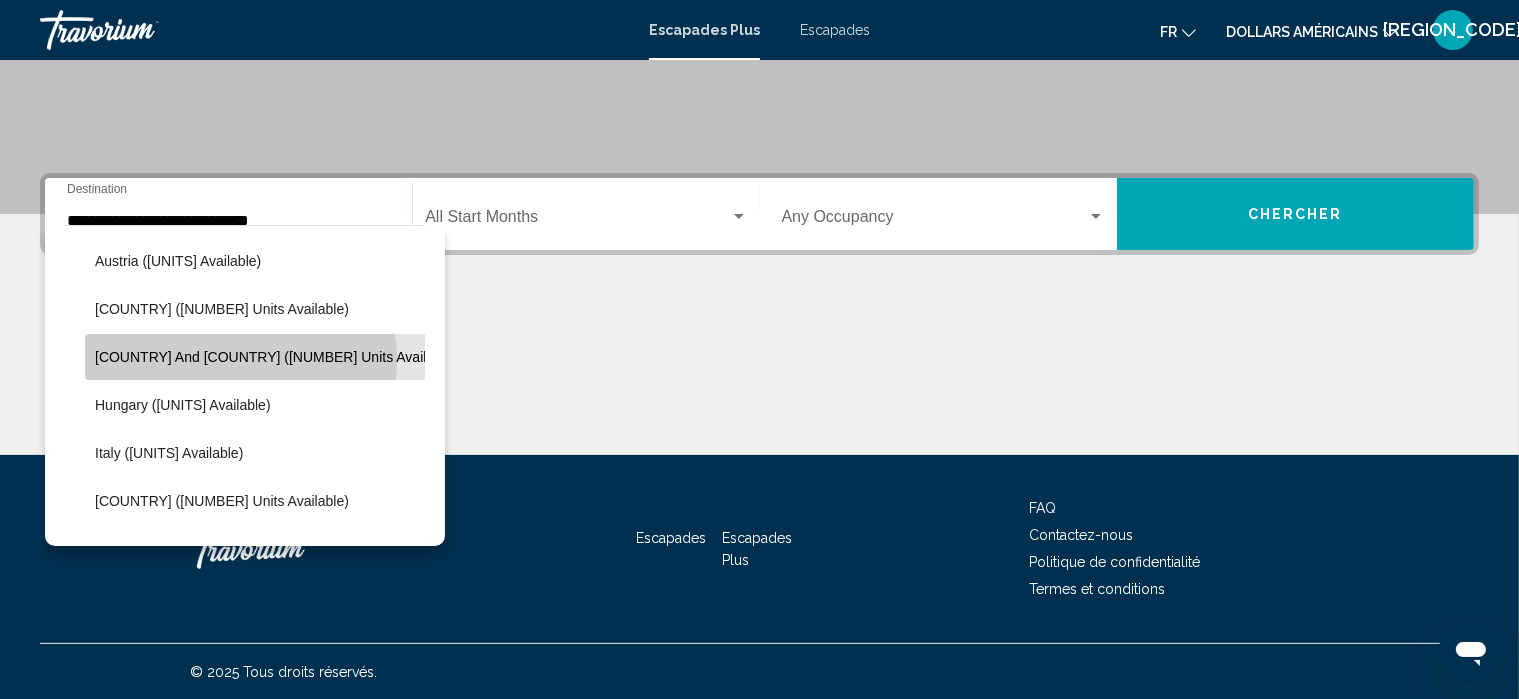 click on "[COUNTRY] and [COUNTRY] ([NUMBER] units available)" at bounding box center (276, 357) 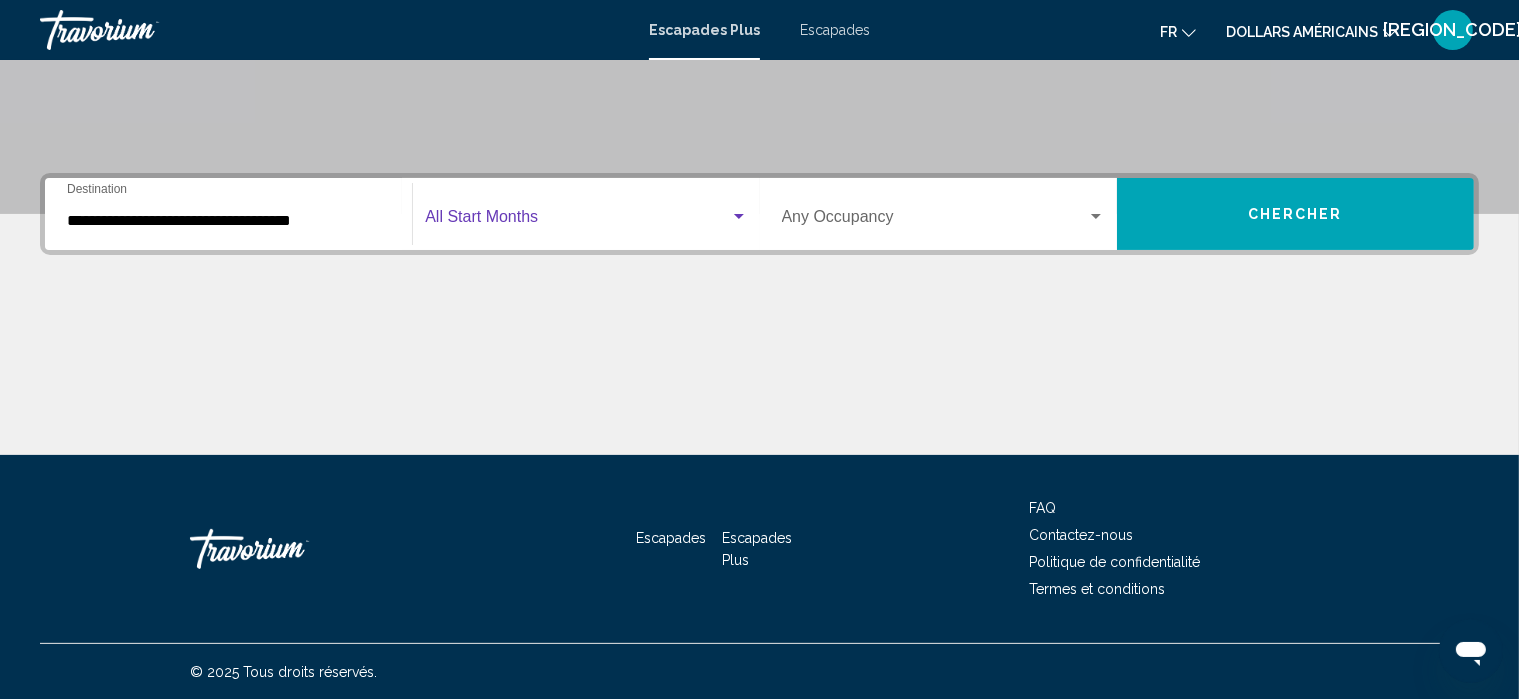 click at bounding box center [739, 217] 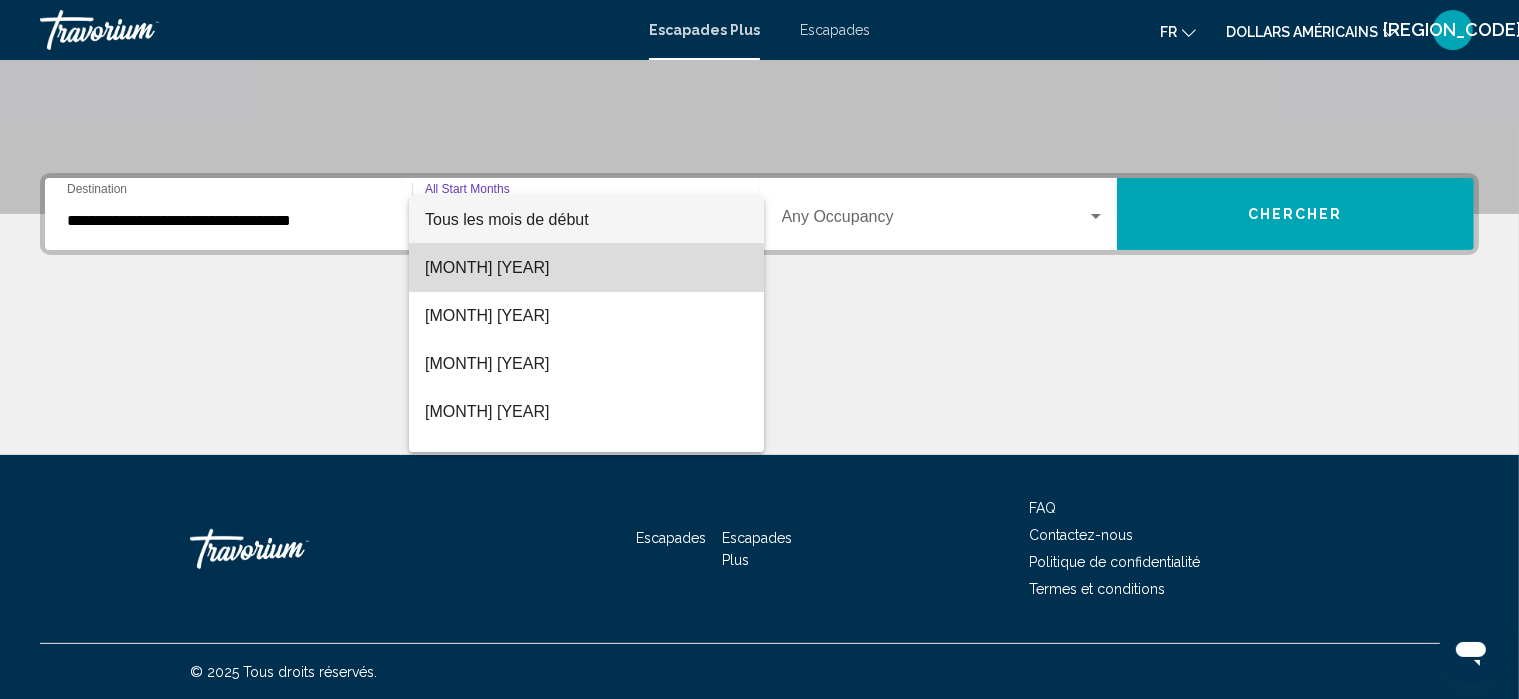click on "[MONTH] [YEAR]" at bounding box center (586, 268) 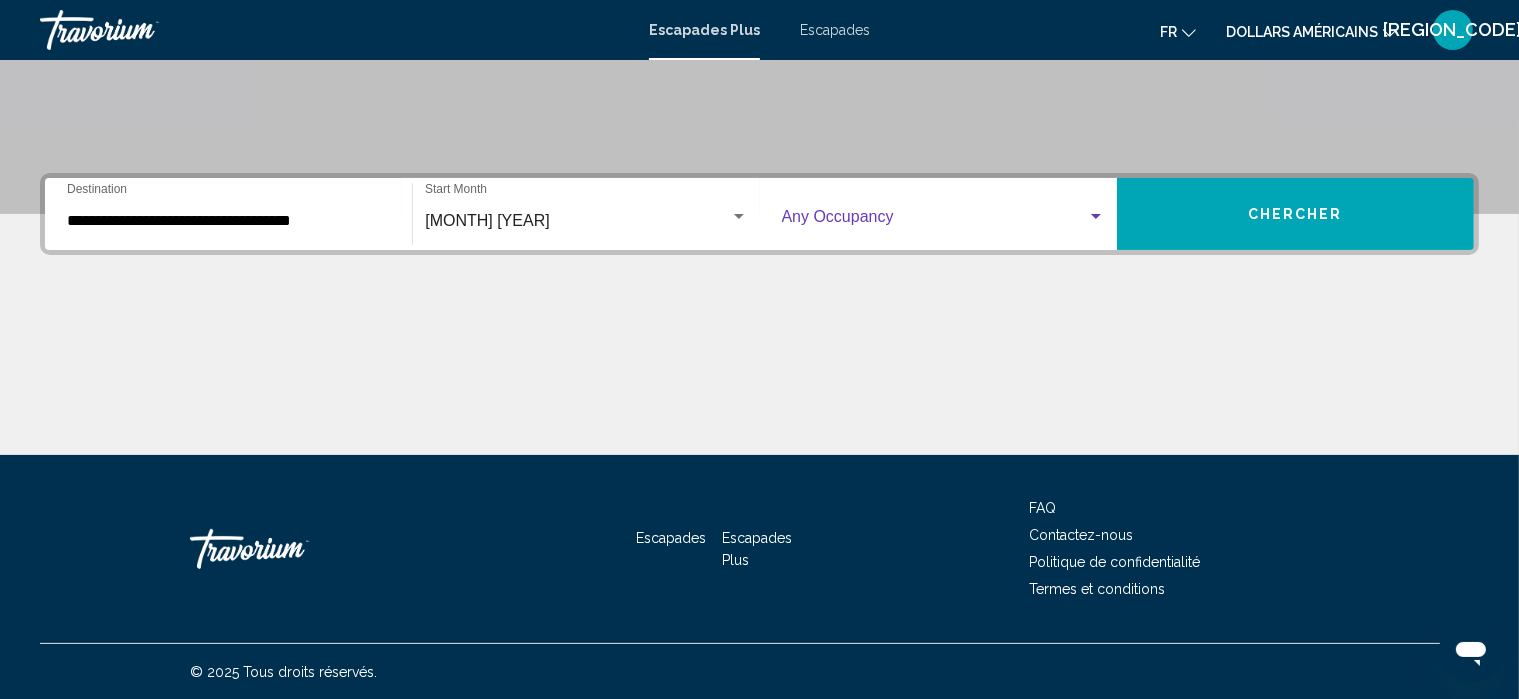 click at bounding box center (1096, 217) 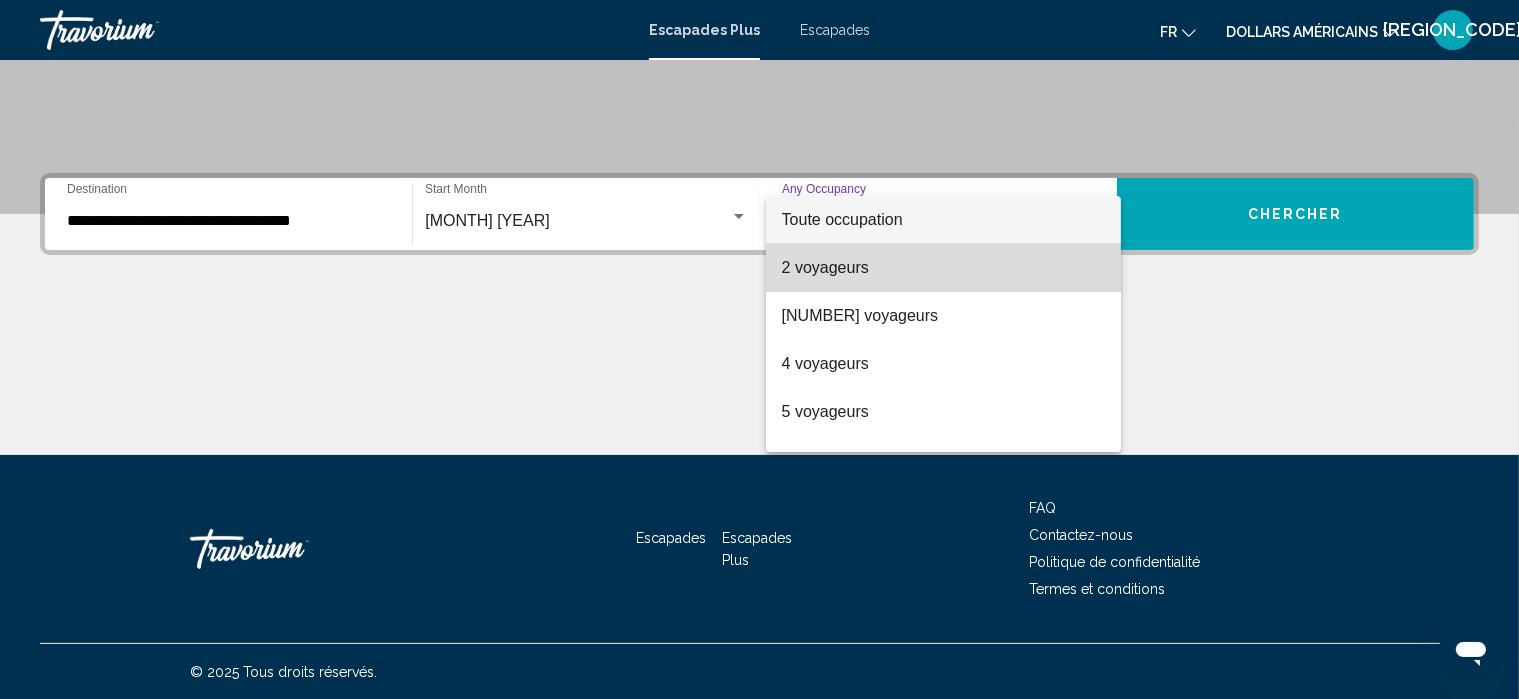 click on "2 voyageurs" at bounding box center [943, 268] 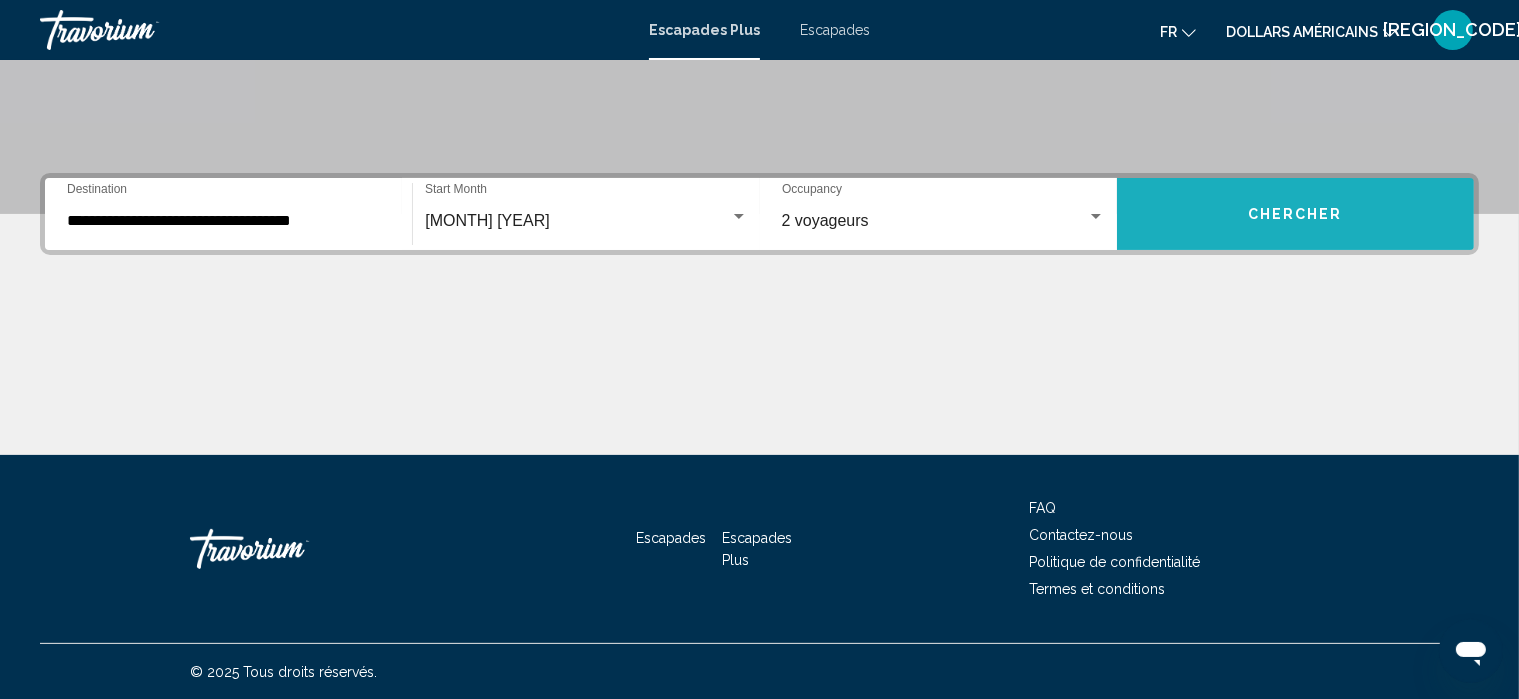 click on "Chercher" at bounding box center (1295, 215) 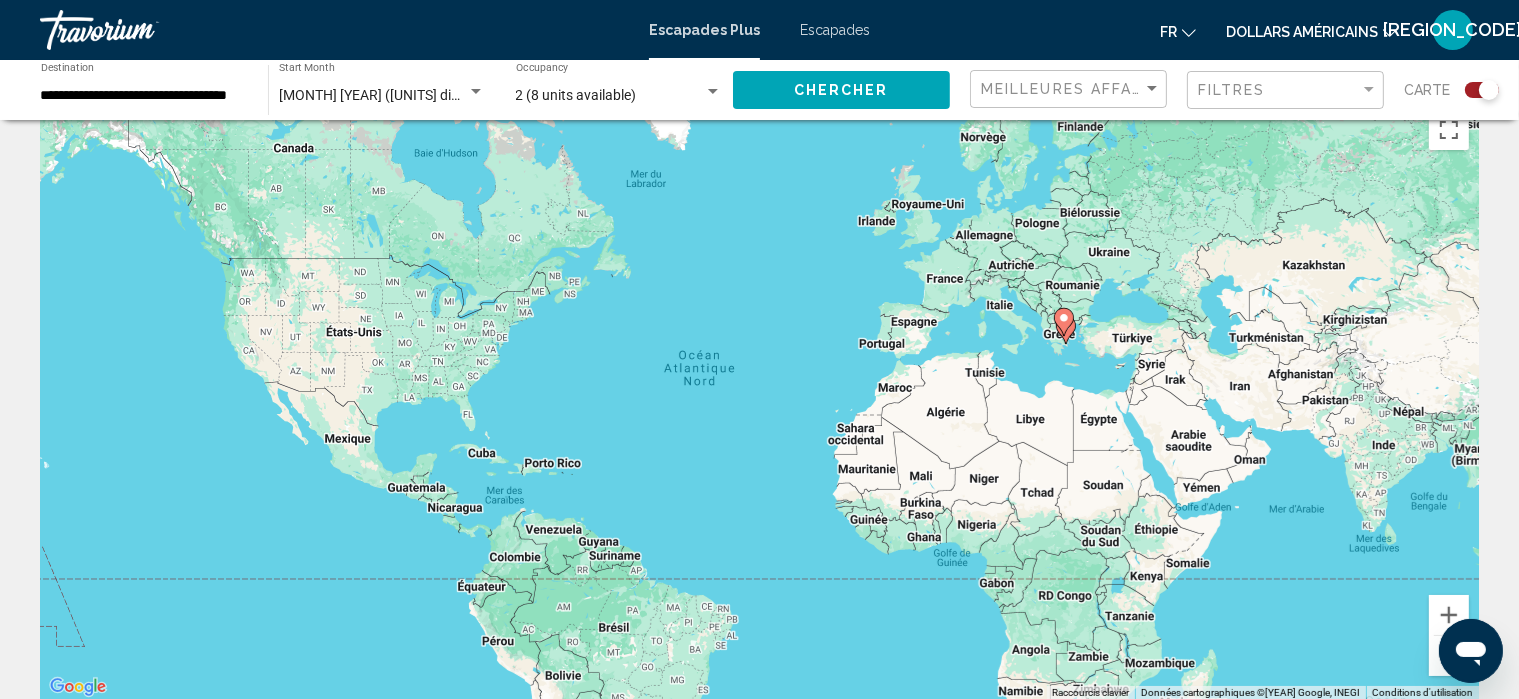 scroll, scrollTop: 39, scrollLeft: 0, axis: vertical 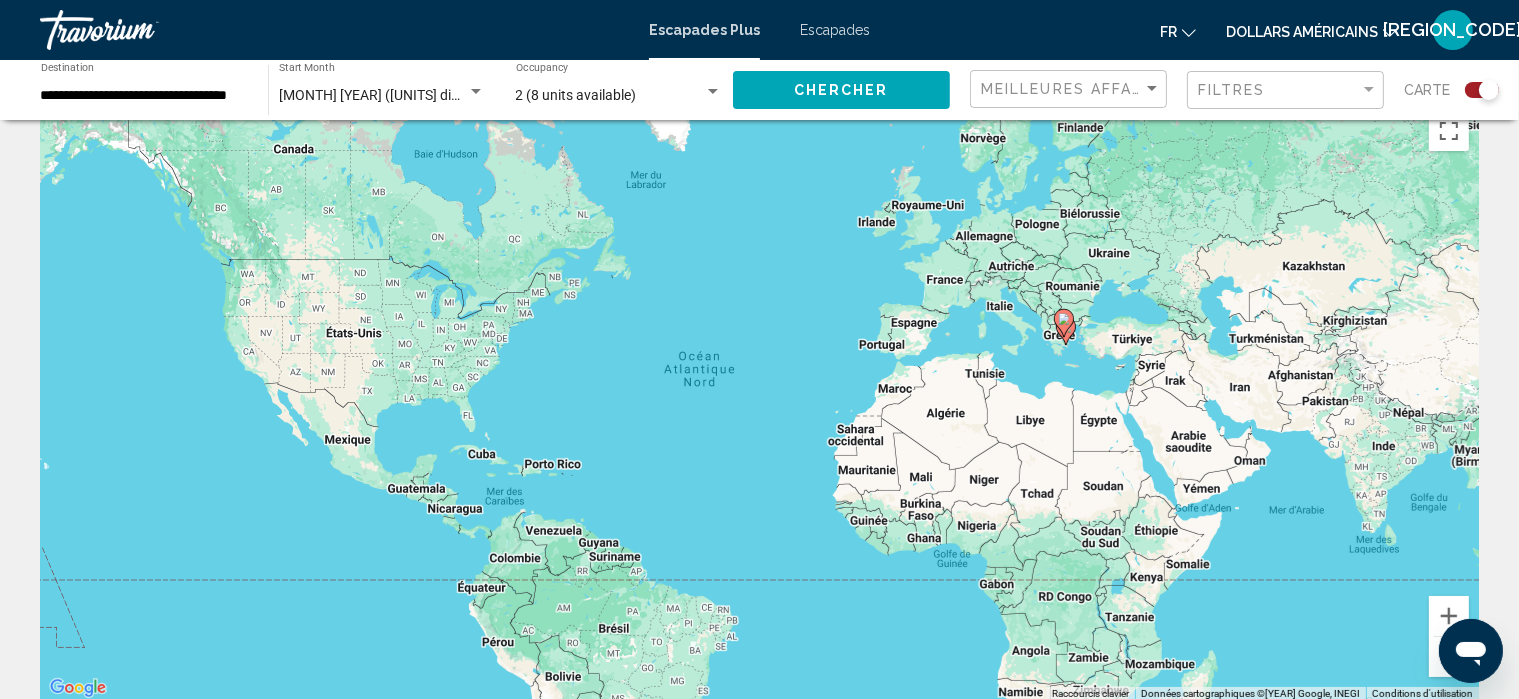 click at bounding box center [1066, 331] 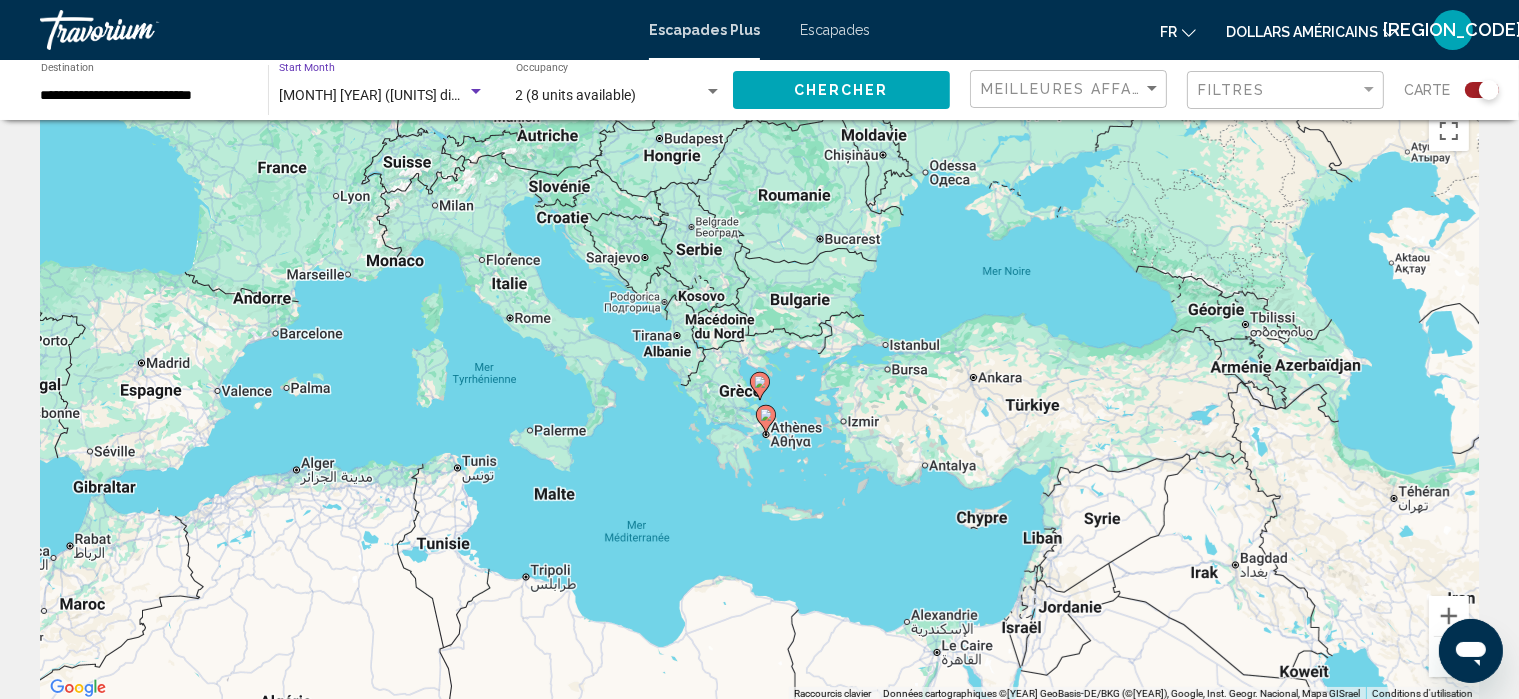 click at bounding box center (476, 91) 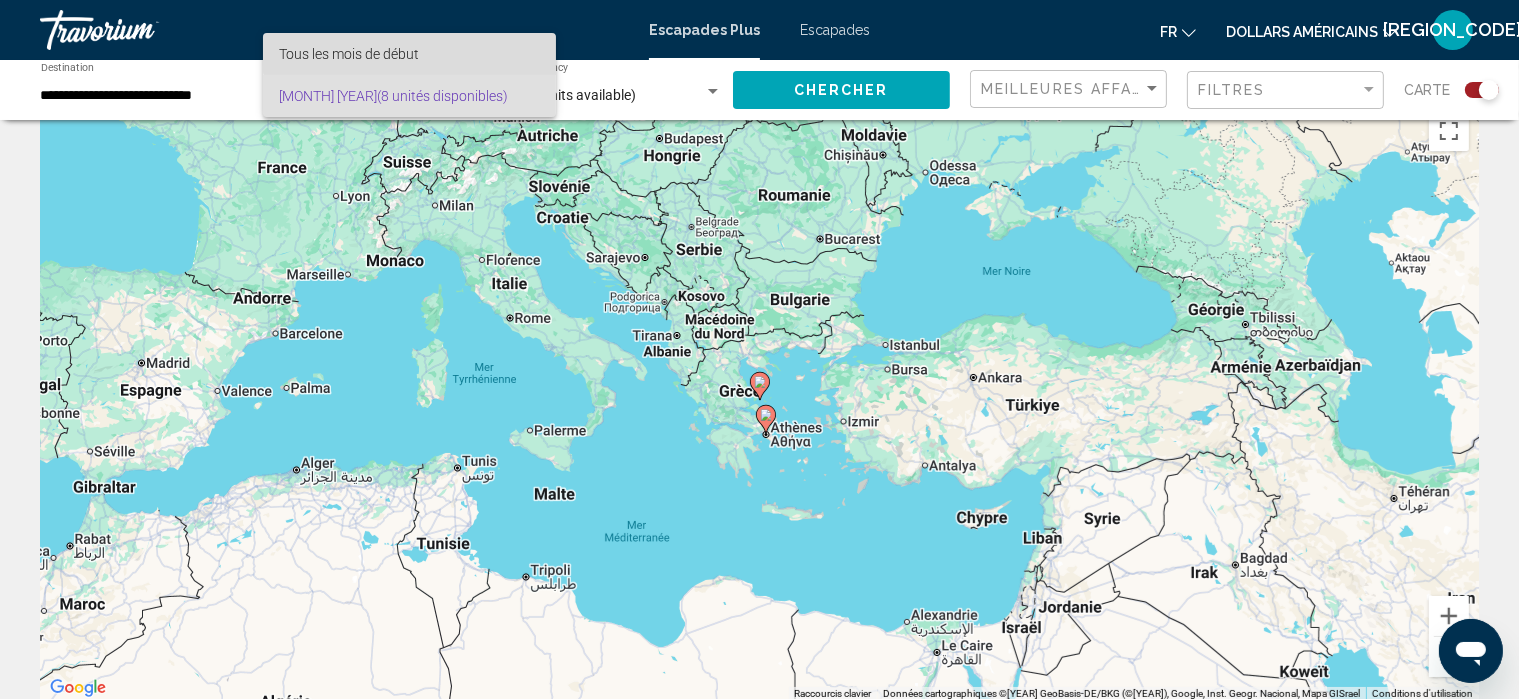 click on "Tous les mois de début" at bounding box center [409, 54] 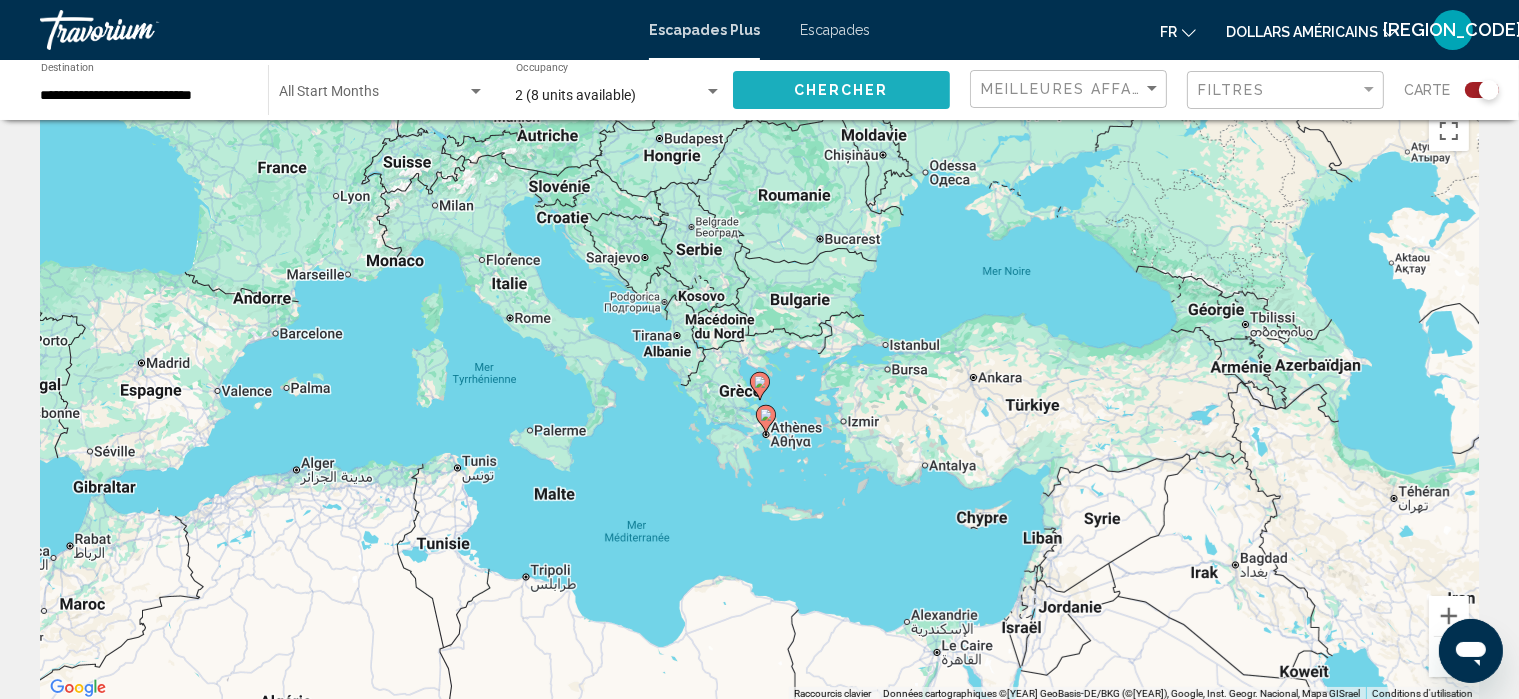 click on "Chercher" at bounding box center (841, 91) 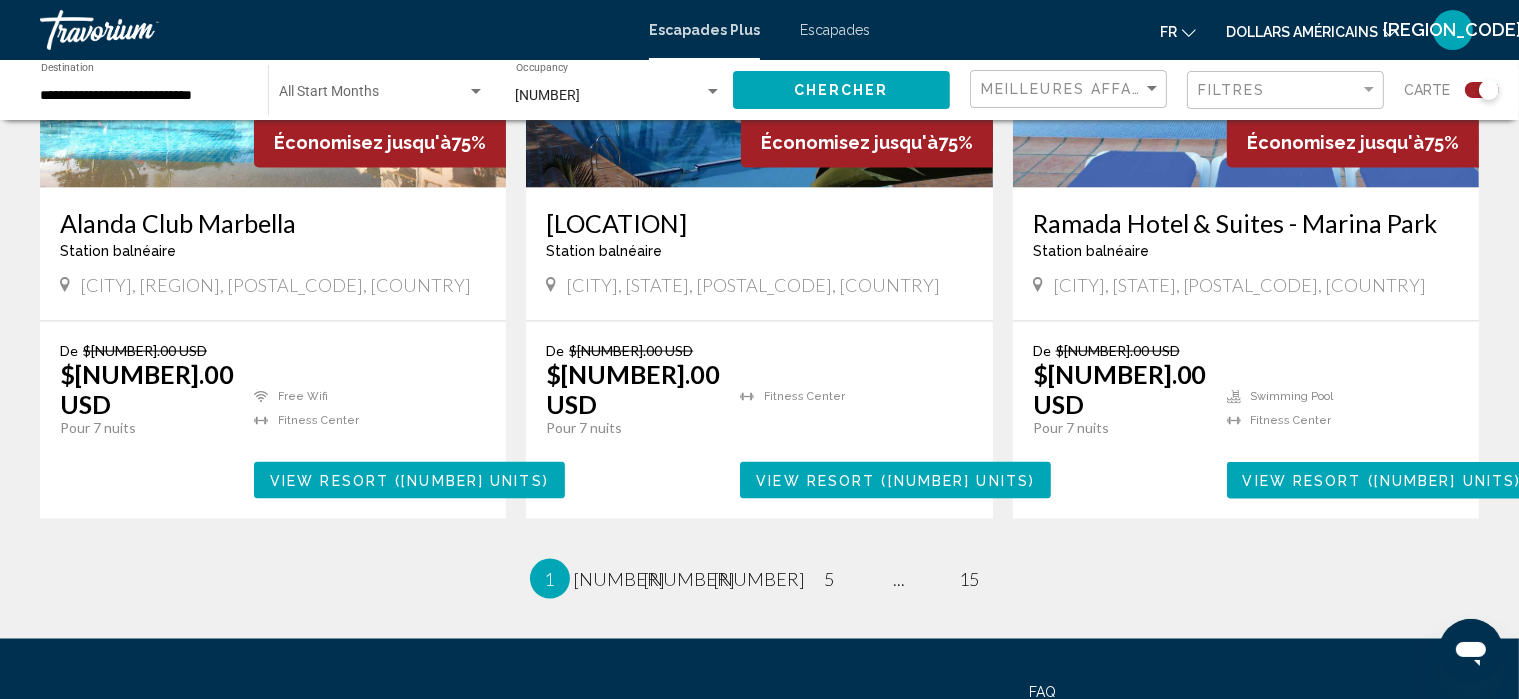 scroll, scrollTop: 3095, scrollLeft: 0, axis: vertical 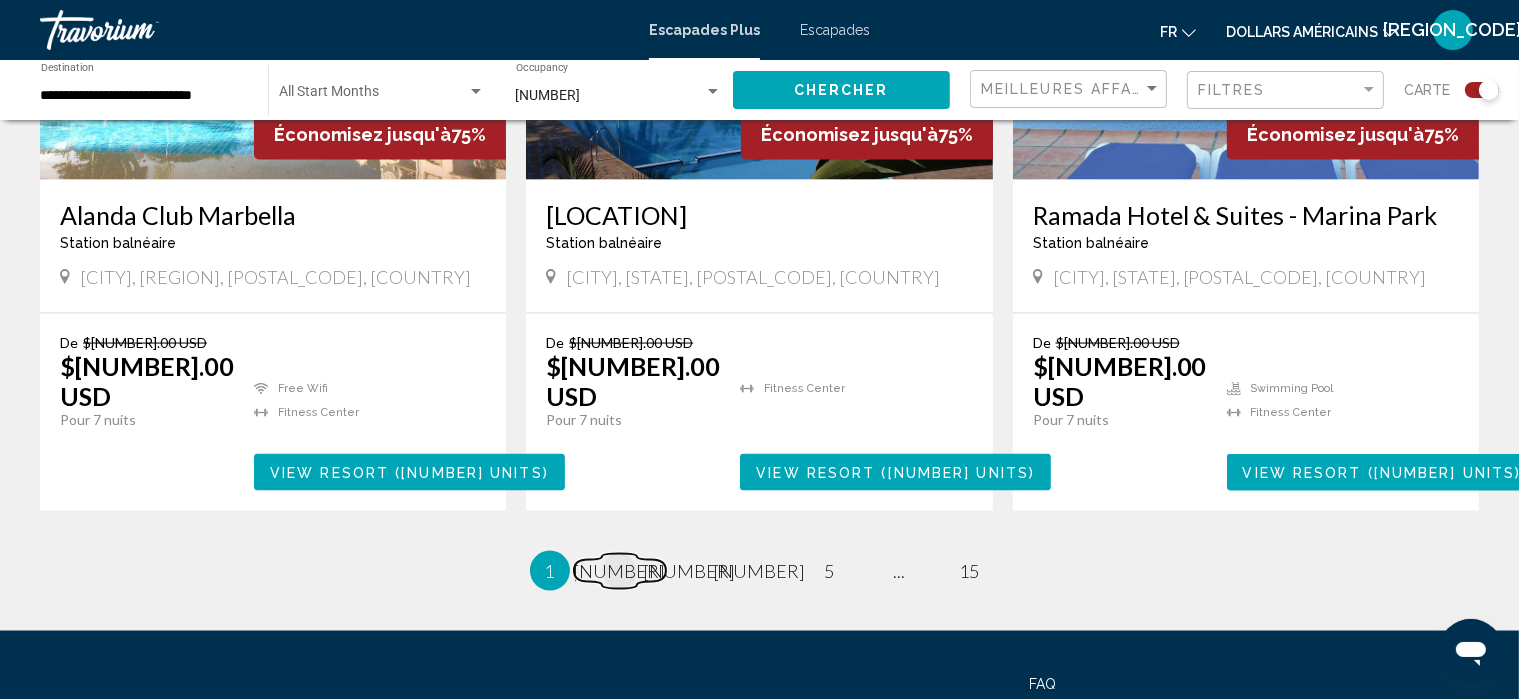 click on "[NUMBER]" at bounding box center [620, 571] 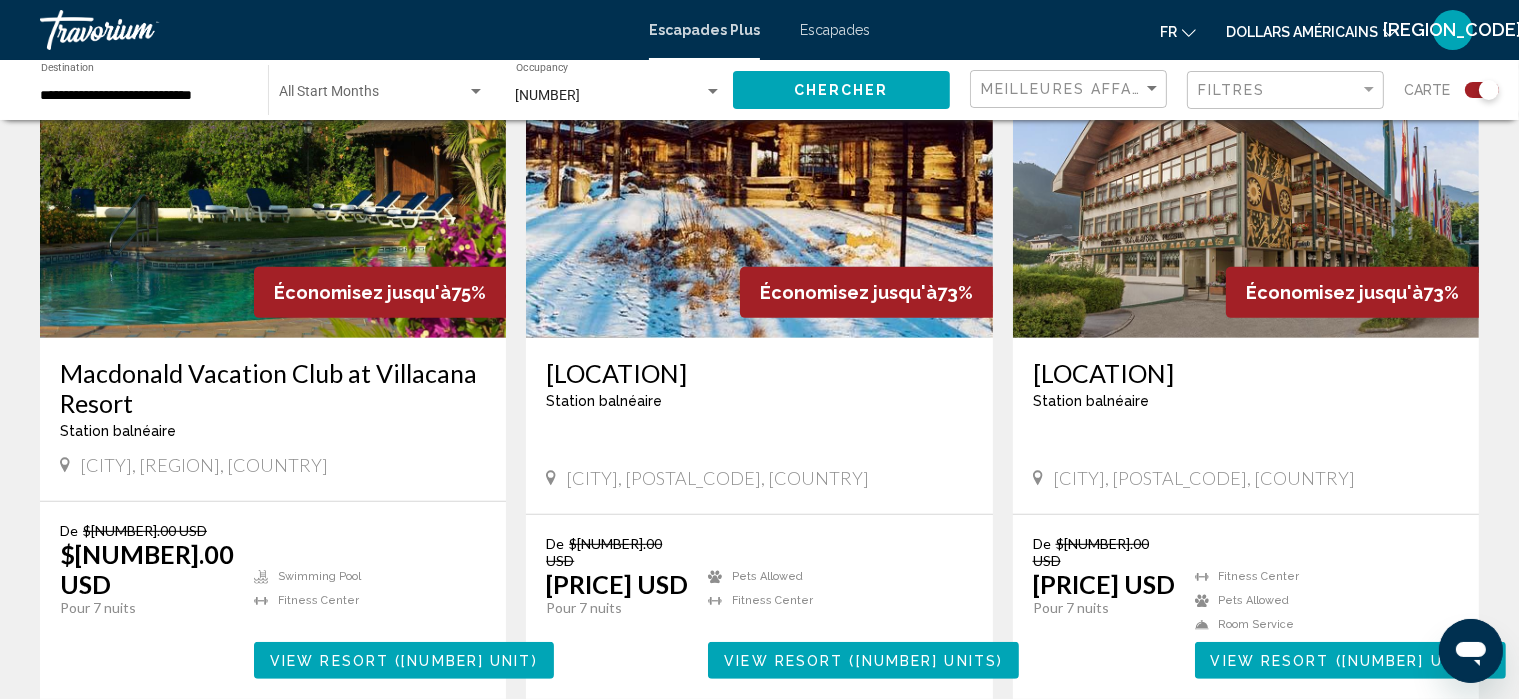 scroll, scrollTop: 814, scrollLeft: 0, axis: vertical 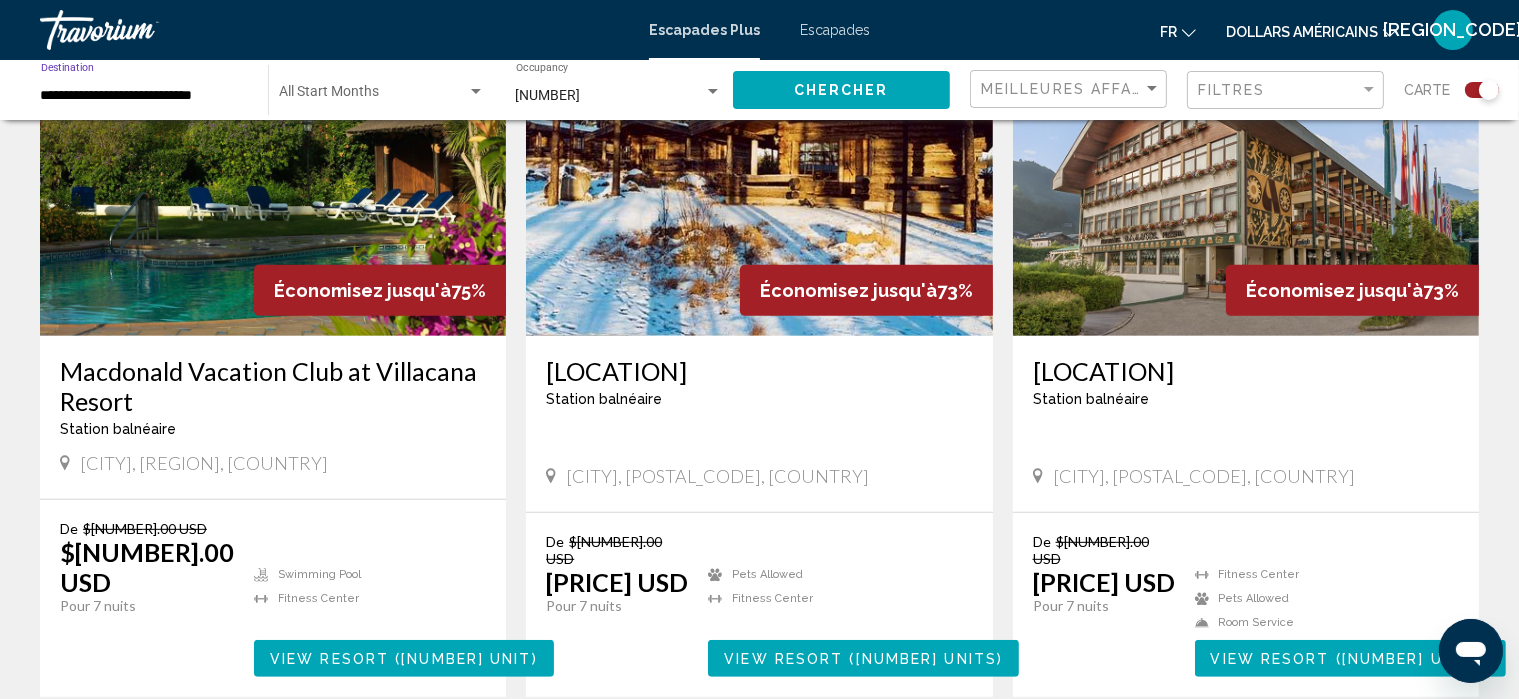 click on "**********" at bounding box center [144, 96] 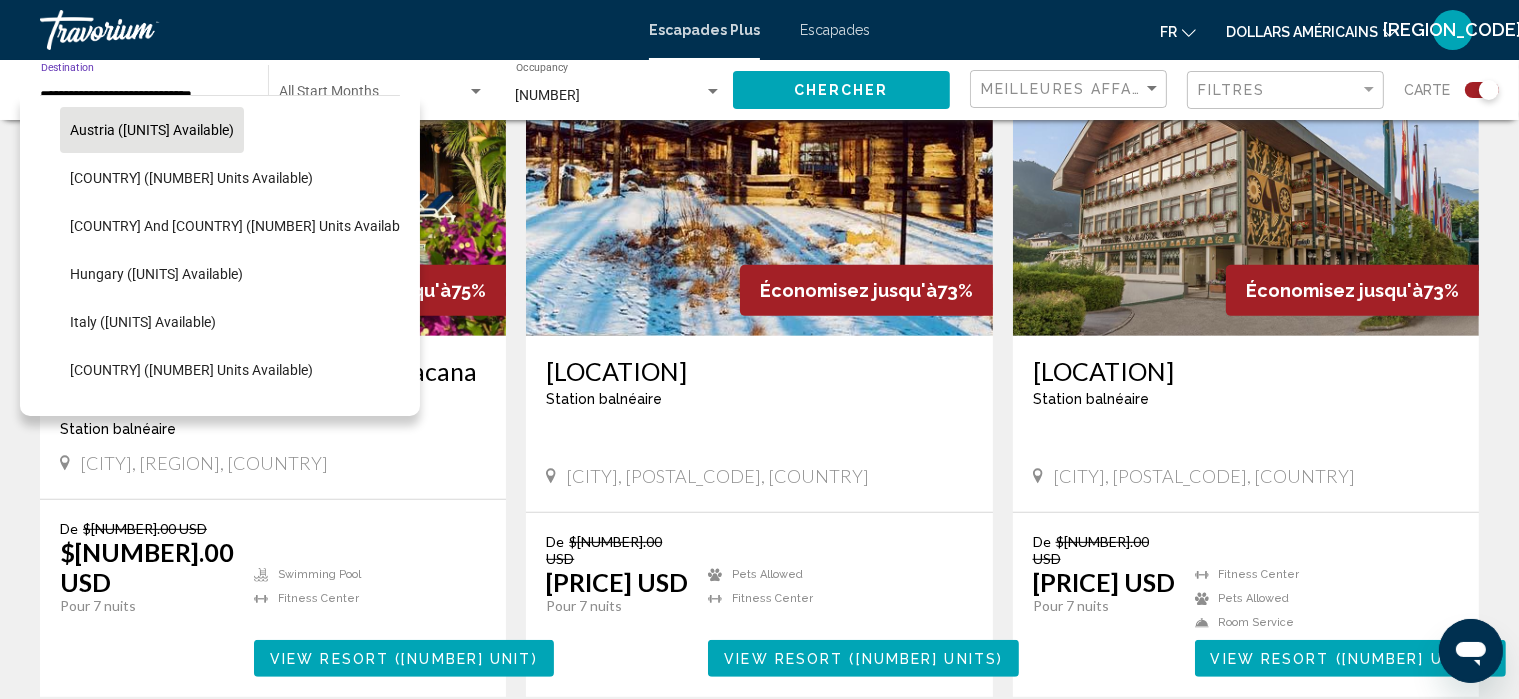 scroll, scrollTop: 337, scrollLeft: 0, axis: vertical 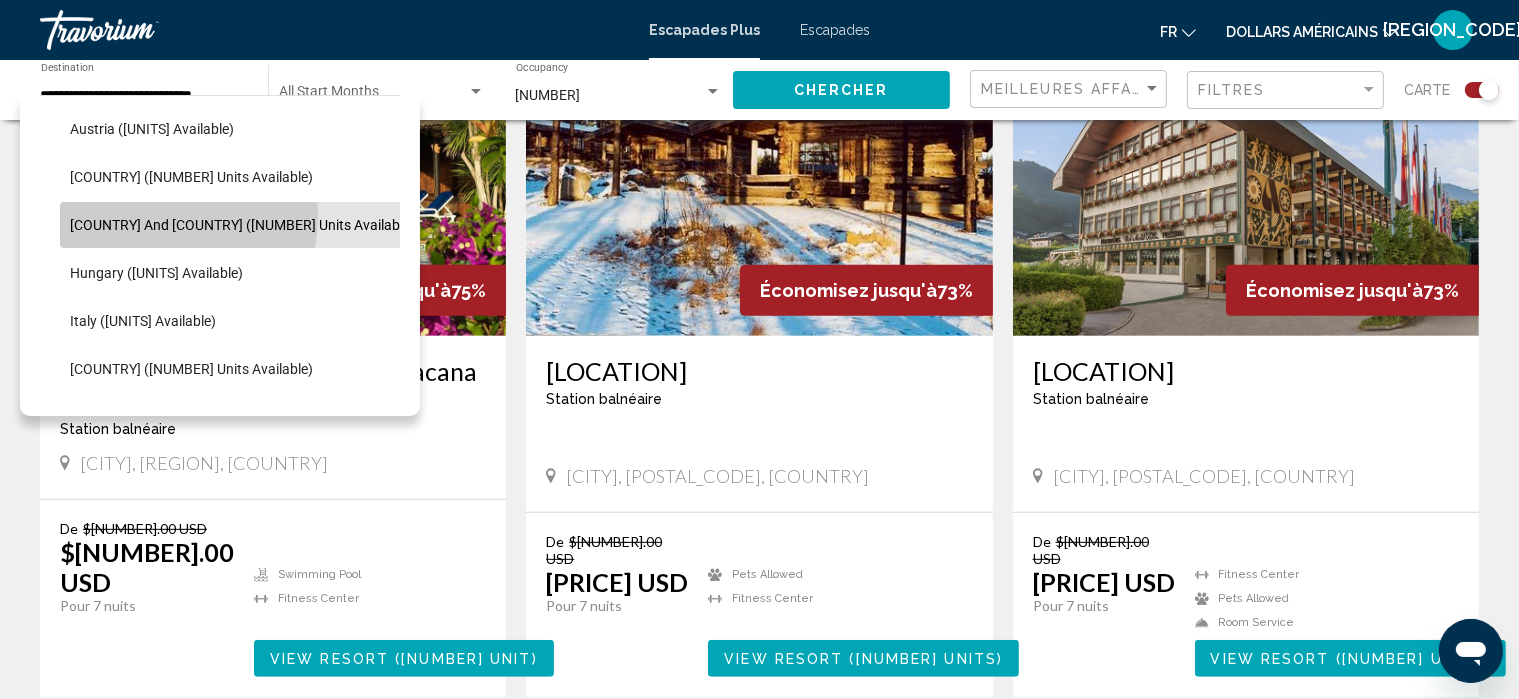 click on "[COUNTRY] and [COUNTRY] ([NUMBER] units available)" at bounding box center [242, 225] 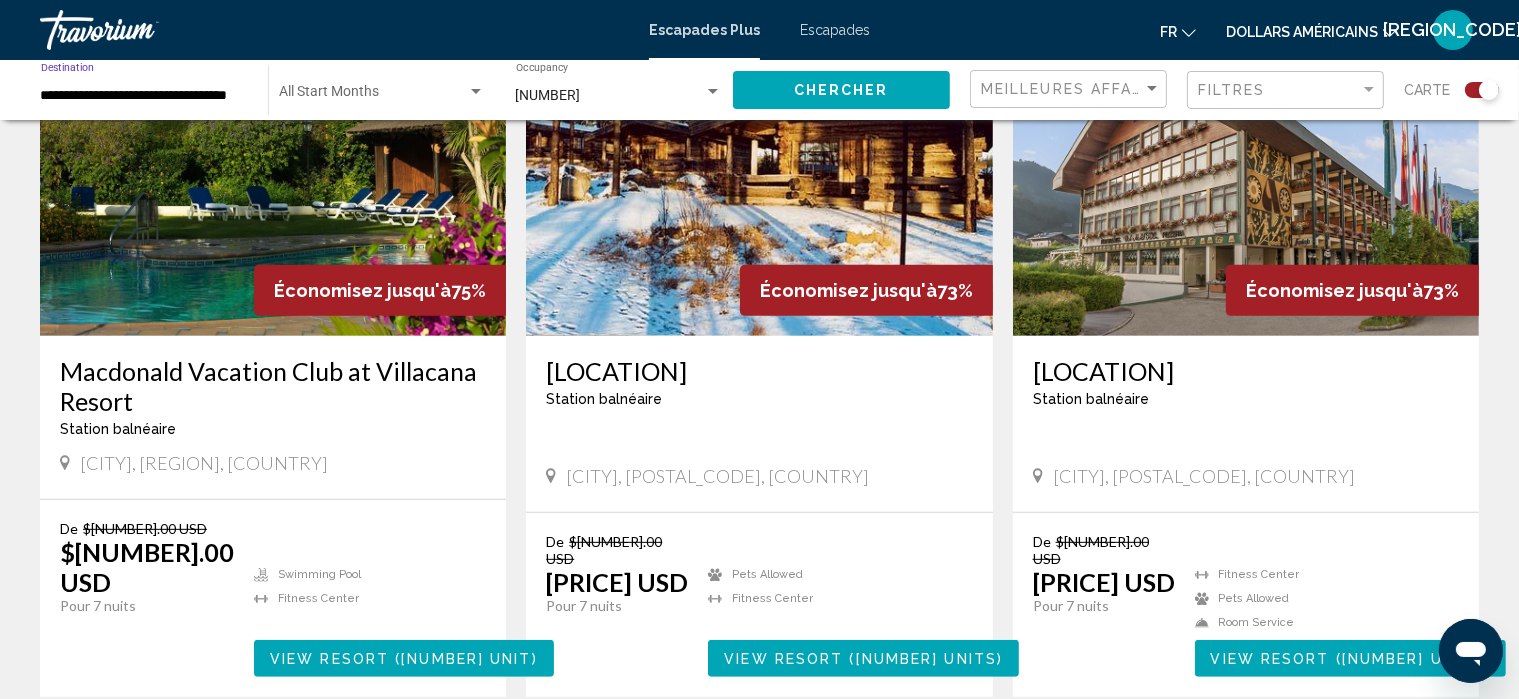 click on "Chercher" at bounding box center (841, 91) 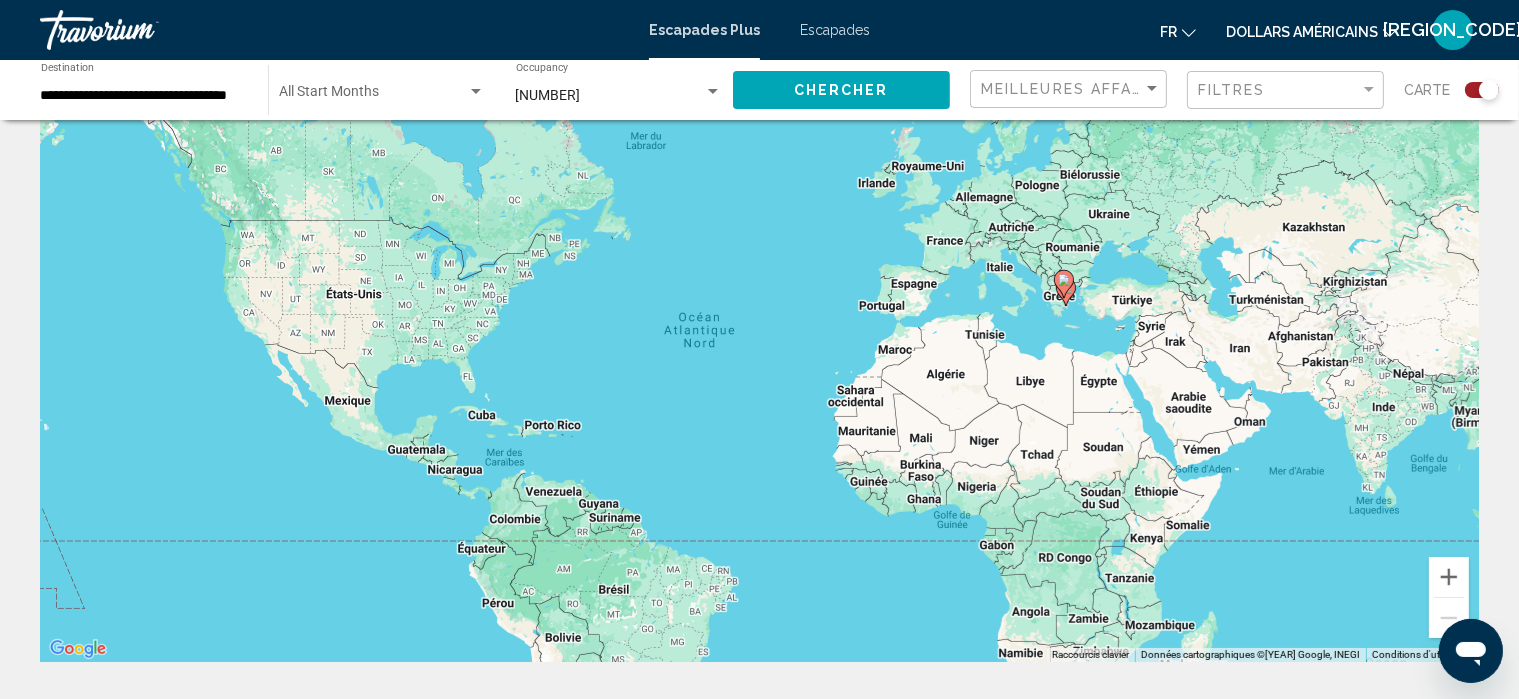 scroll, scrollTop: 71, scrollLeft: 0, axis: vertical 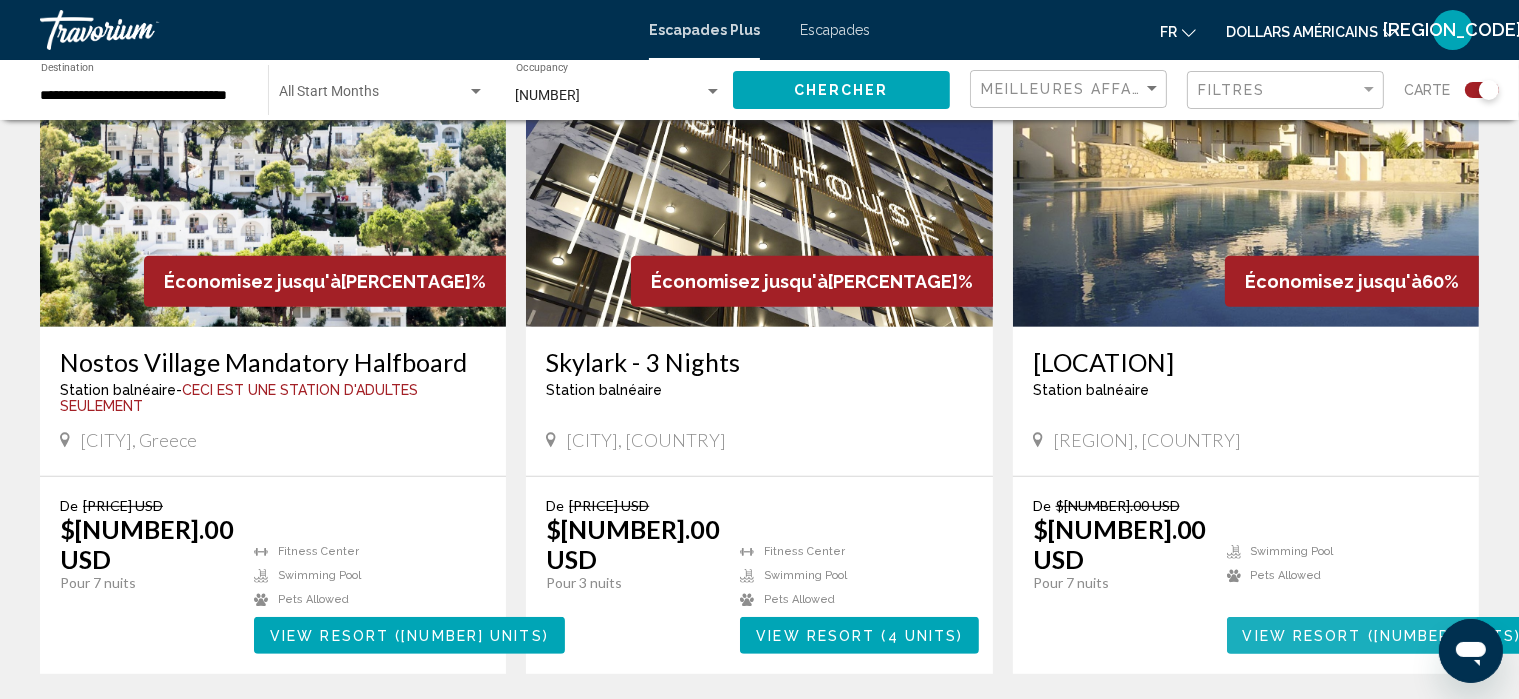 click on "View Resort ([NUMBER] units )" at bounding box center [1382, 635] 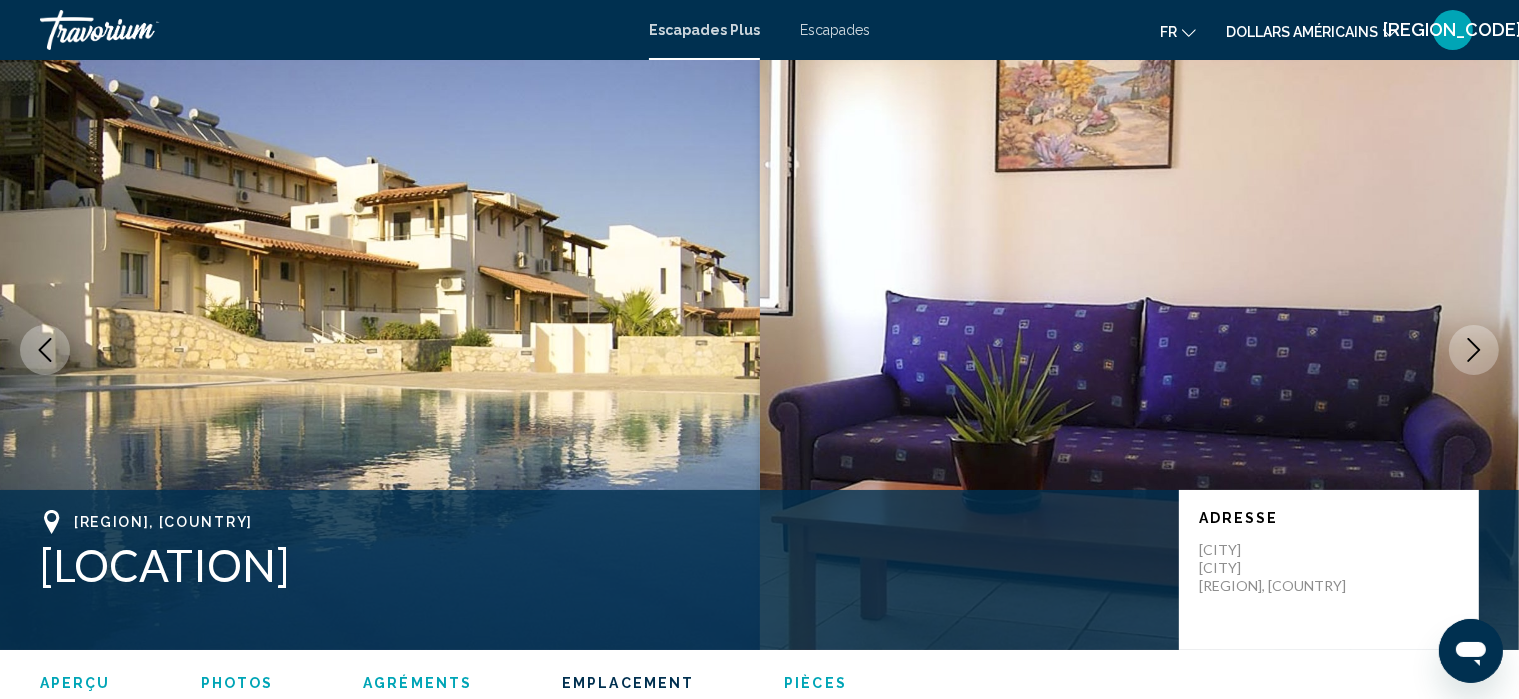 scroll, scrollTop: 2556, scrollLeft: 0, axis: vertical 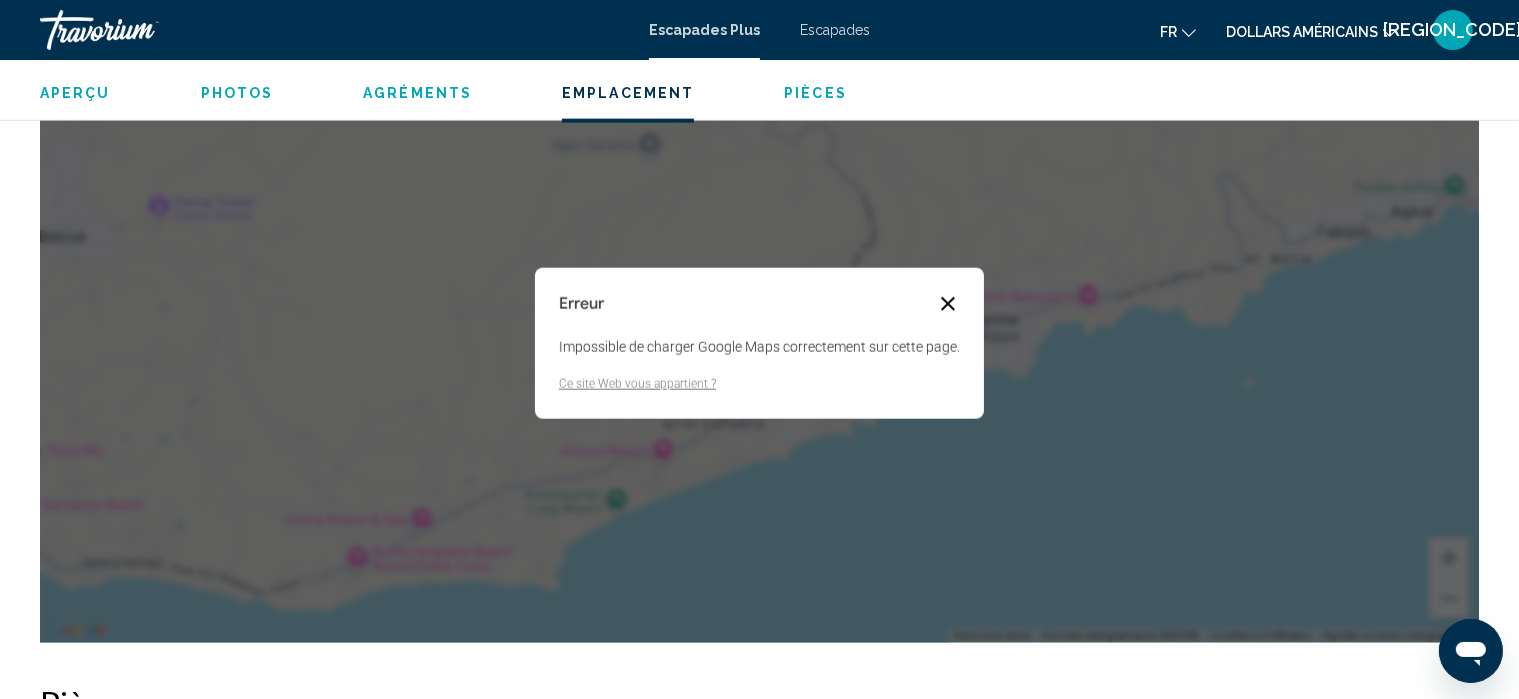 click at bounding box center (948, 304) 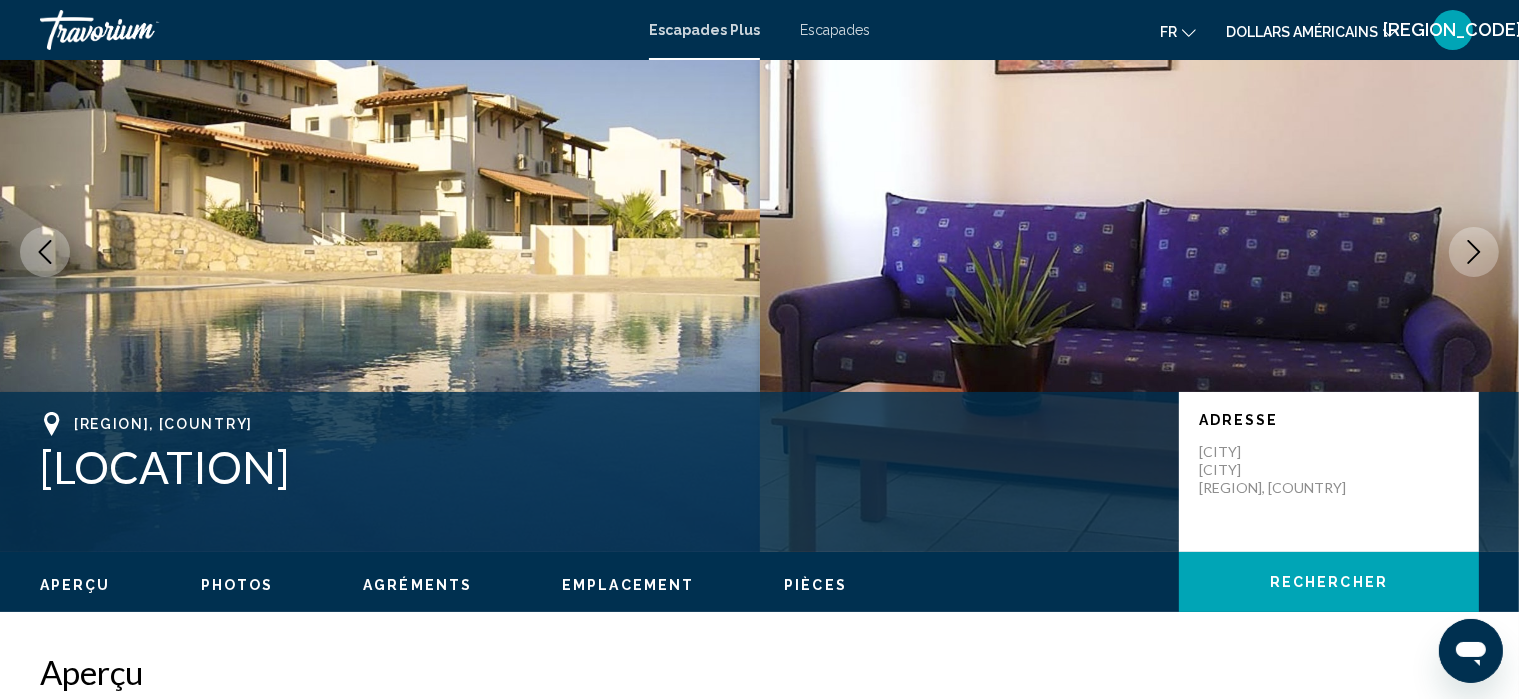 scroll, scrollTop: 111, scrollLeft: 0, axis: vertical 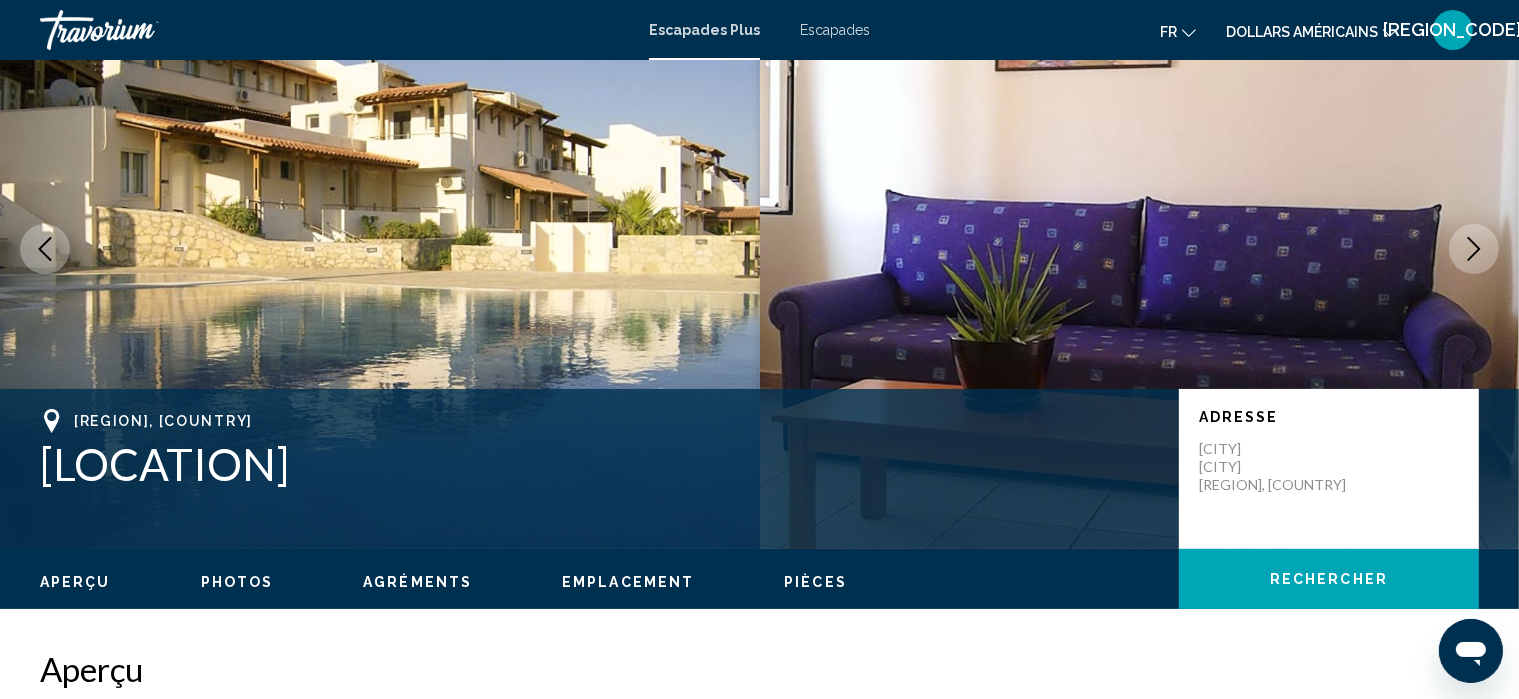 click at bounding box center [380, 249] 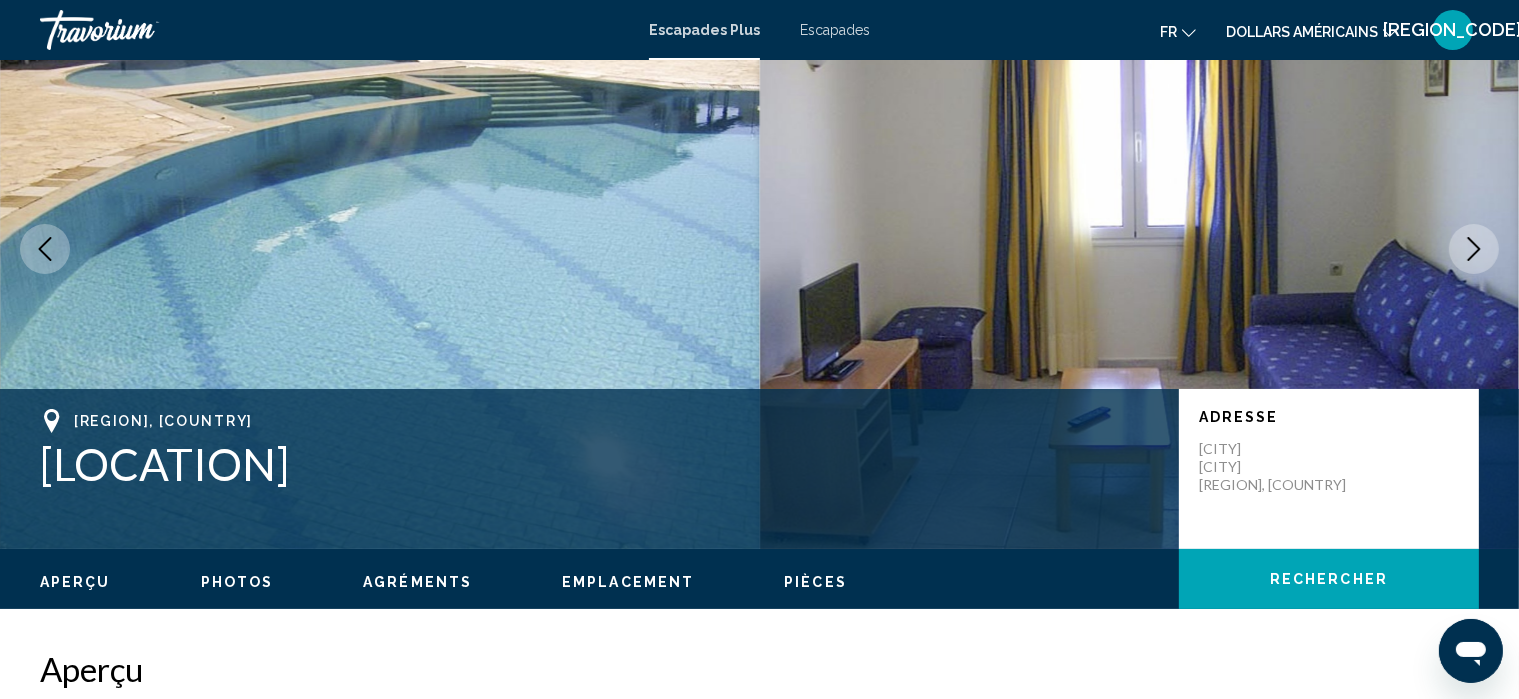 click at bounding box center (1474, 249) 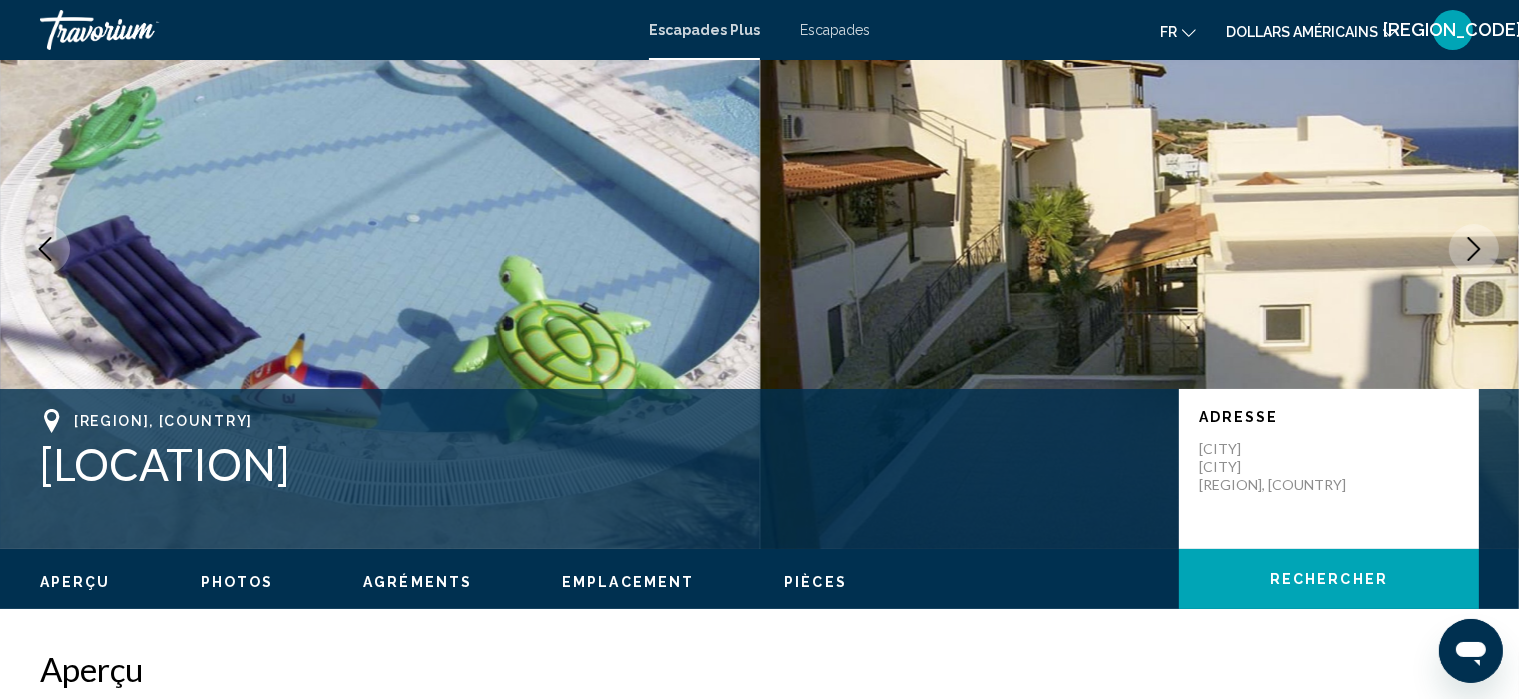 click at bounding box center [1474, 249] 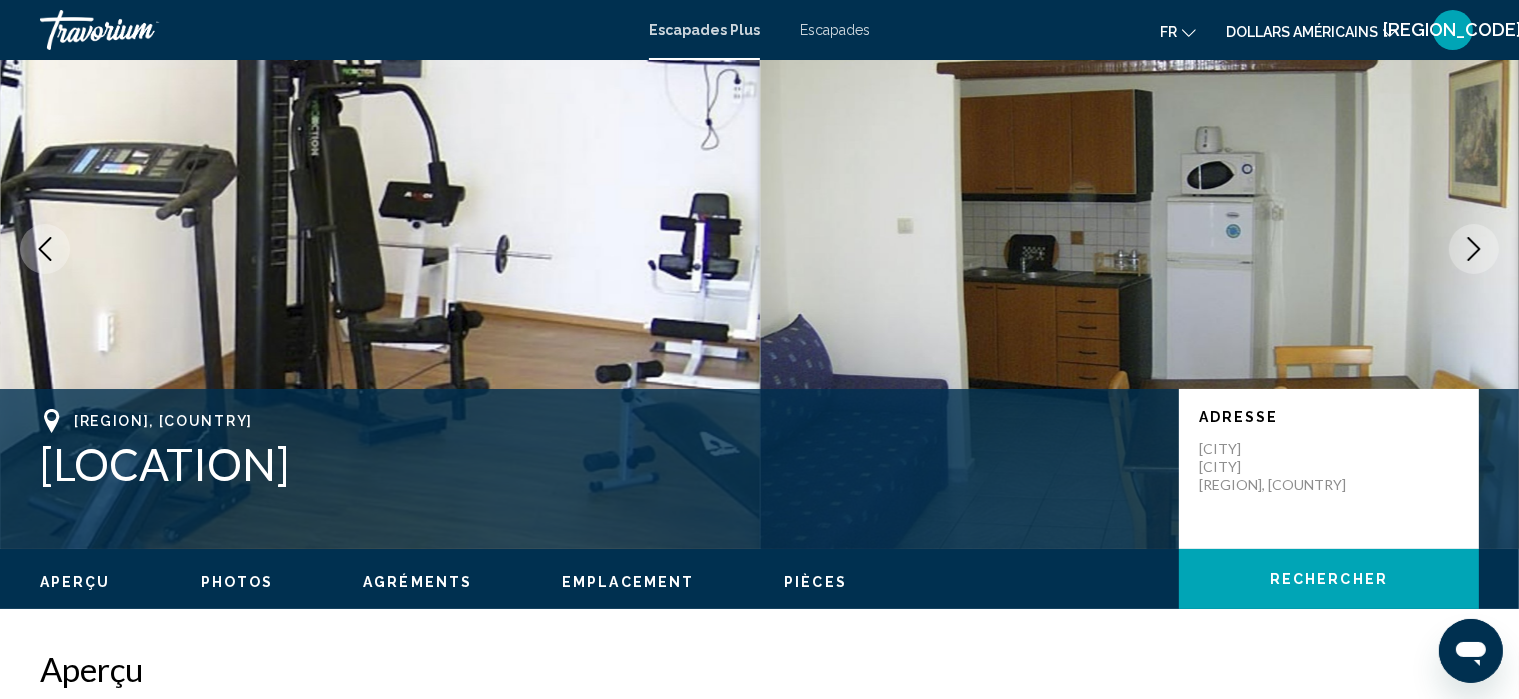 click at bounding box center (1474, 249) 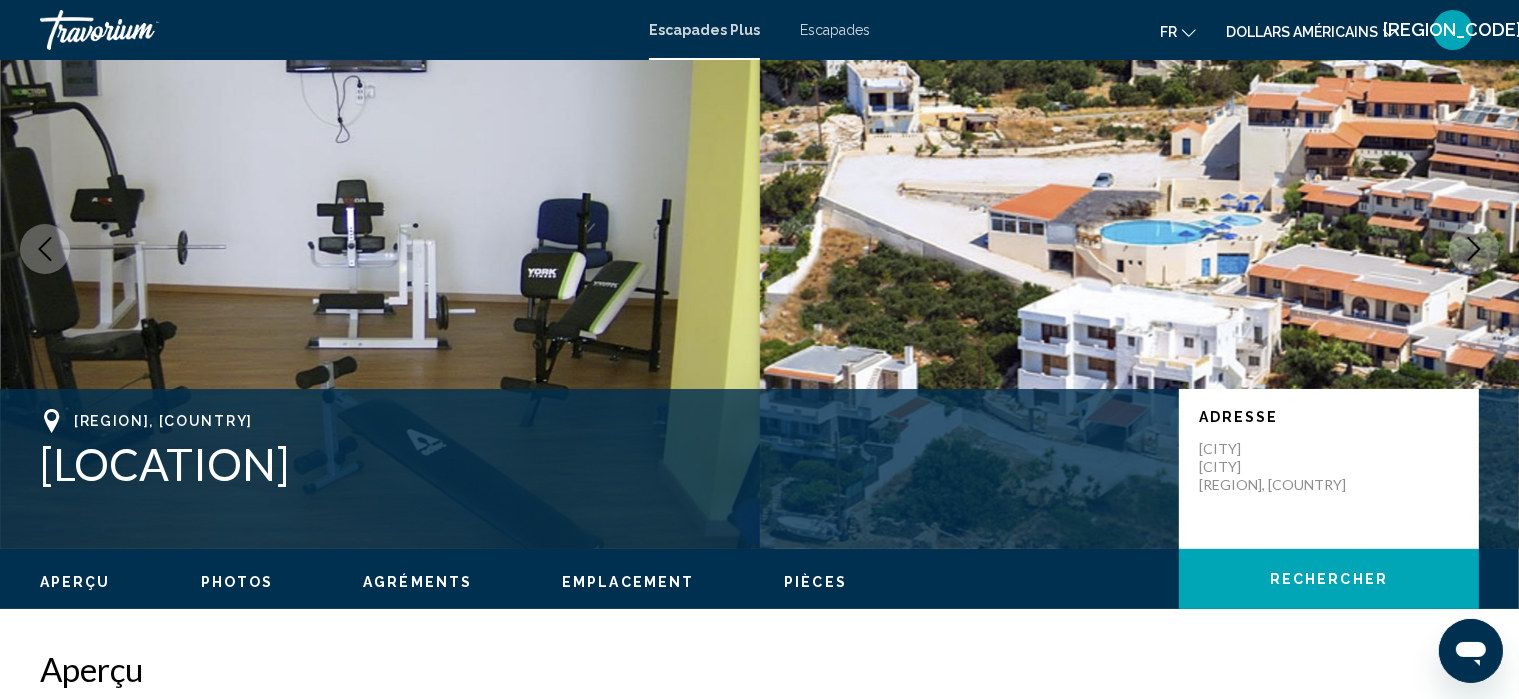 click at bounding box center [1474, 249] 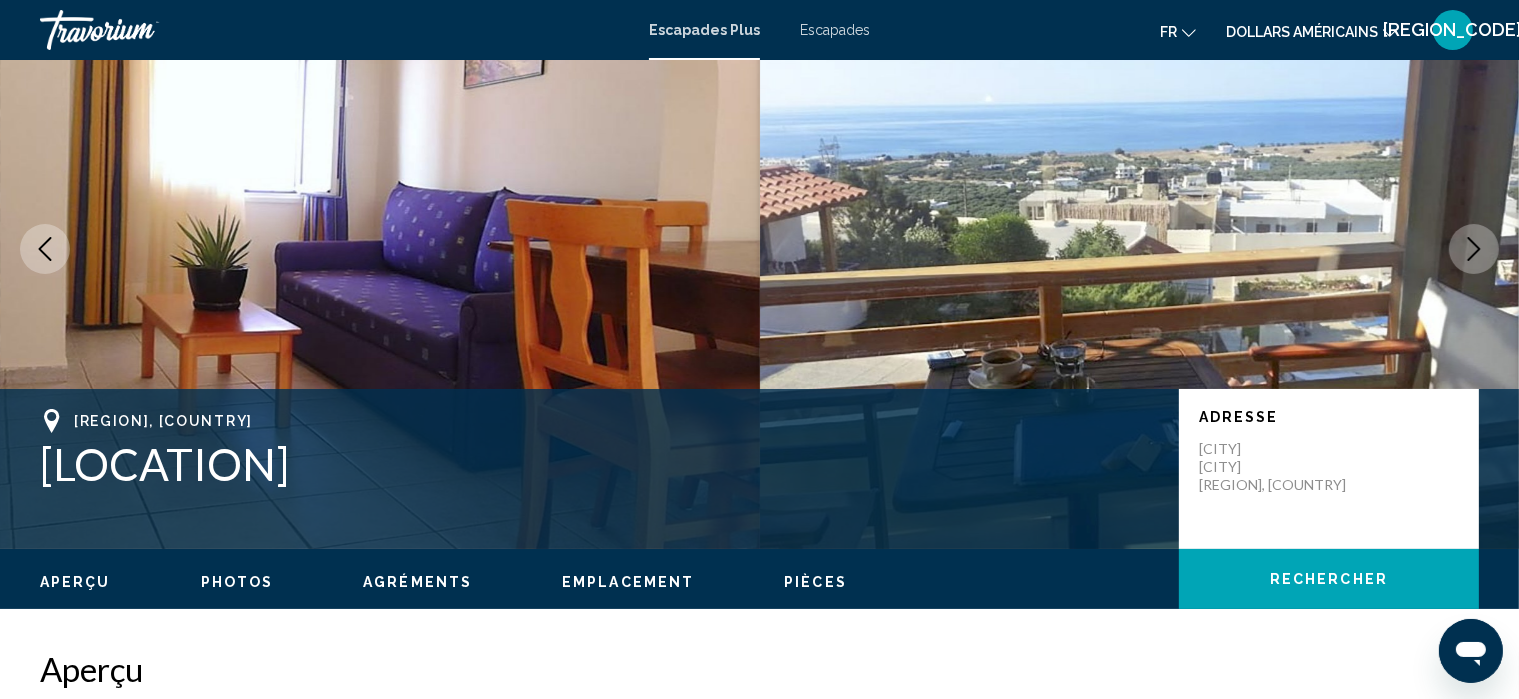 click at bounding box center [1474, 249] 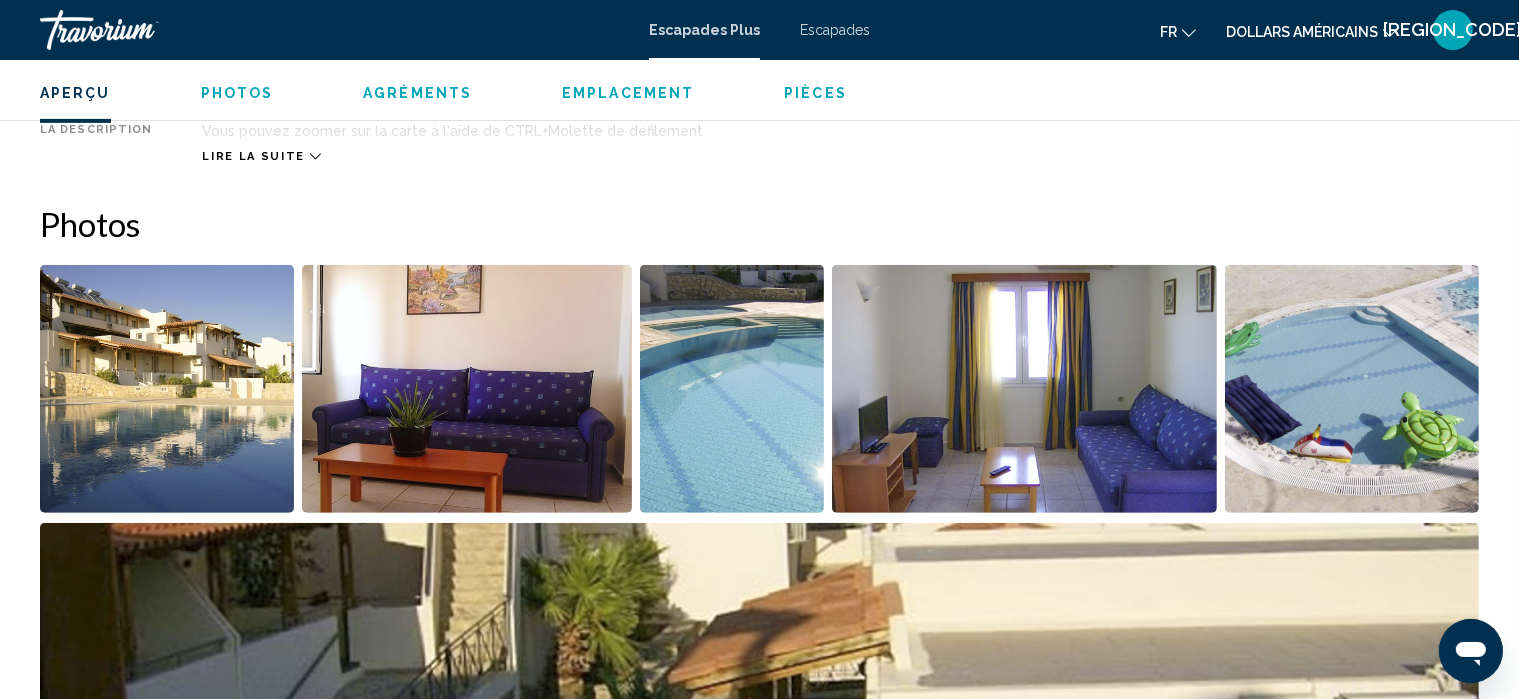 scroll, scrollTop: 716, scrollLeft: 0, axis: vertical 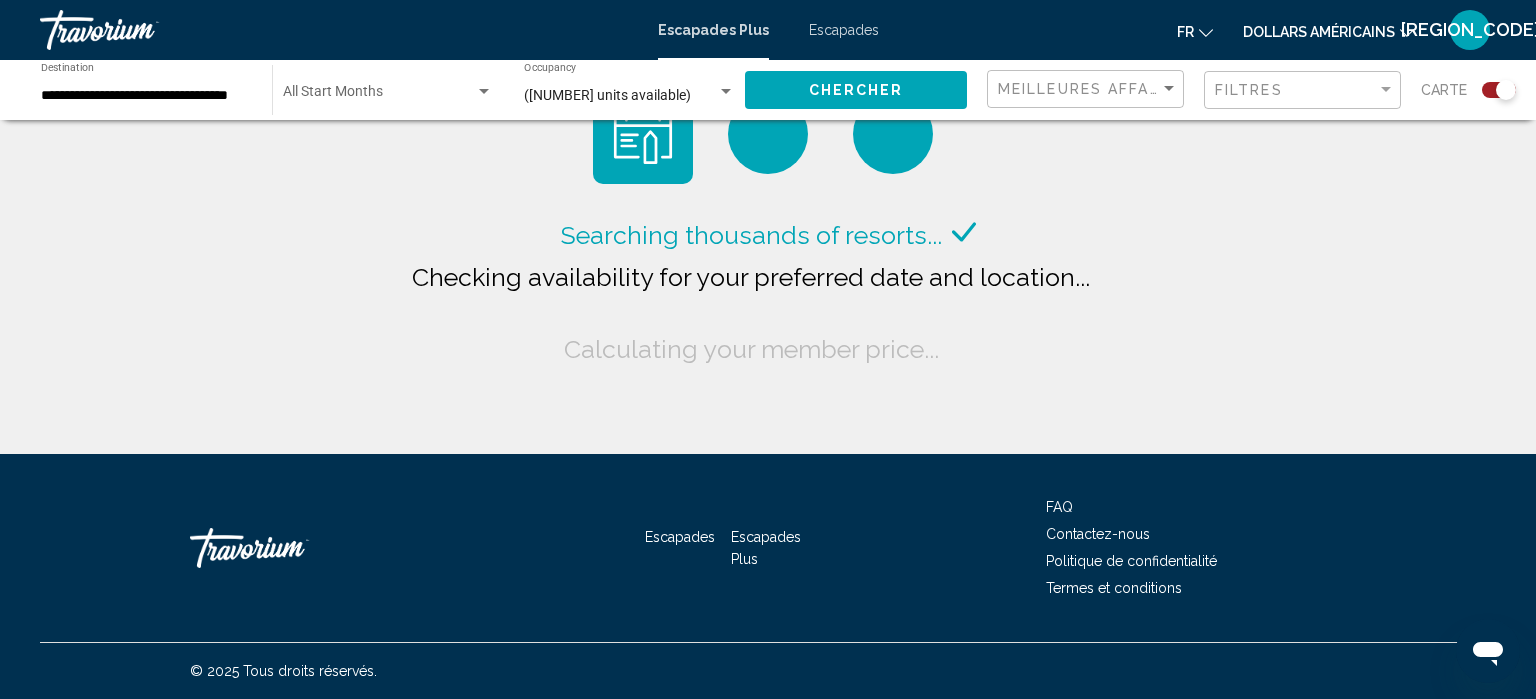 click on "Start Month All Start Months" at bounding box center (383, 90) 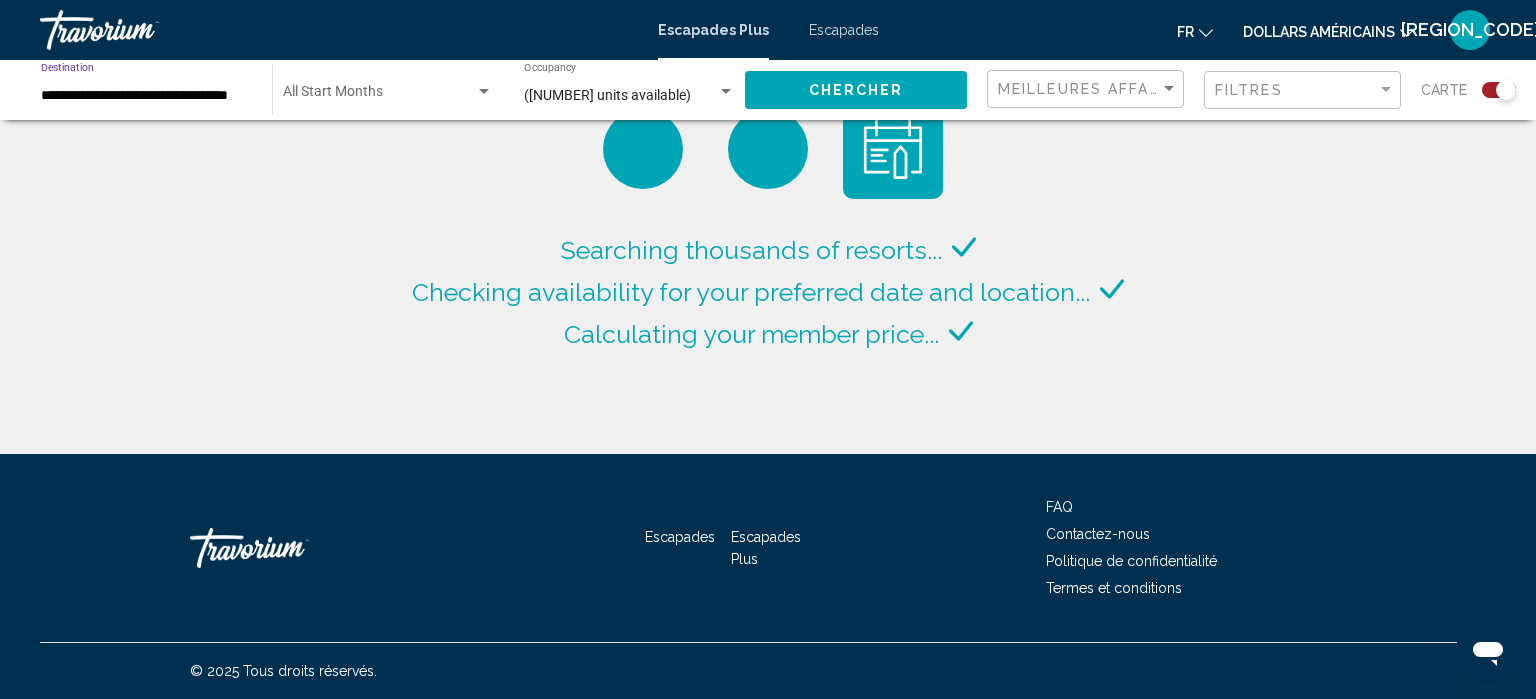click on "**********" at bounding box center (146, 96) 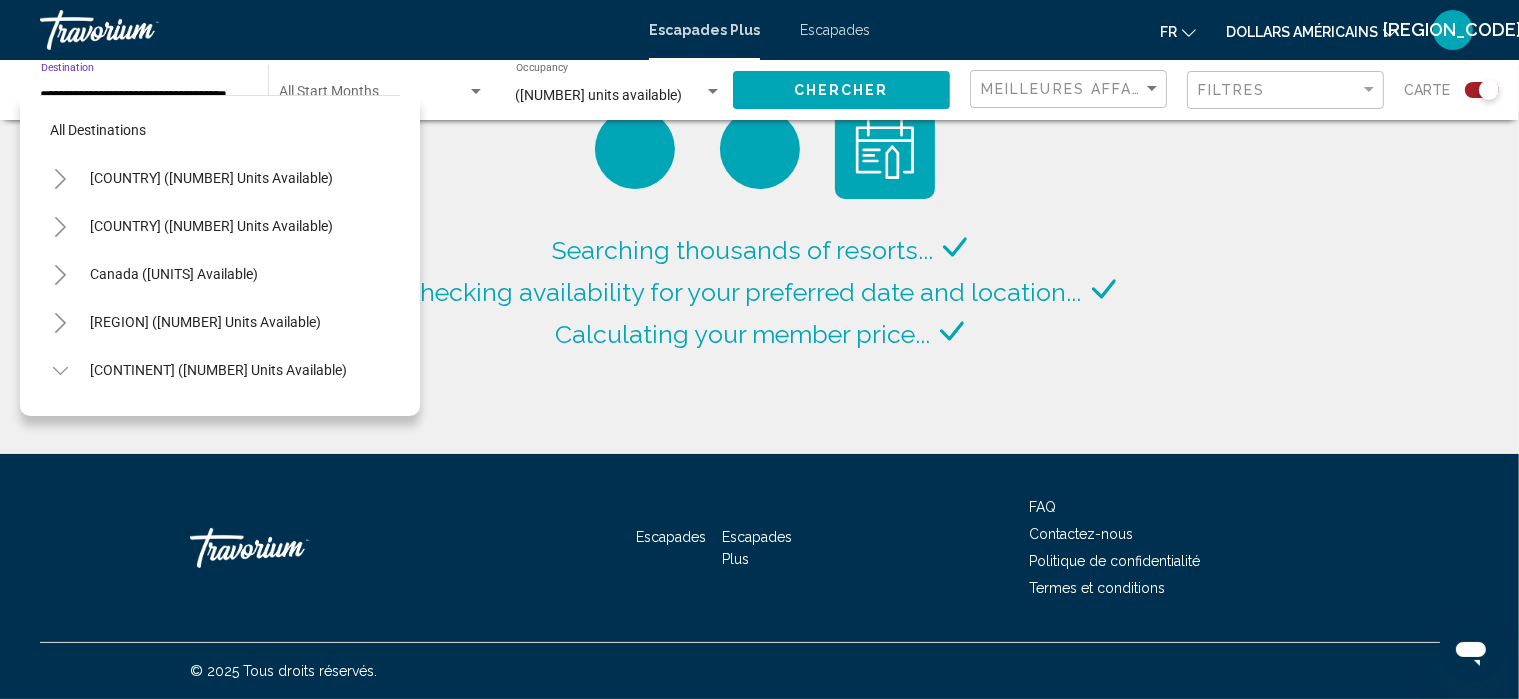 scroll, scrollTop: 319, scrollLeft: 0, axis: vertical 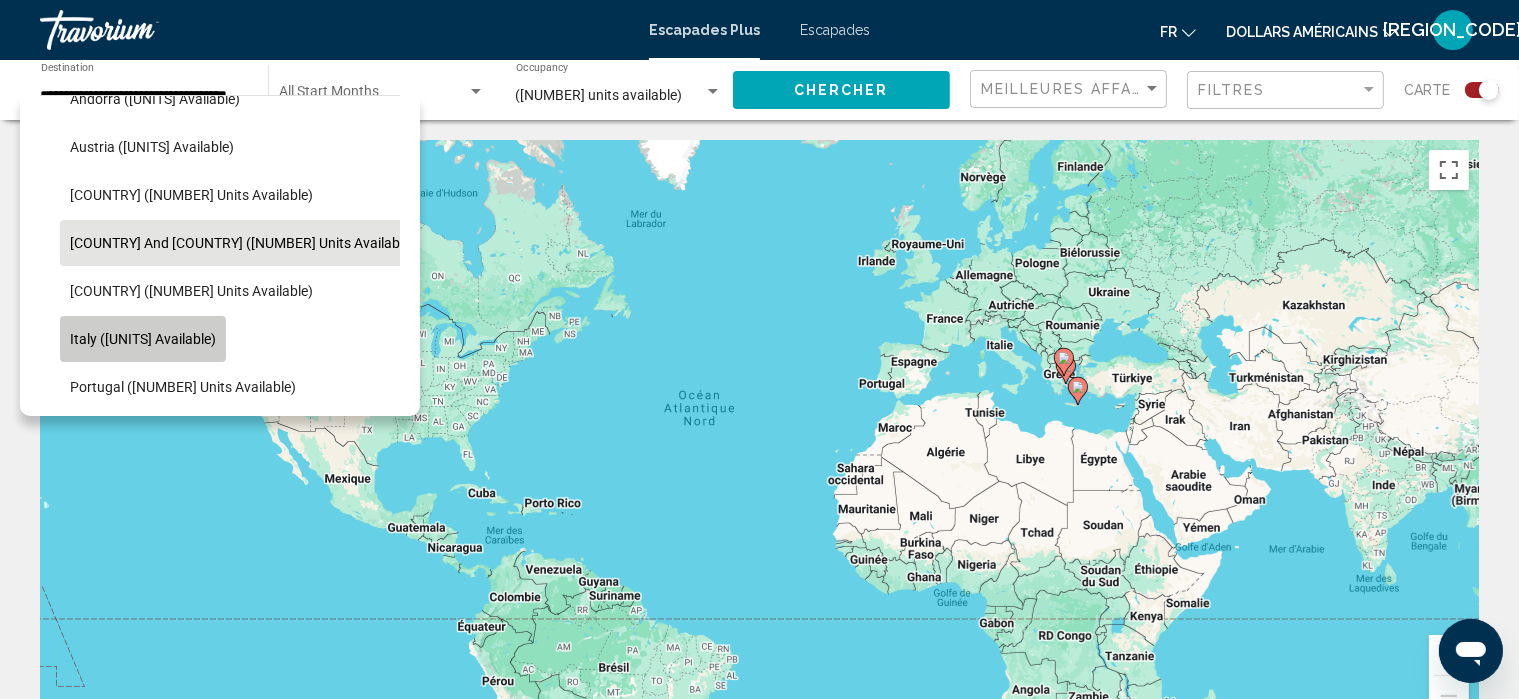 click on "Italy ([UNITS] available)" at bounding box center [143, 339] 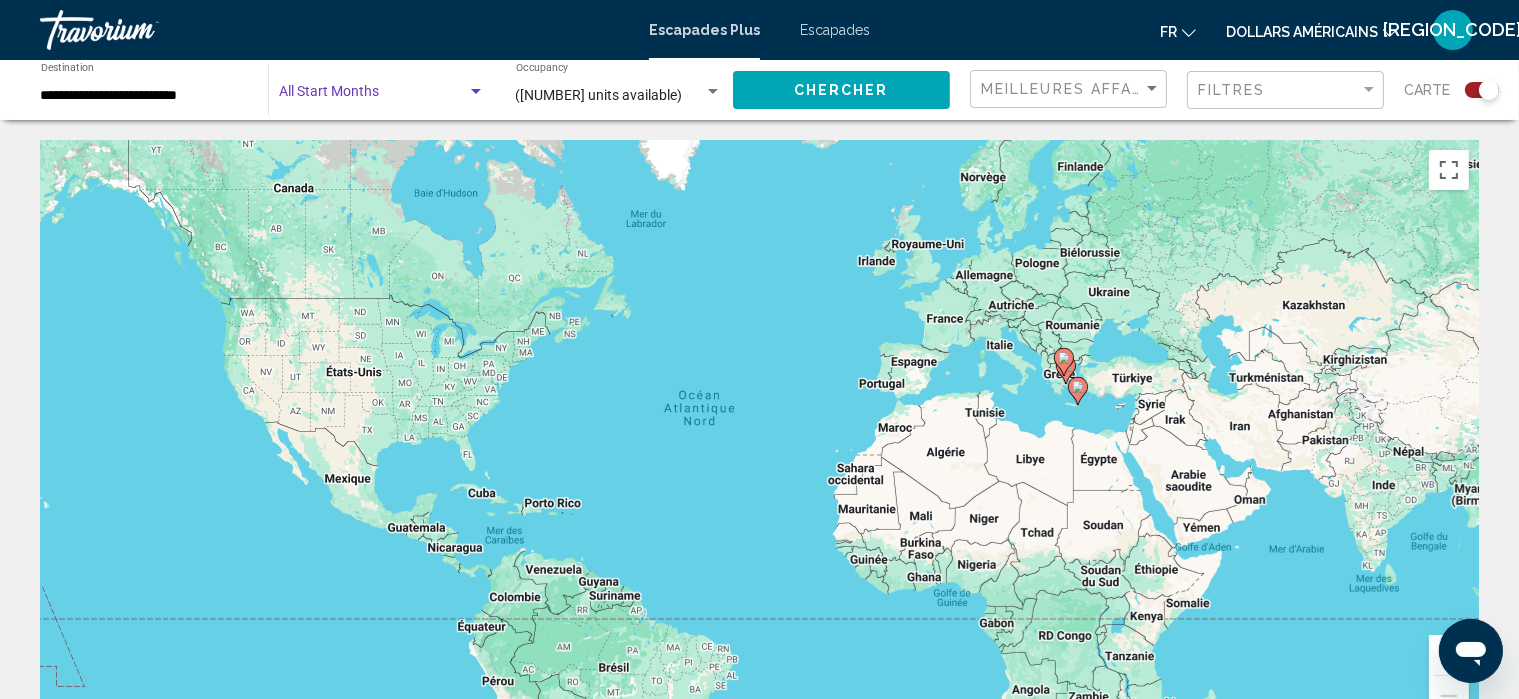 click at bounding box center (476, 92) 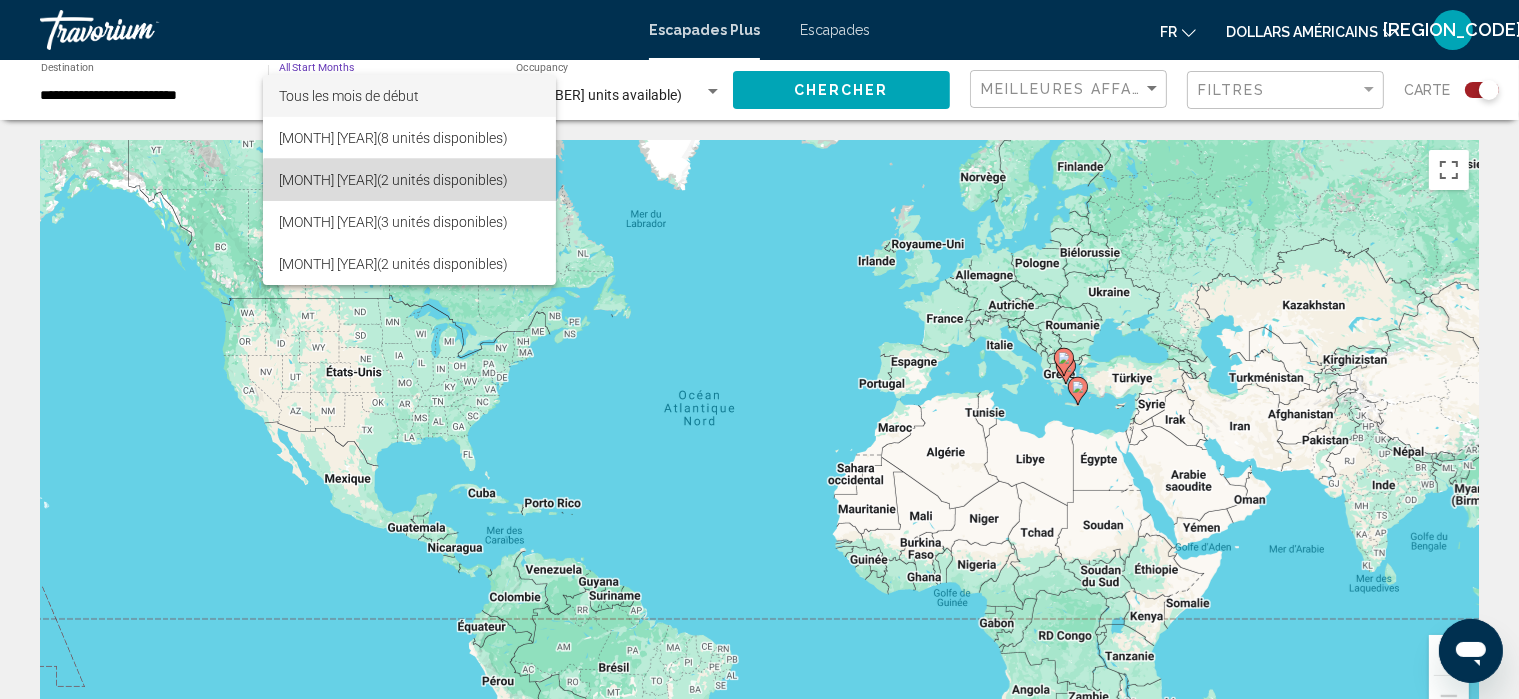 click on "(2 unités disponibles)" at bounding box center [328, 180] 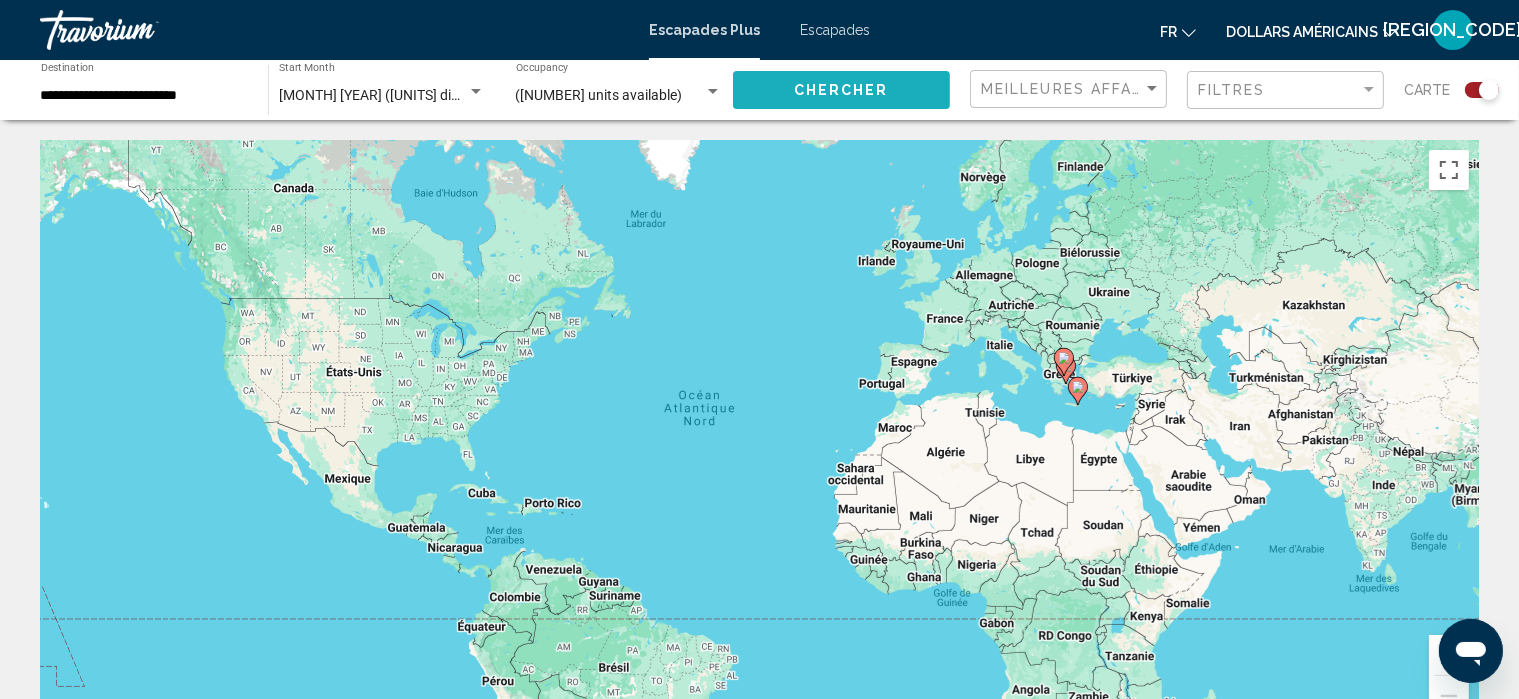 click on "Chercher" at bounding box center [841, 91] 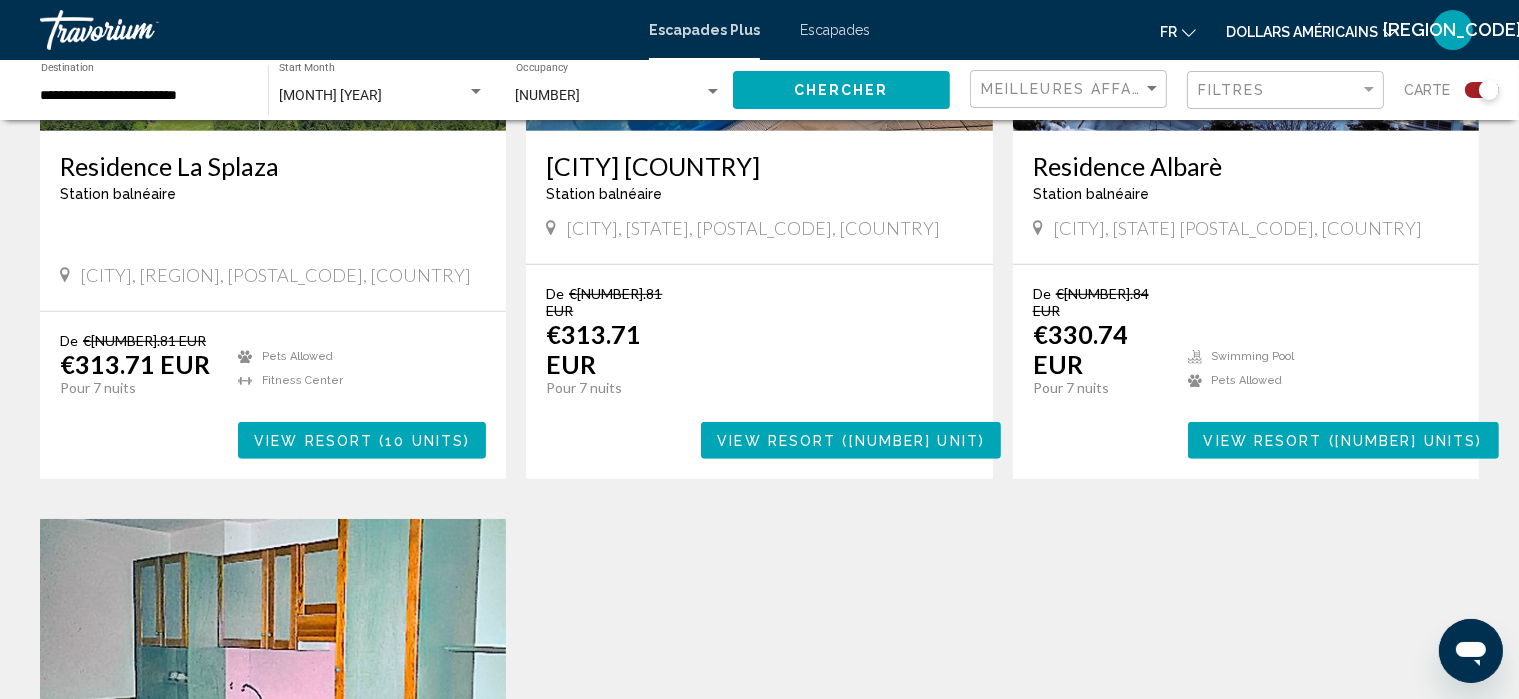 scroll, scrollTop: 1014, scrollLeft: 0, axis: vertical 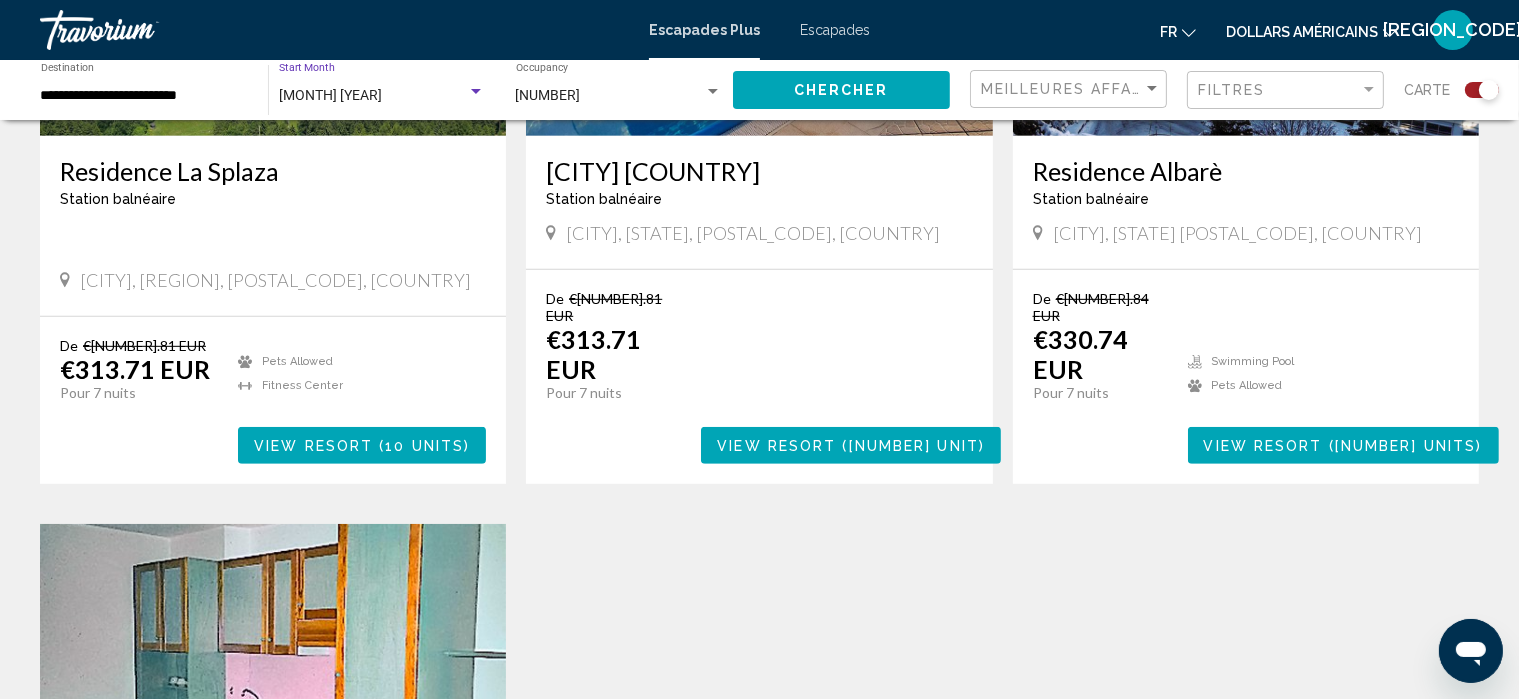 click at bounding box center (476, 92) 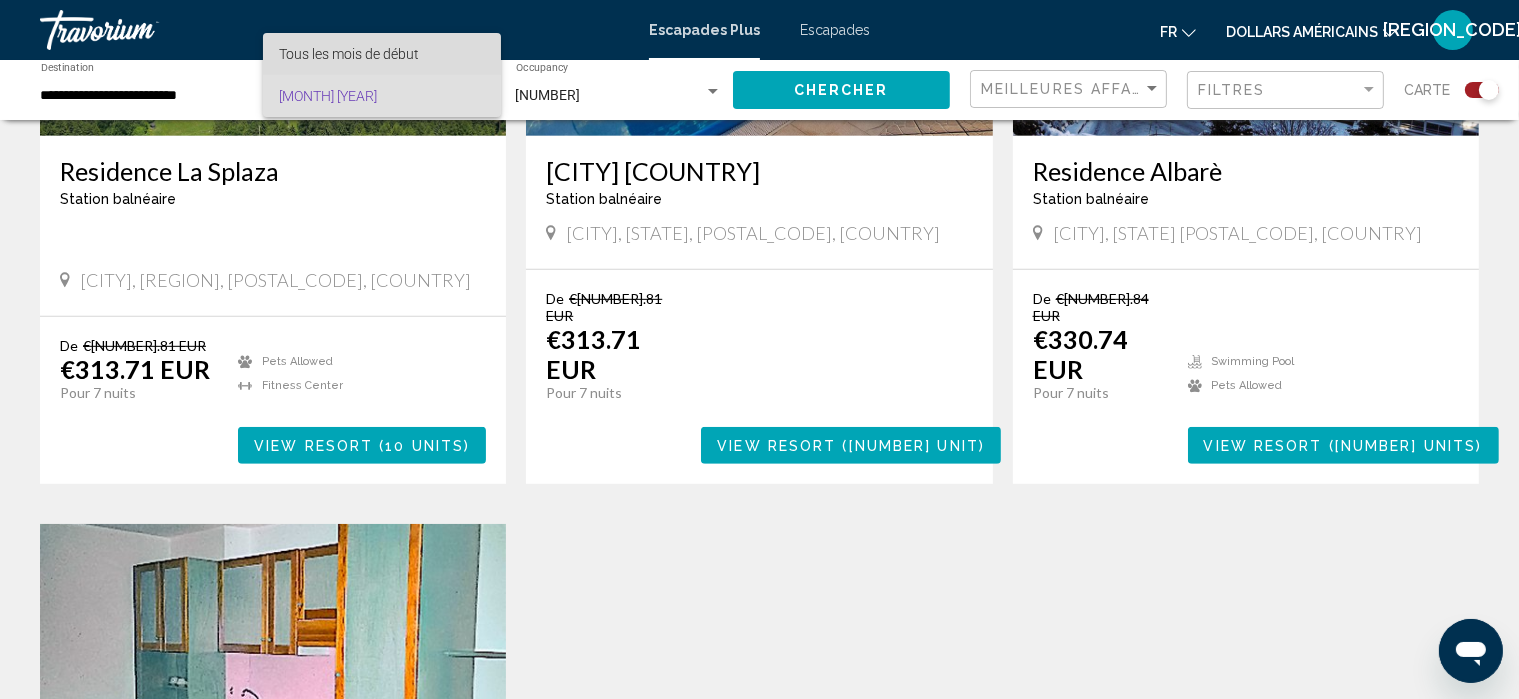 click on "Tous les mois de début" at bounding box center (382, 54) 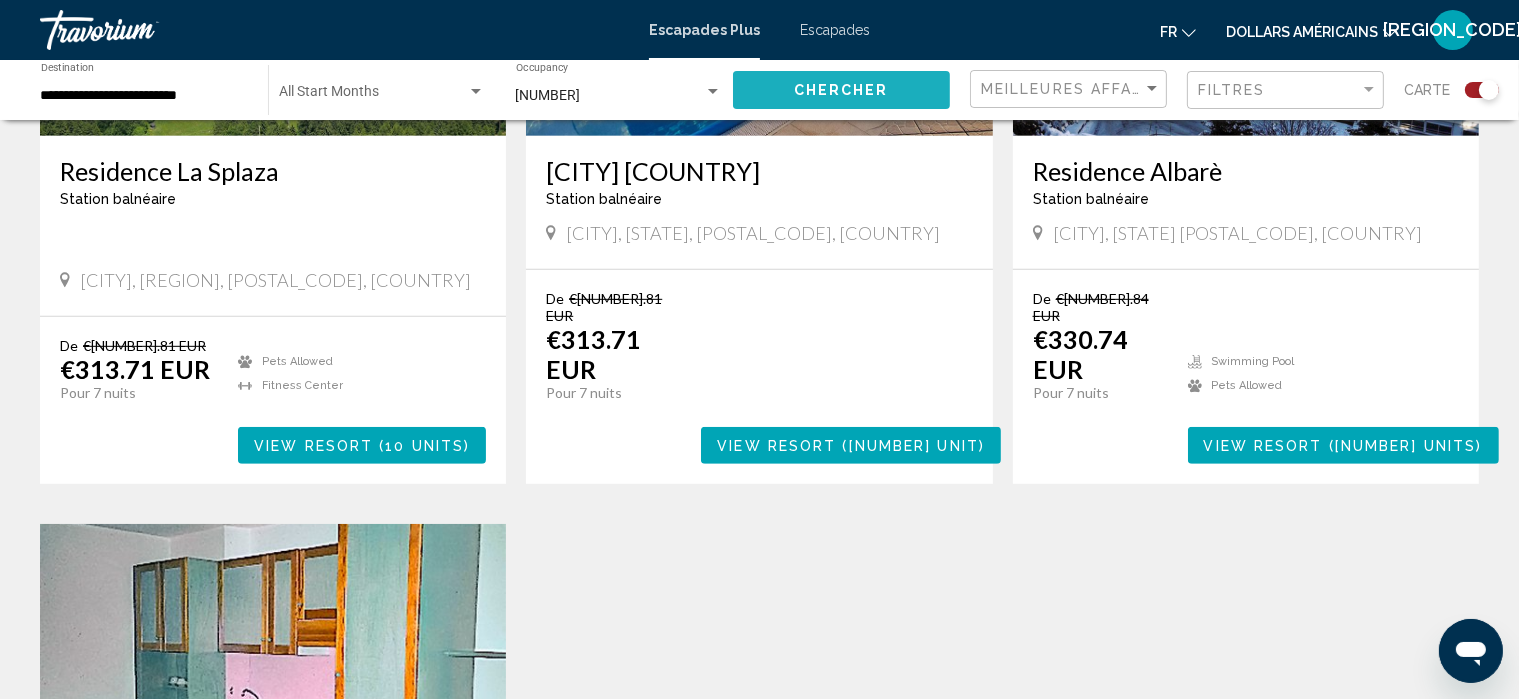 click on "Chercher" at bounding box center [841, 91] 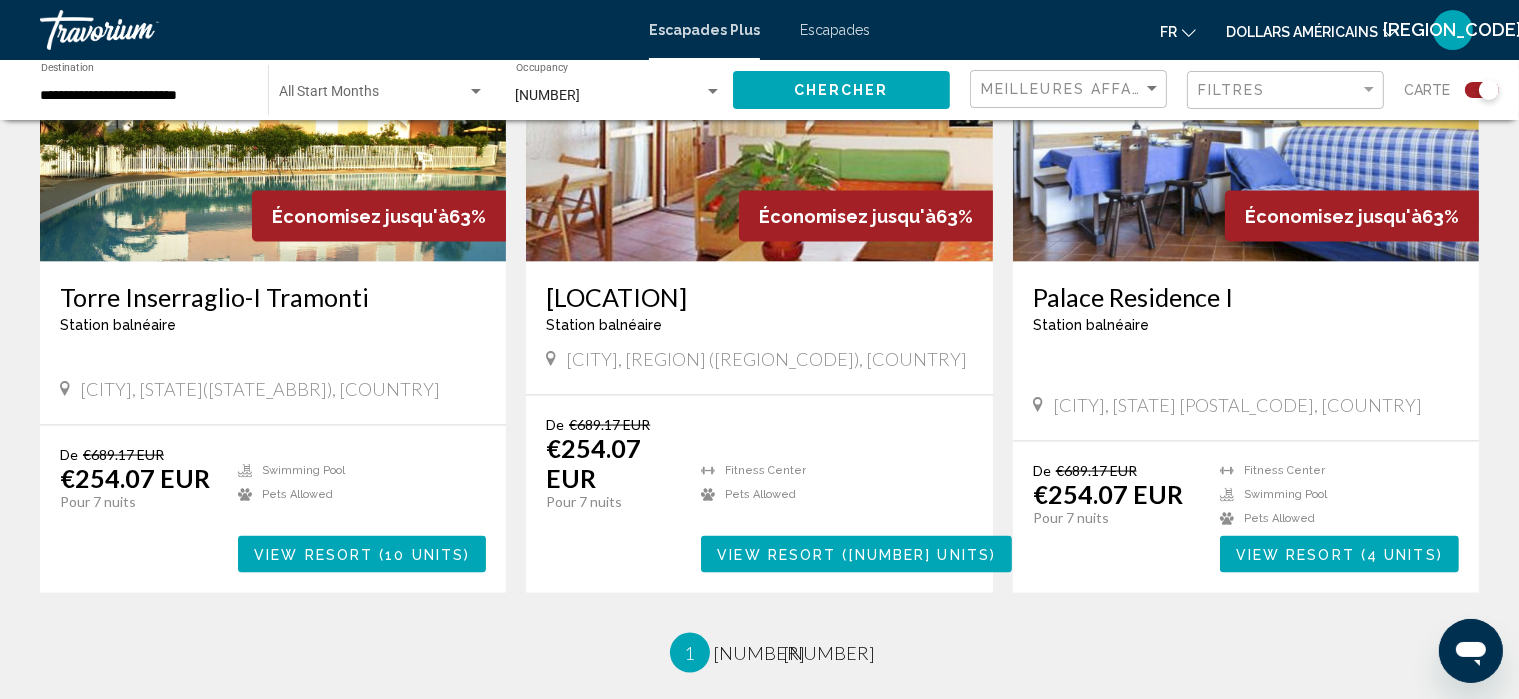 scroll, scrollTop: 2932, scrollLeft: 0, axis: vertical 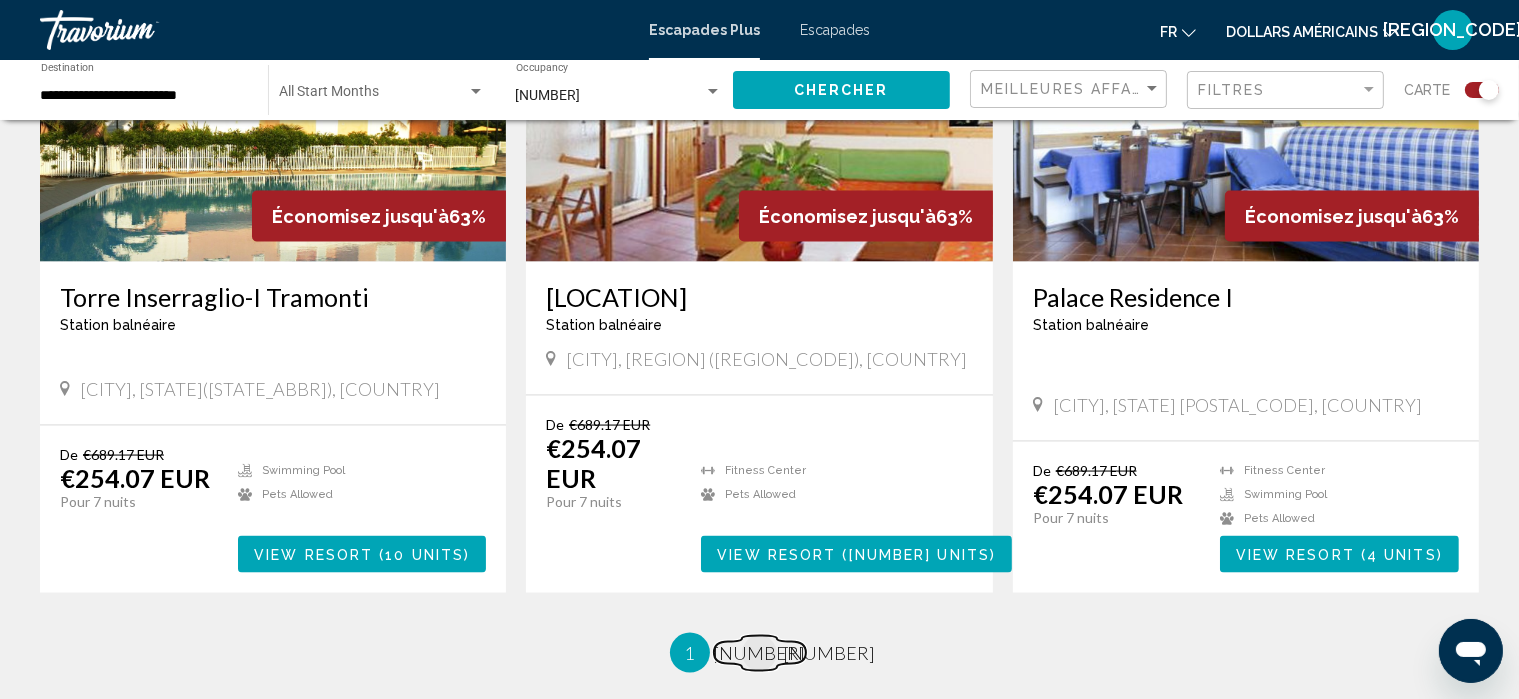 click on "page  2" at bounding box center (759, 653) 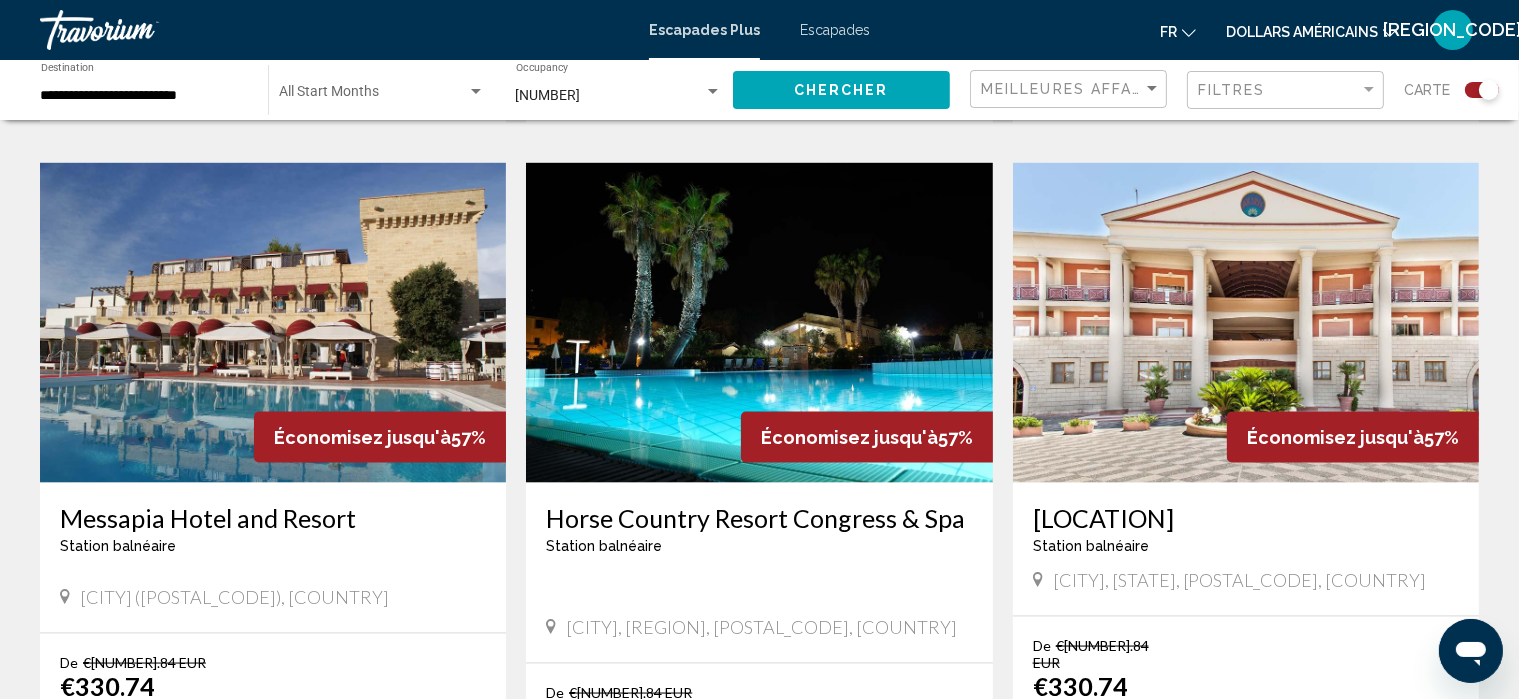 scroll, scrollTop: 2775, scrollLeft: 0, axis: vertical 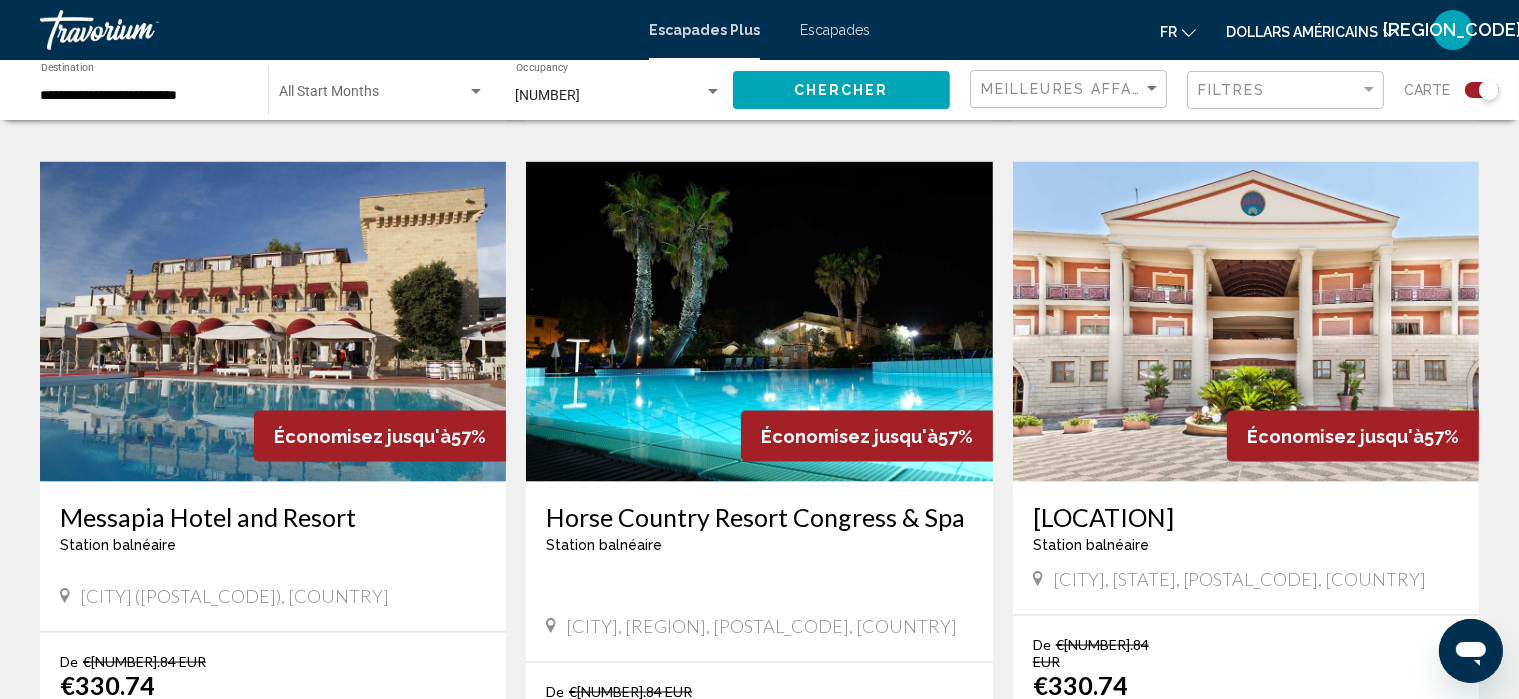 click on "View Resort" at bounding box center [799, 792] 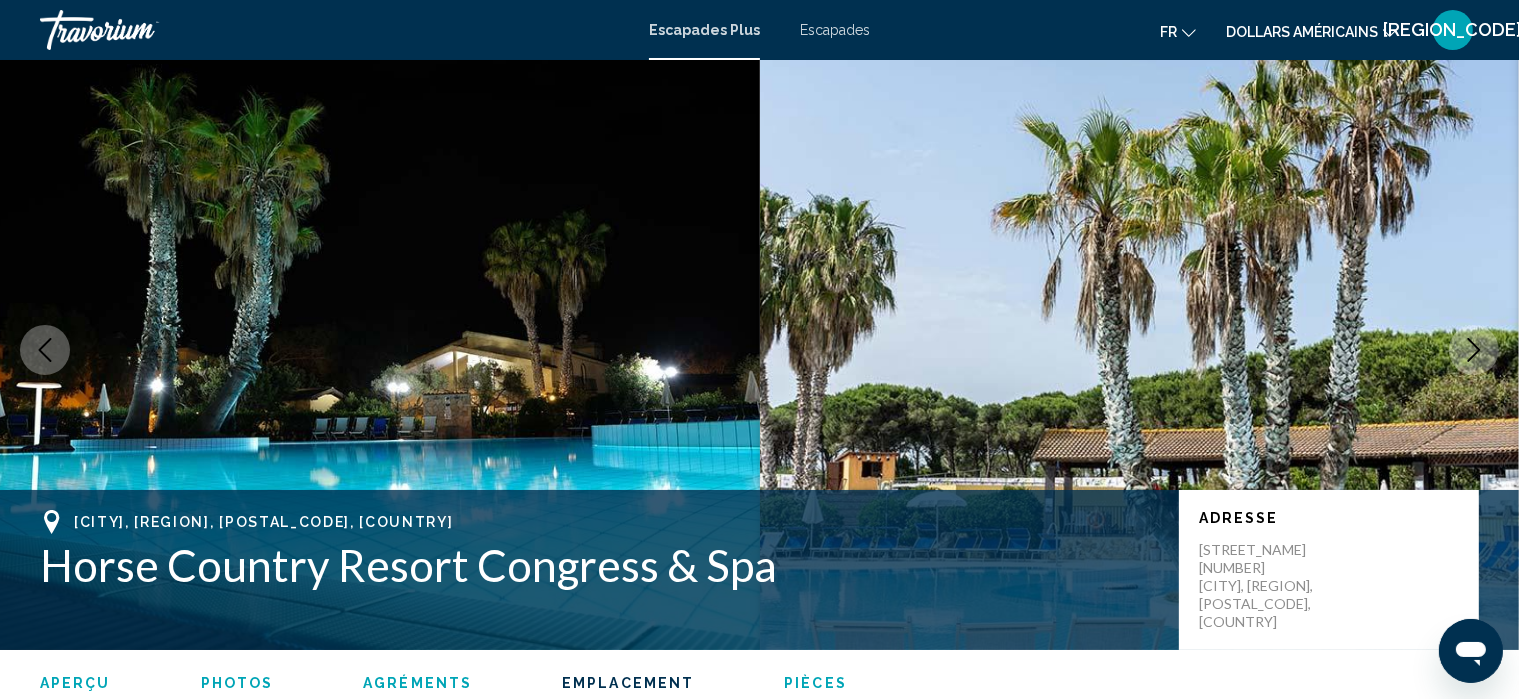 scroll, scrollTop: 2232, scrollLeft: 0, axis: vertical 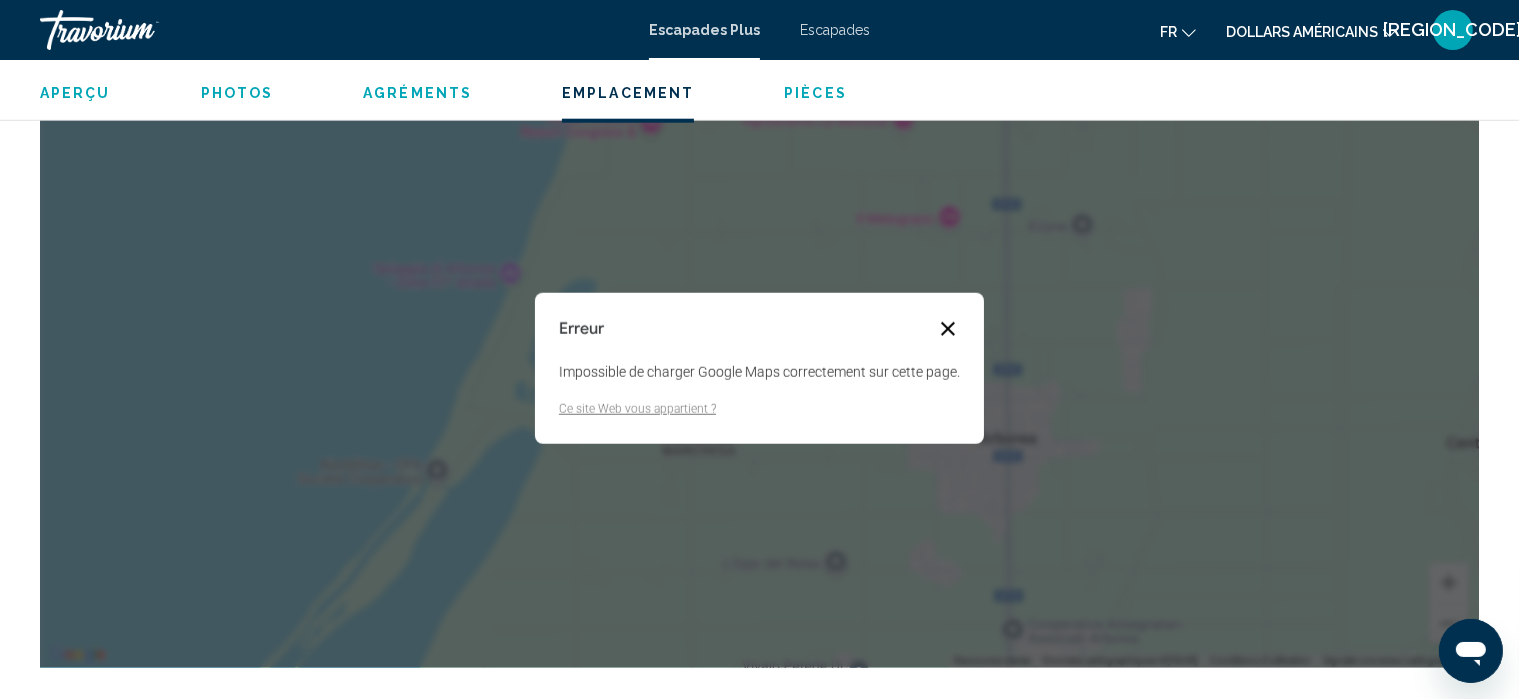 click at bounding box center [948, 329] 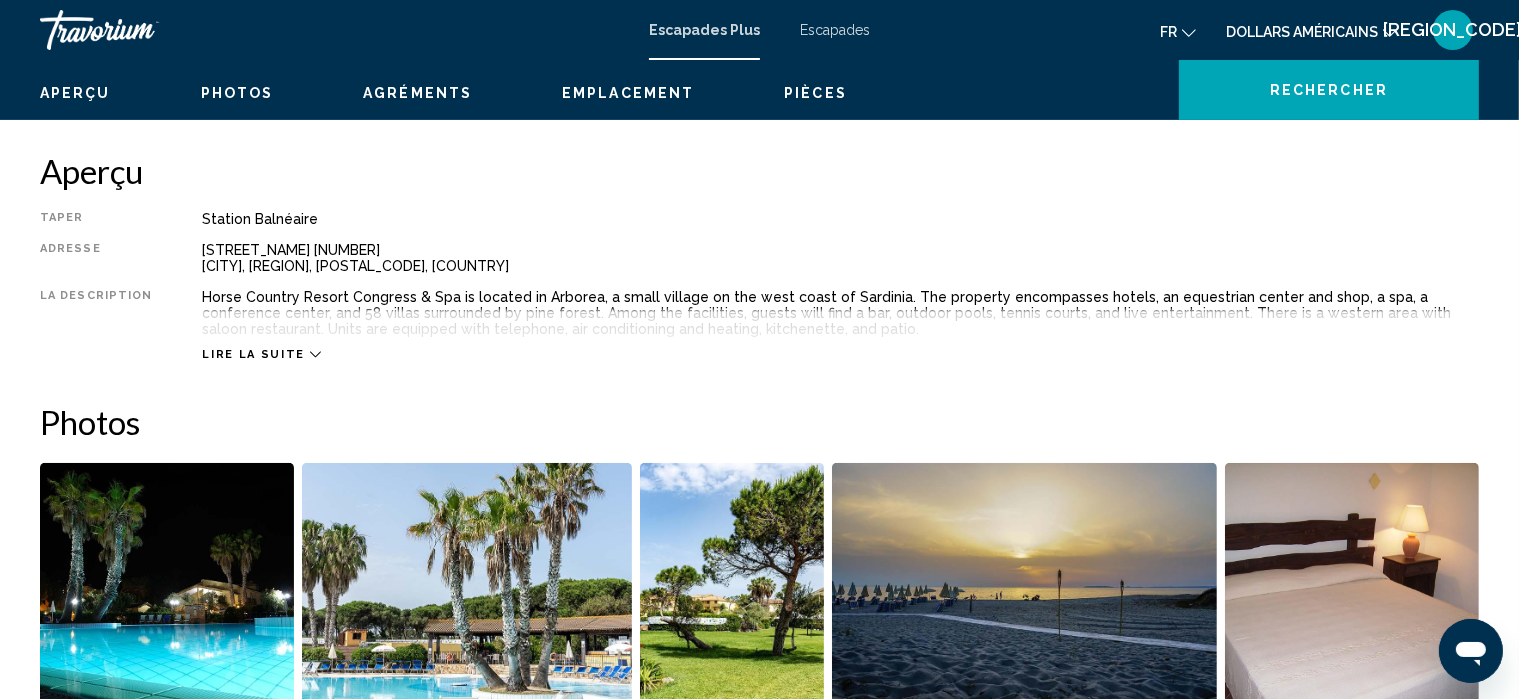 scroll, scrollTop: 0, scrollLeft: 0, axis: both 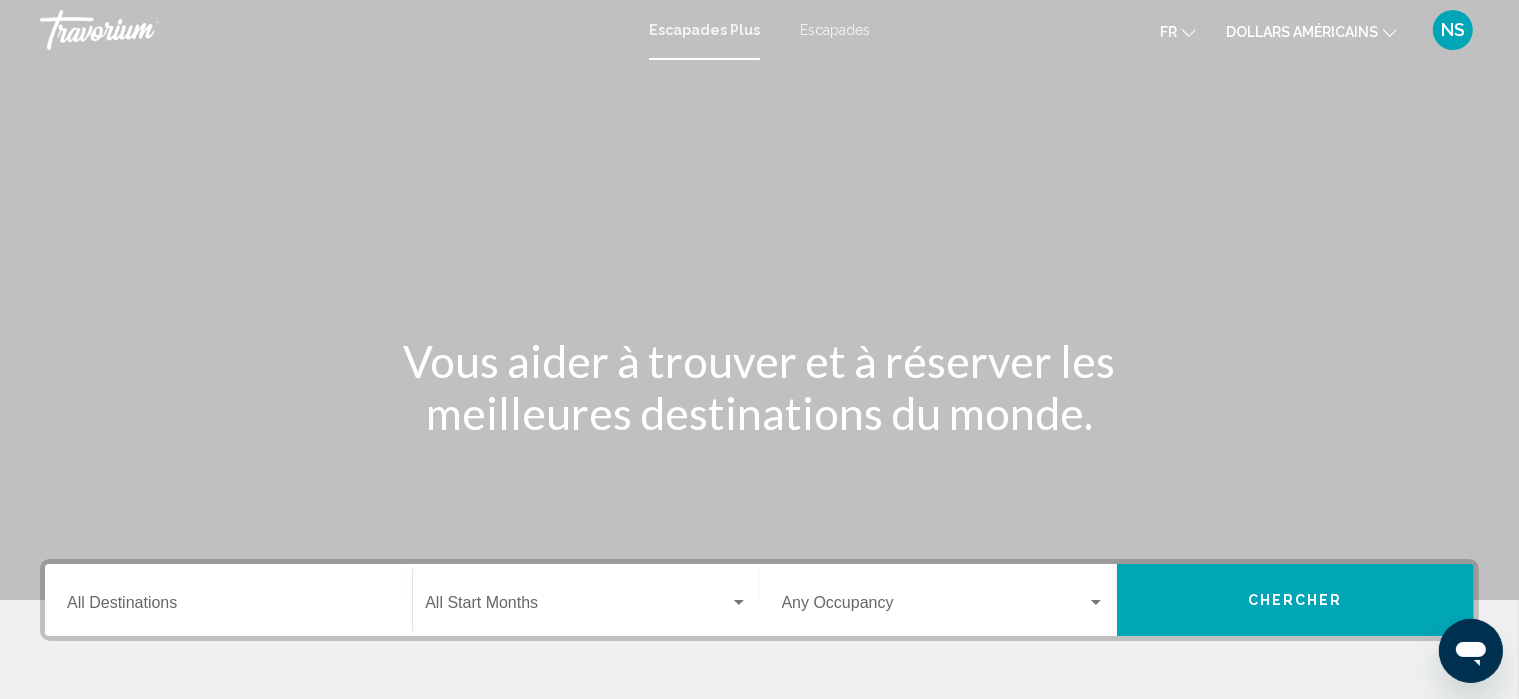 click on "Escapades" at bounding box center [835, 30] 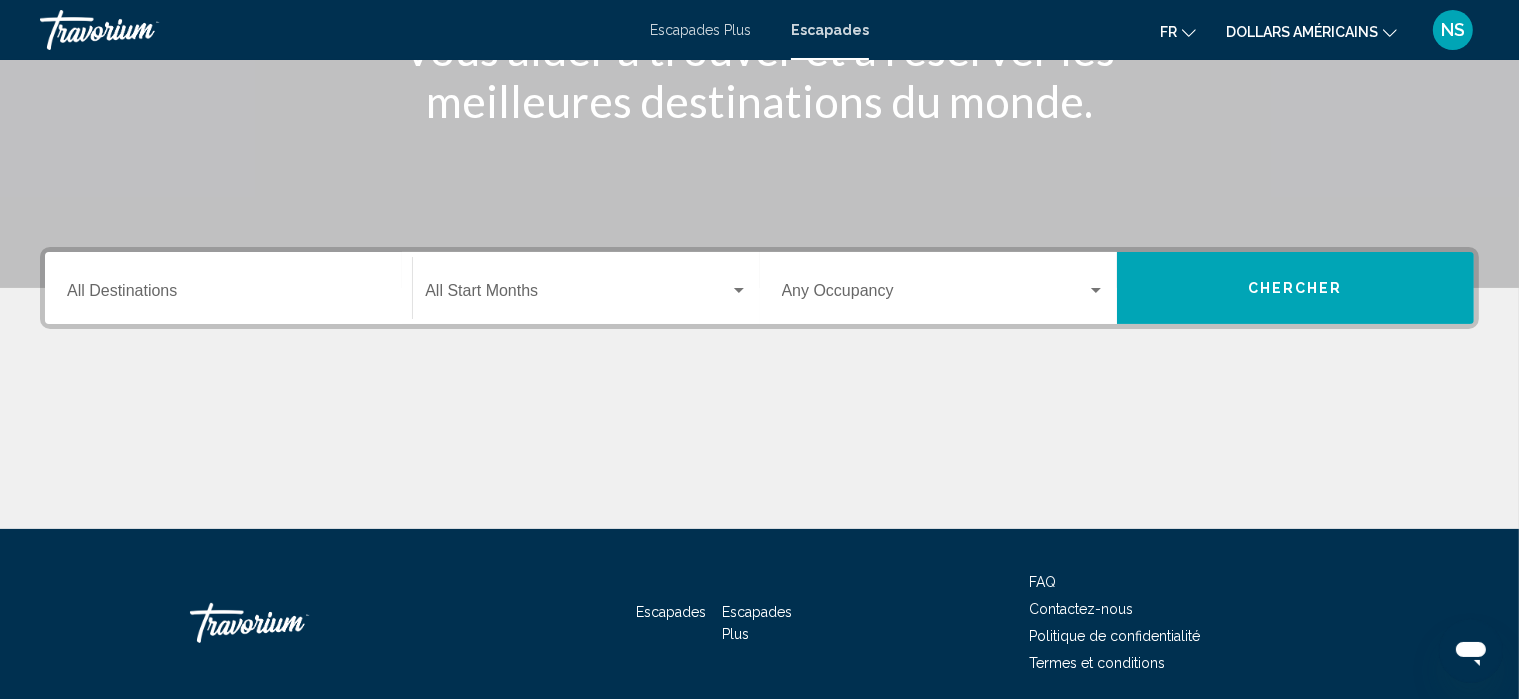 scroll, scrollTop: 316, scrollLeft: 0, axis: vertical 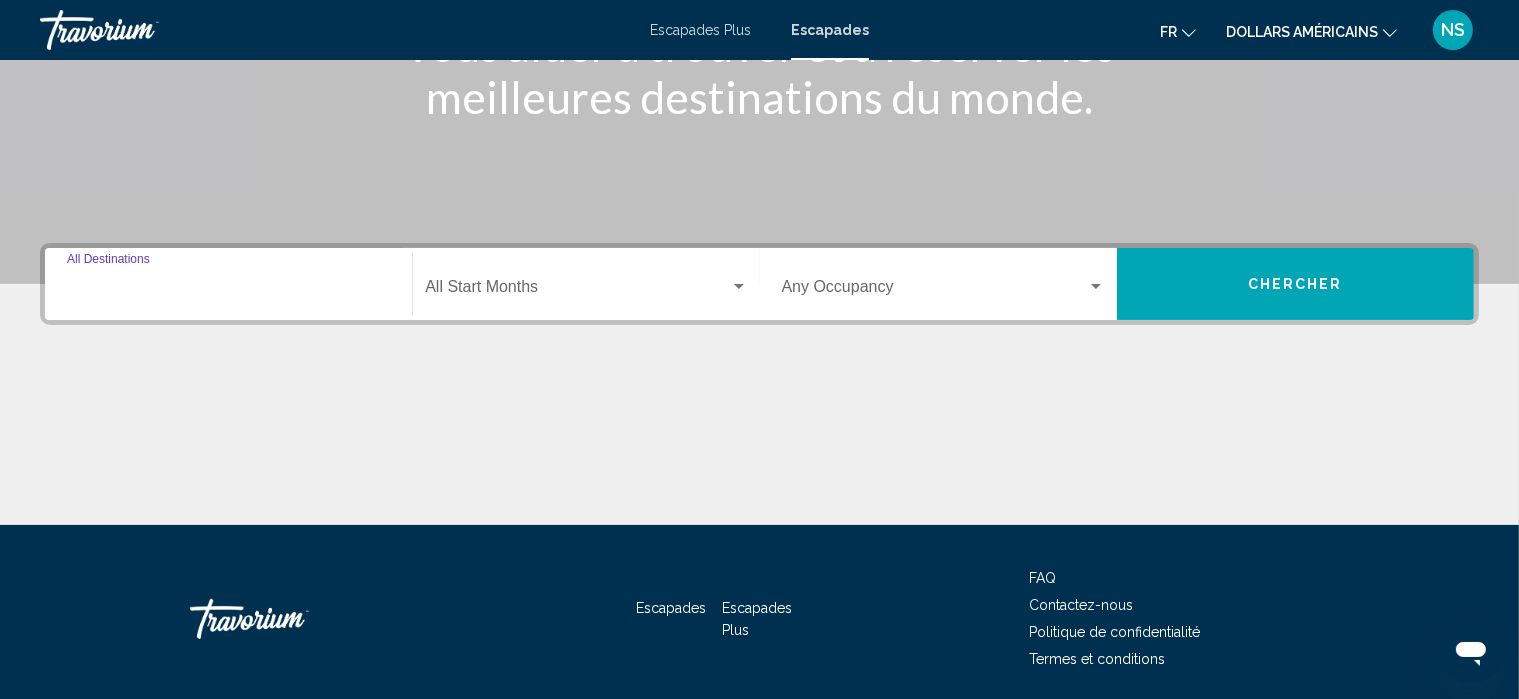 click on "Destination All Destinations" at bounding box center (228, 291) 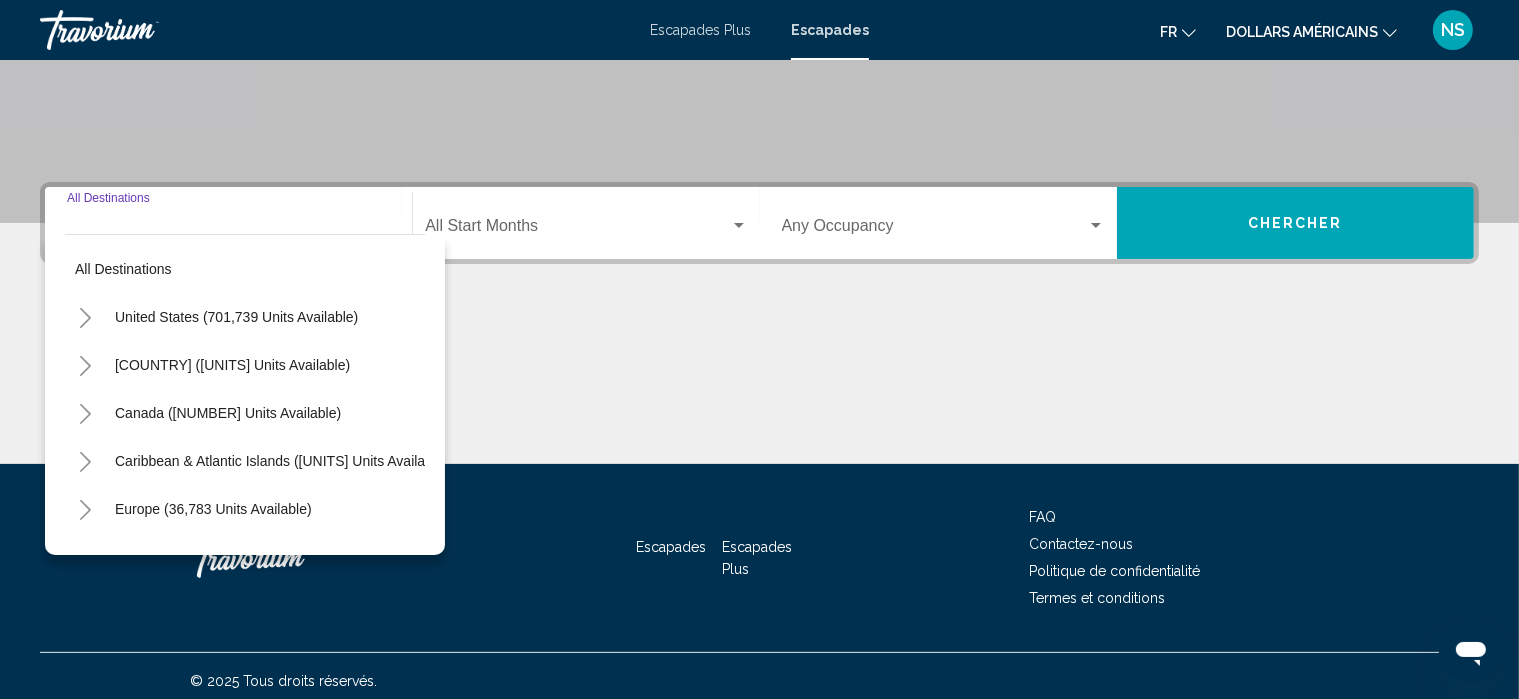 scroll, scrollTop: 386, scrollLeft: 0, axis: vertical 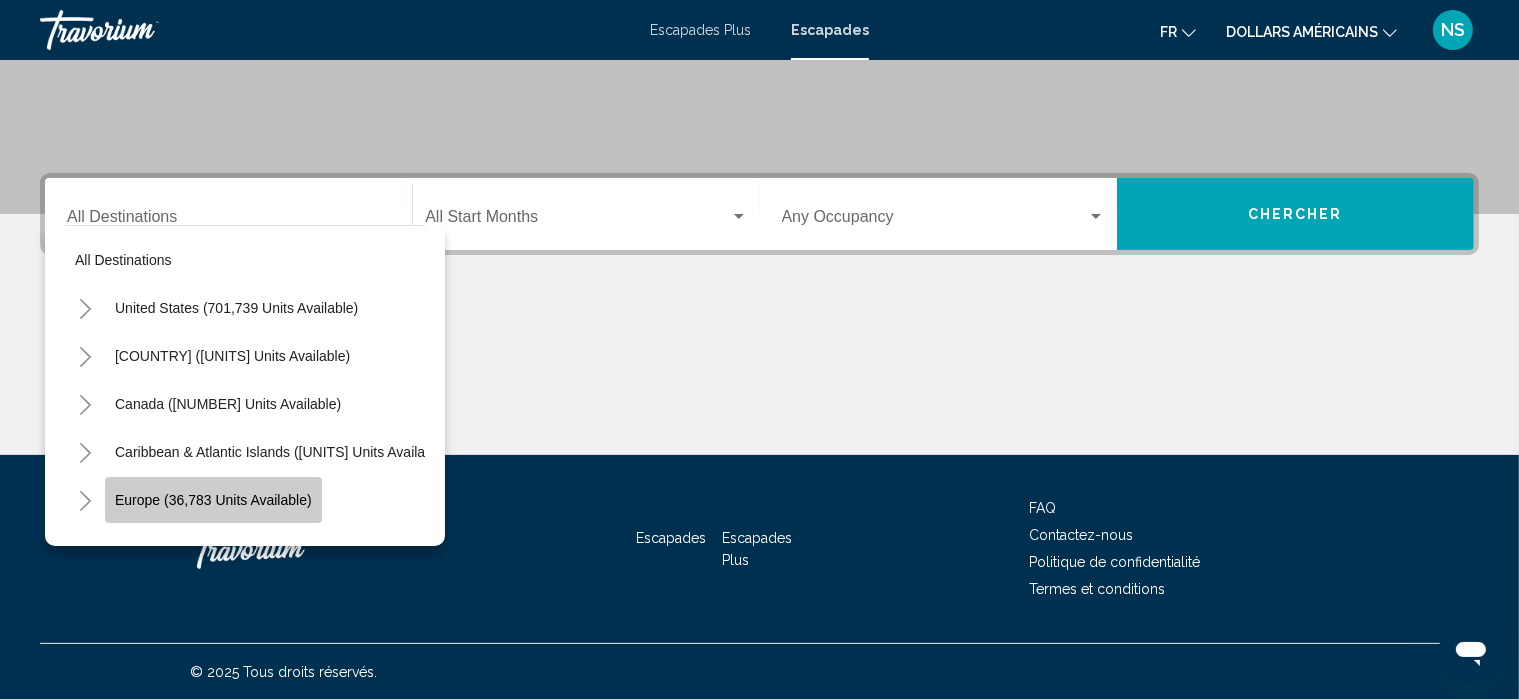 click on "Europe (36,783 units available)" at bounding box center (213, 500) 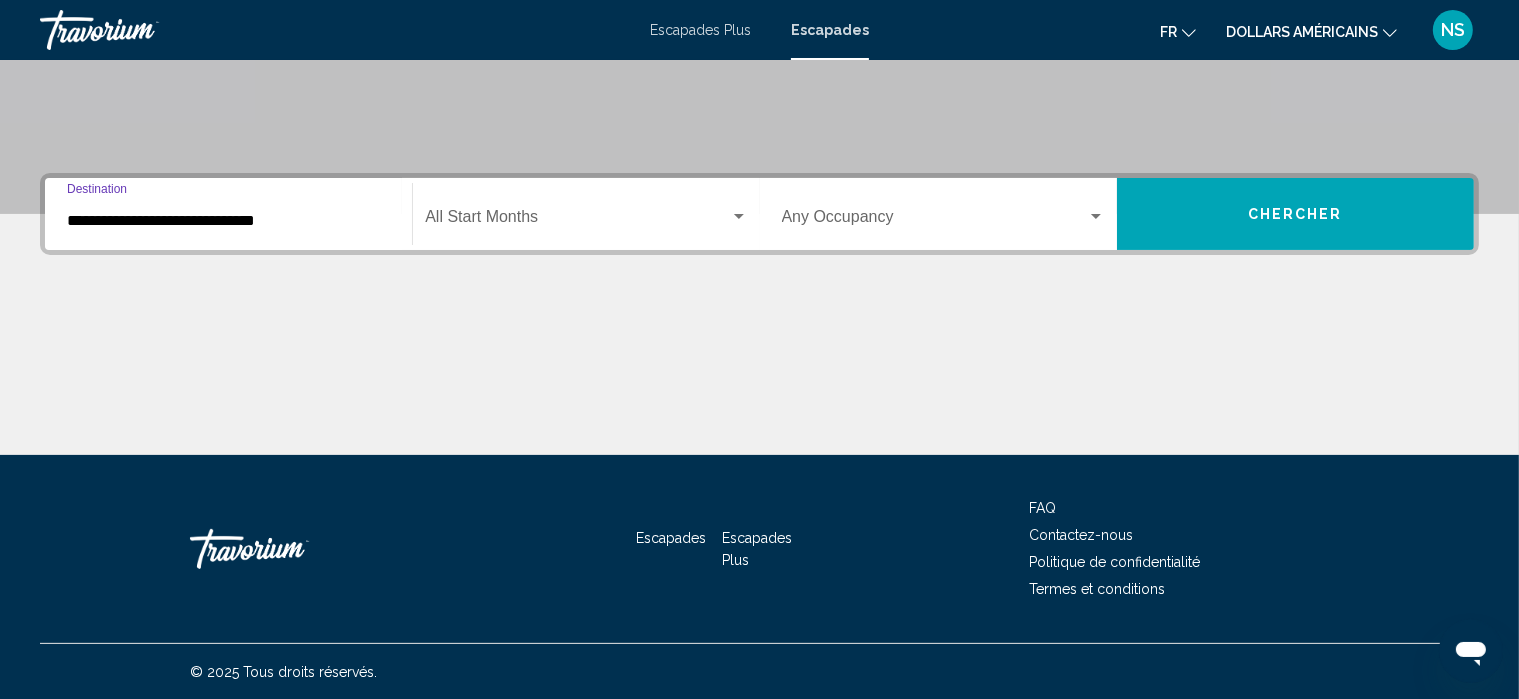 scroll, scrollTop: 385, scrollLeft: 0, axis: vertical 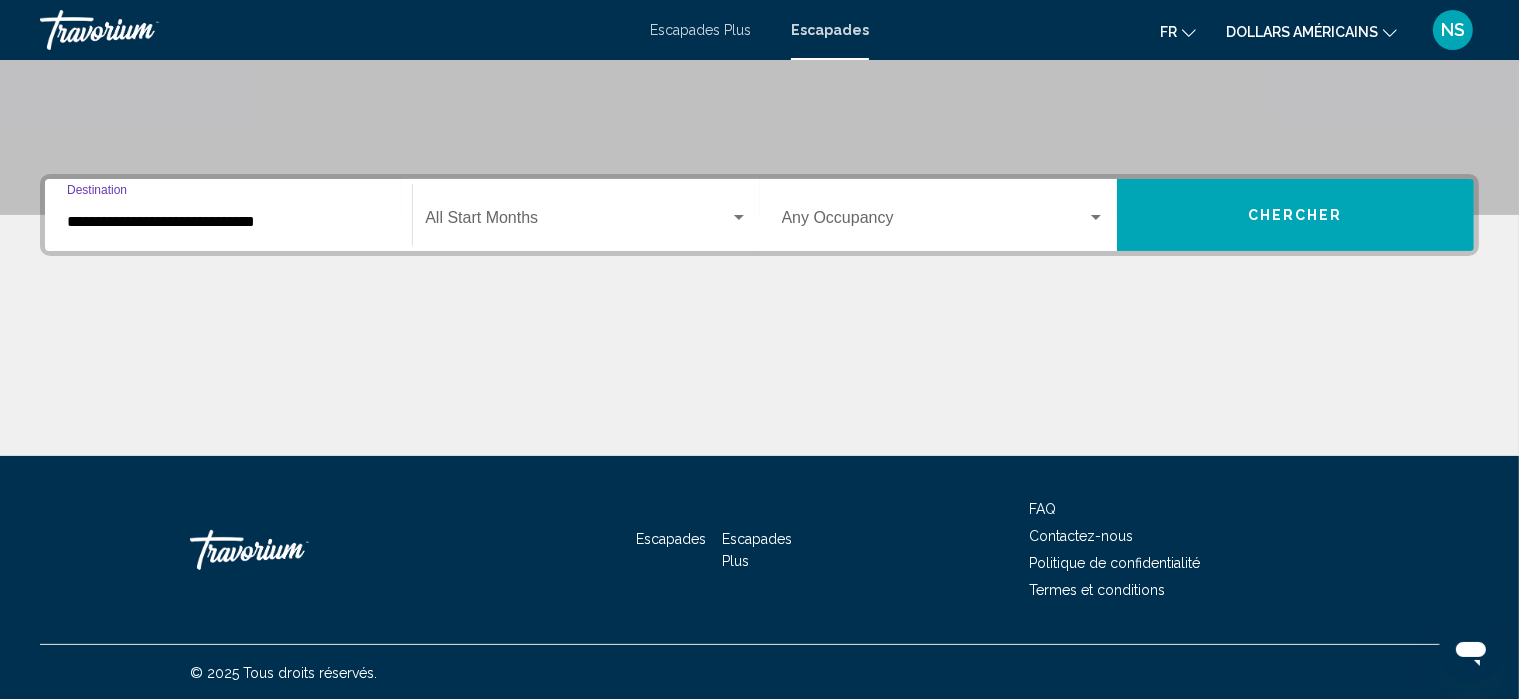 click on "**********" at bounding box center (228, 222) 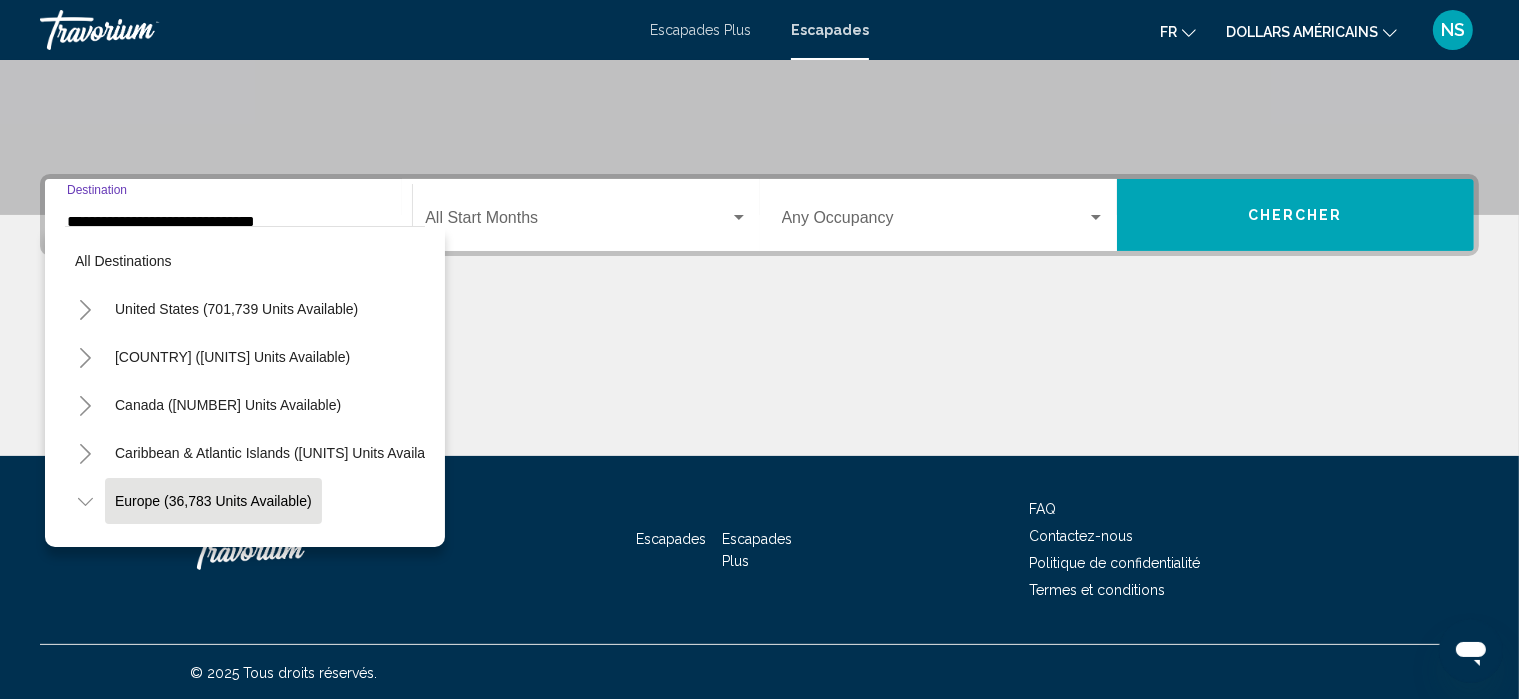 scroll, scrollTop: 386, scrollLeft: 0, axis: vertical 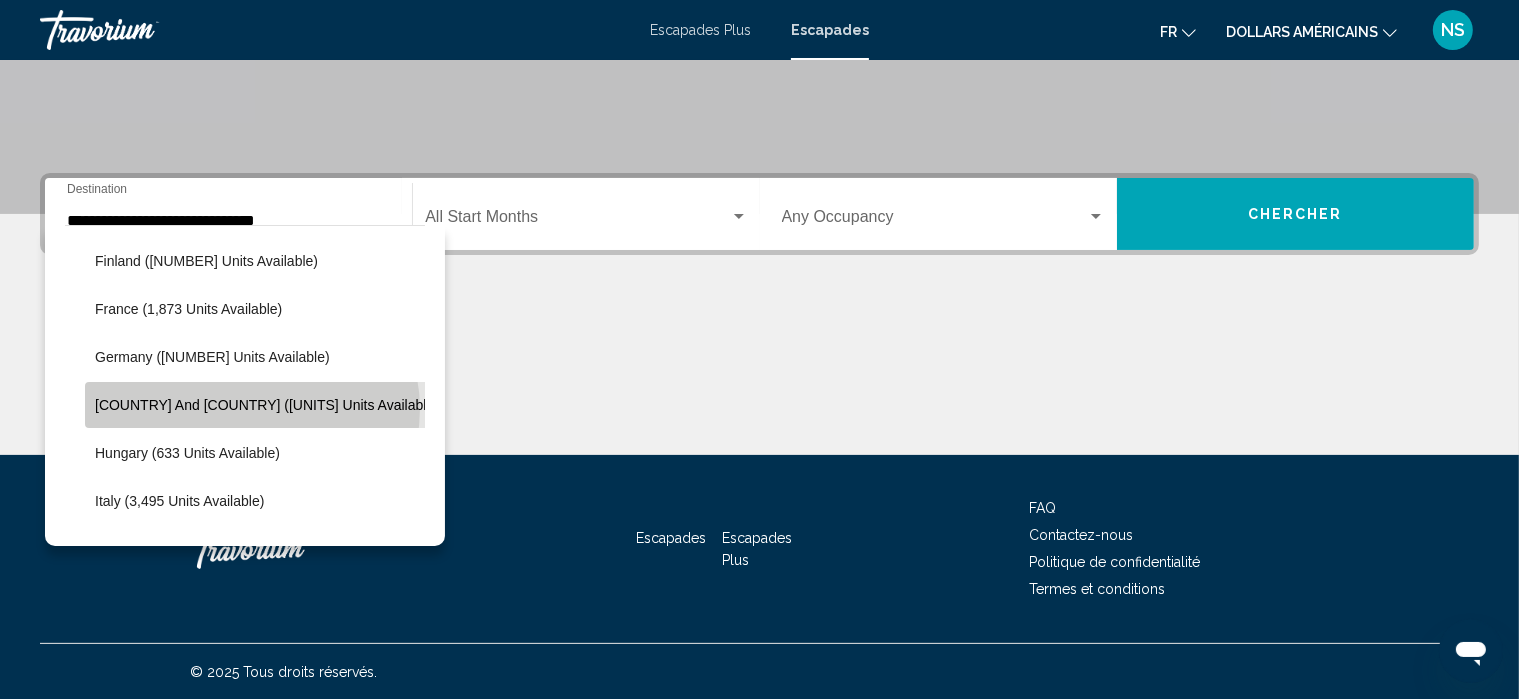 click on "Greece and Cyprus (1,474 units available)" at bounding box center (267, 405) 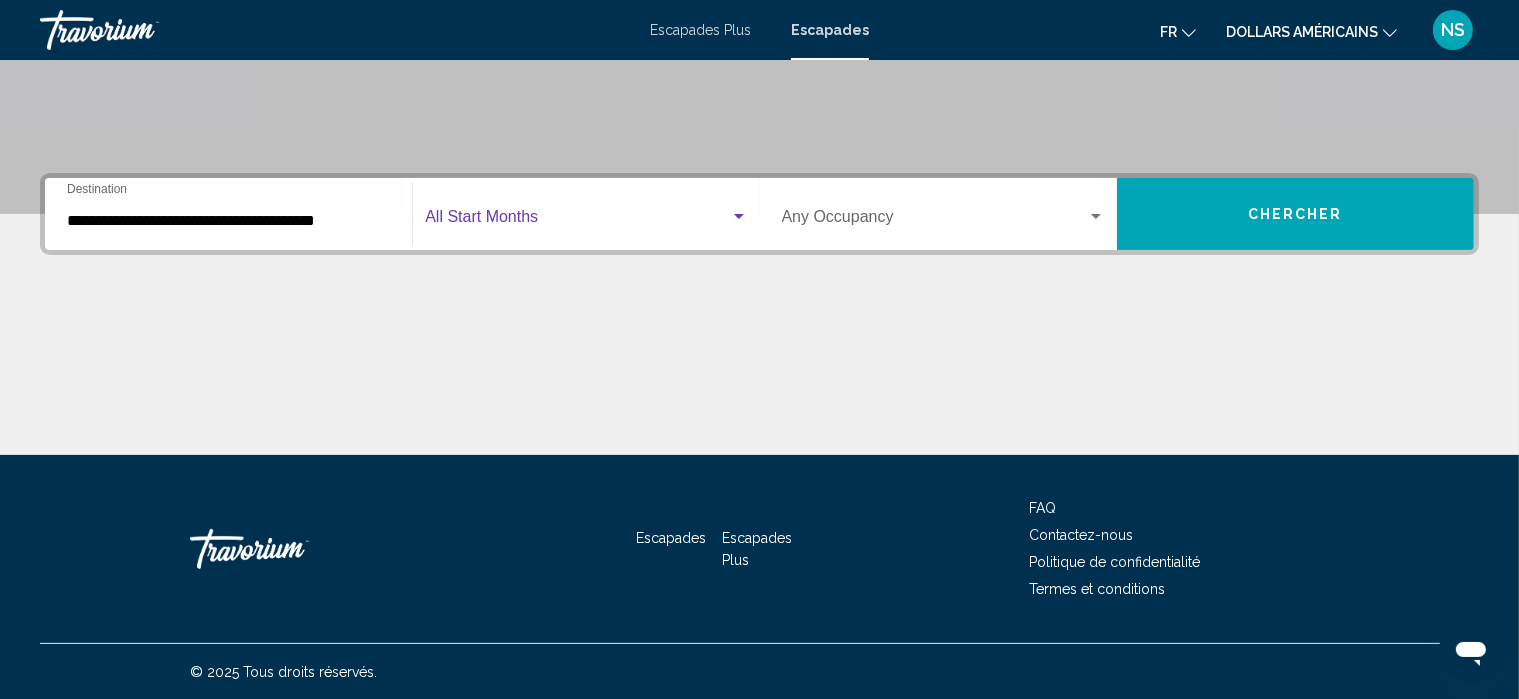 click at bounding box center [739, 217] 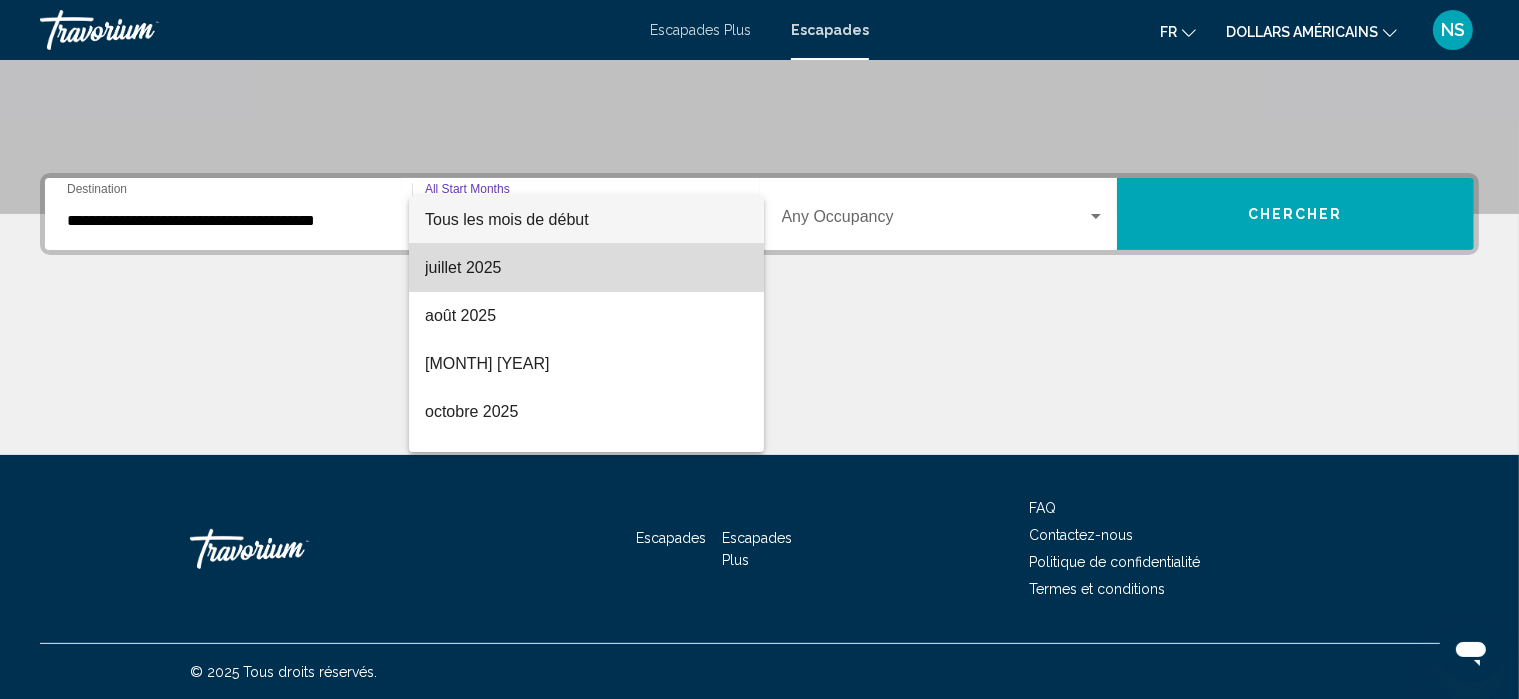 click on "[MONTH] [YEAR]" at bounding box center (586, 268) 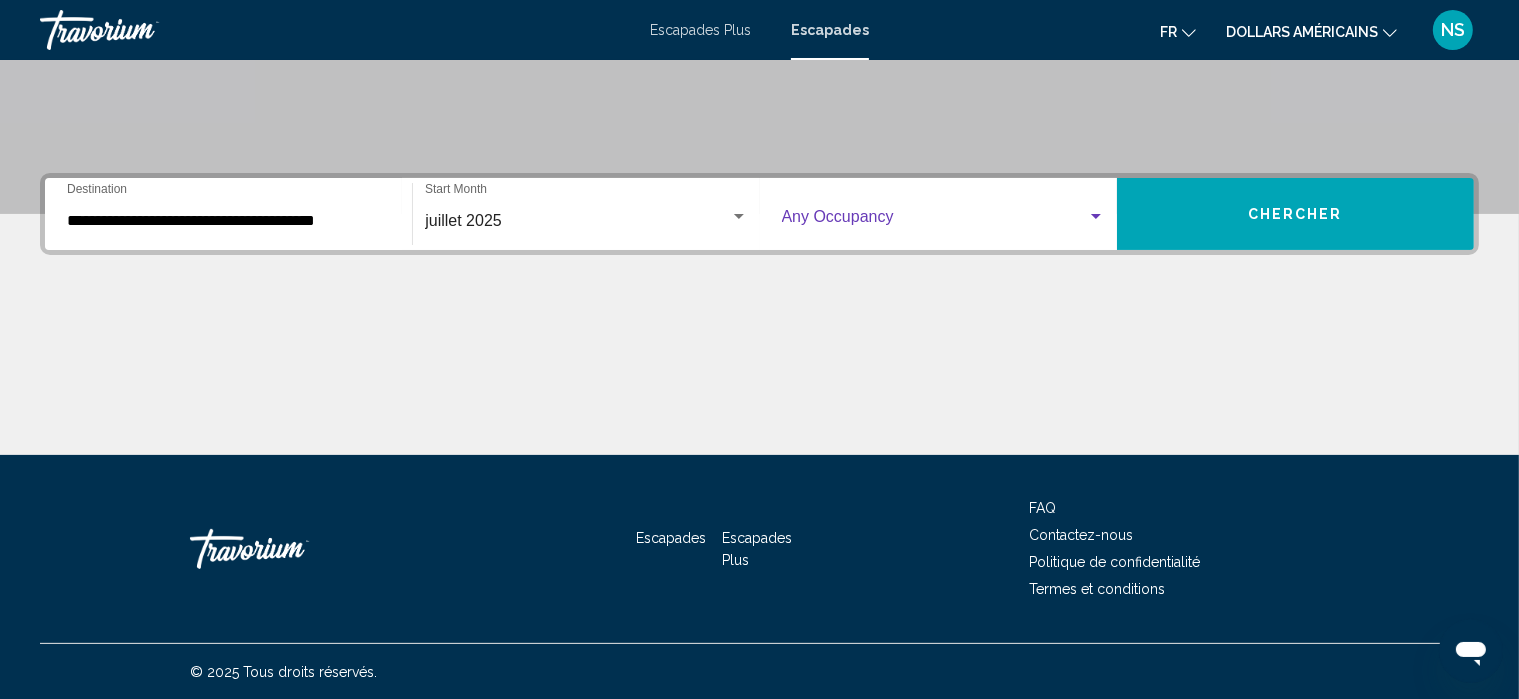 click at bounding box center (1096, 217) 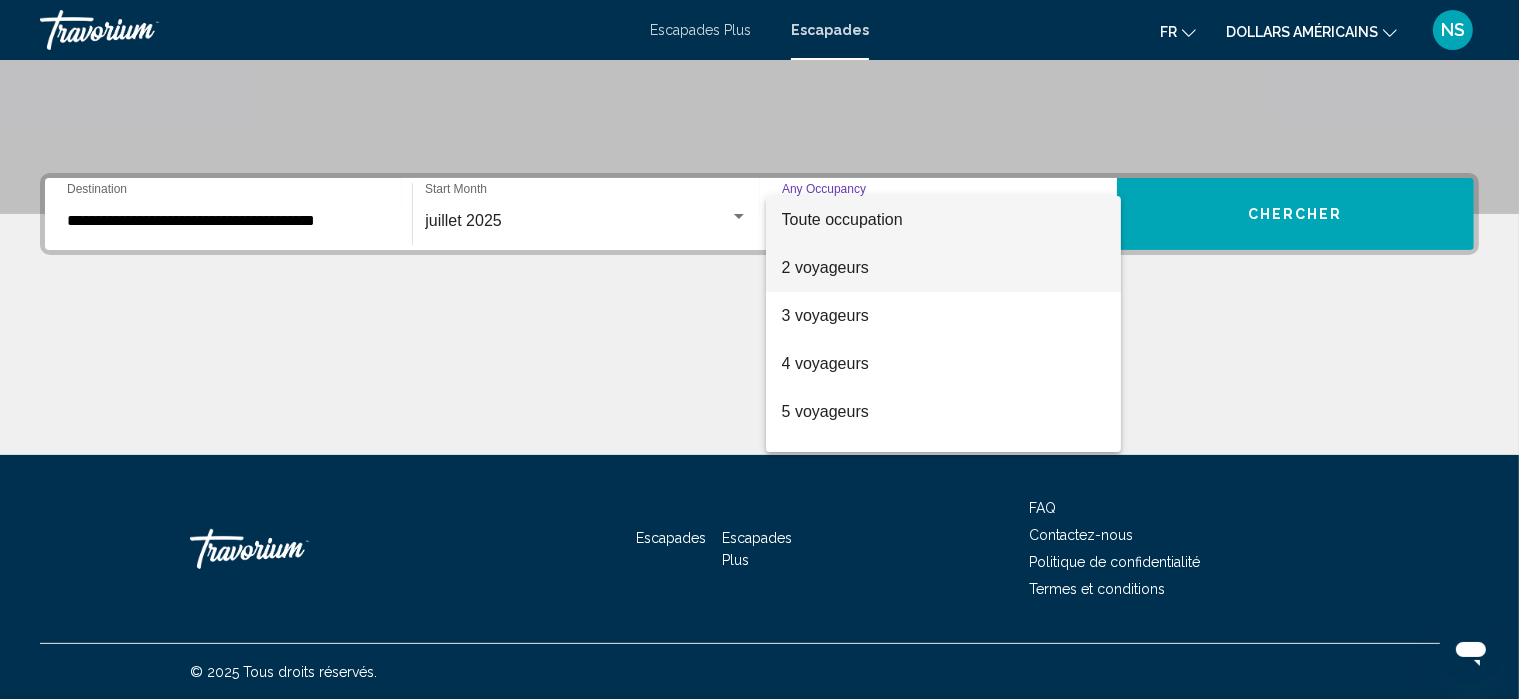 click on "2 voyageurs" at bounding box center [943, 268] 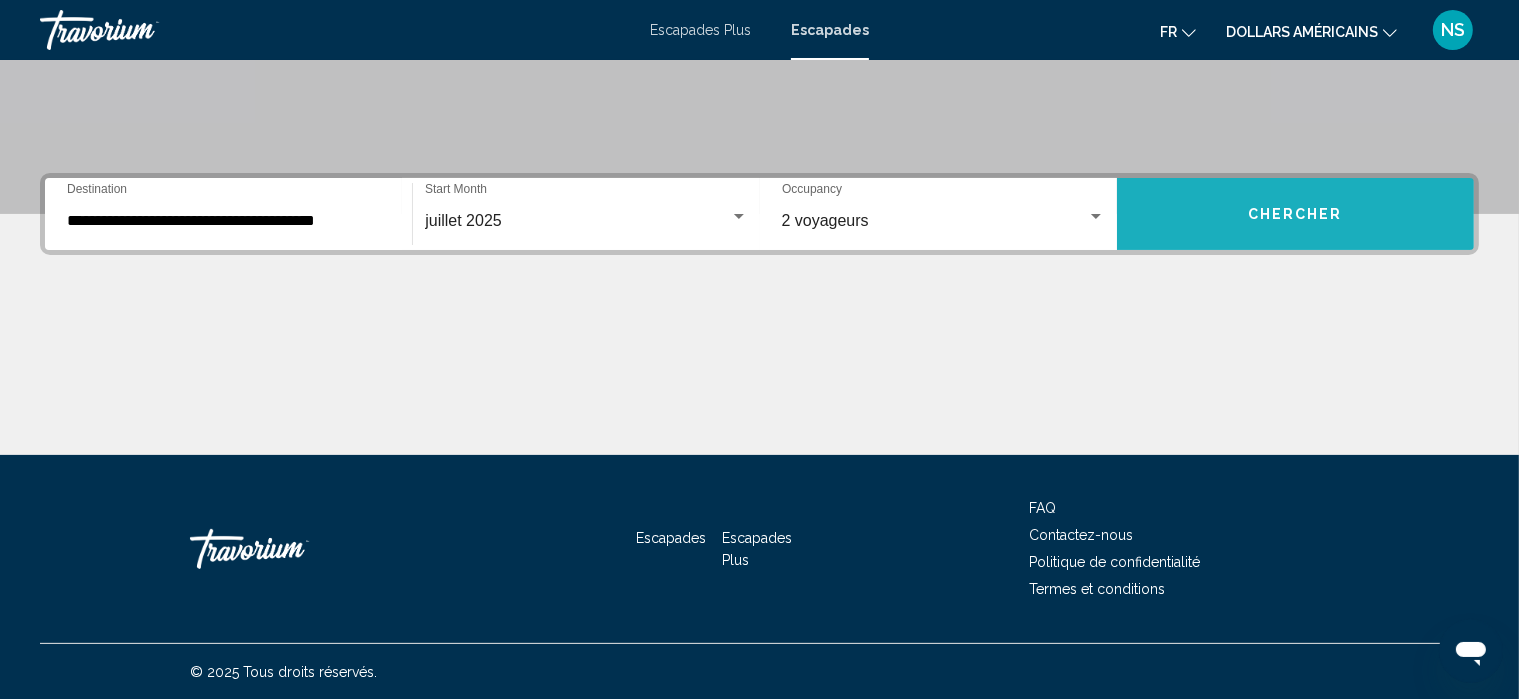 click on "Chercher" at bounding box center [1295, 215] 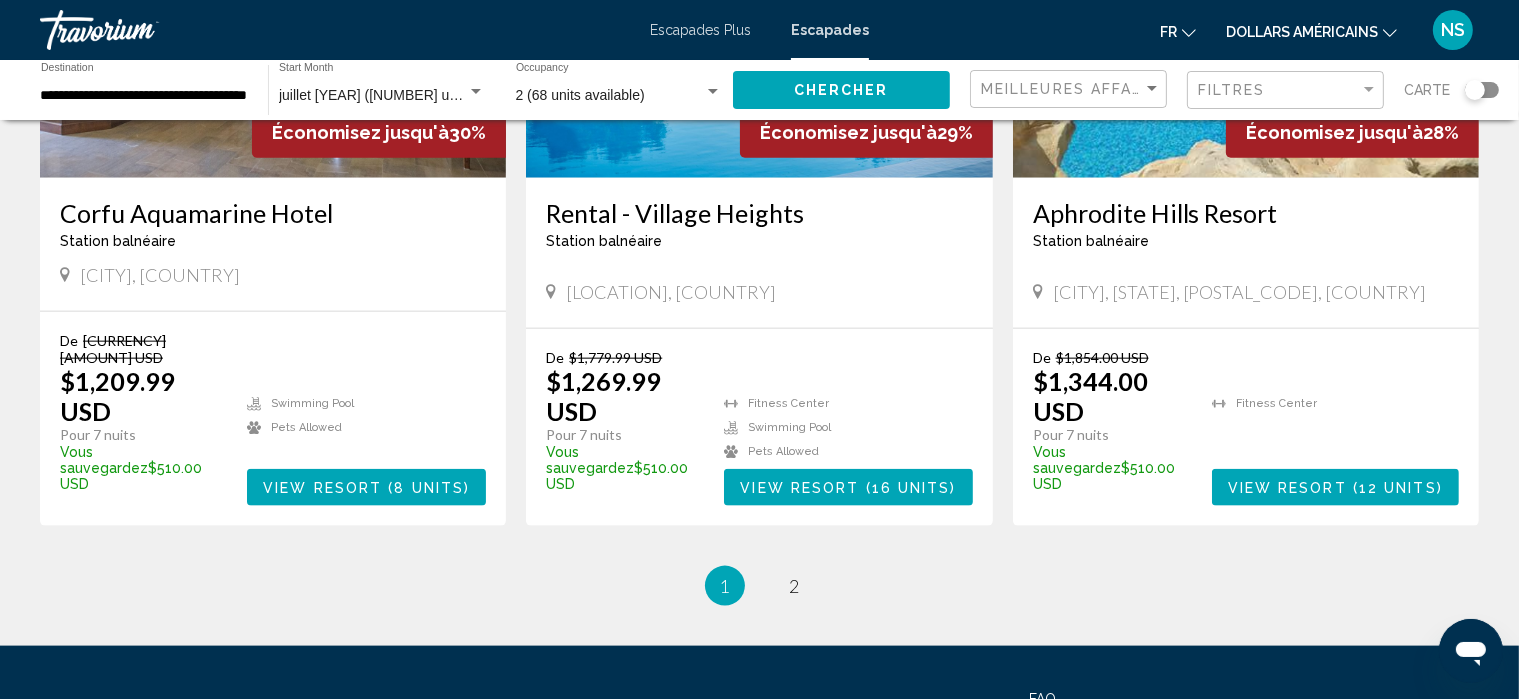 scroll, scrollTop: 2379, scrollLeft: 0, axis: vertical 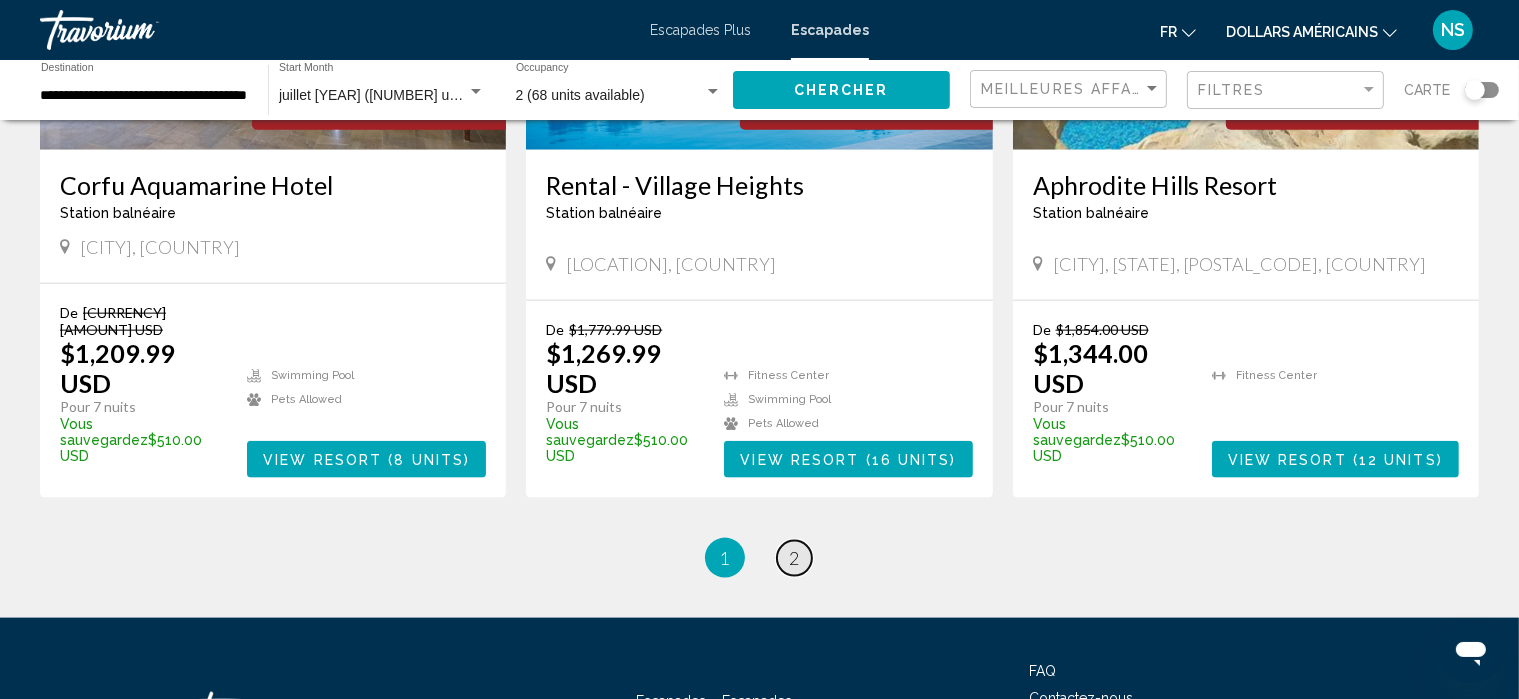 click on "page  2" at bounding box center [794, 558] 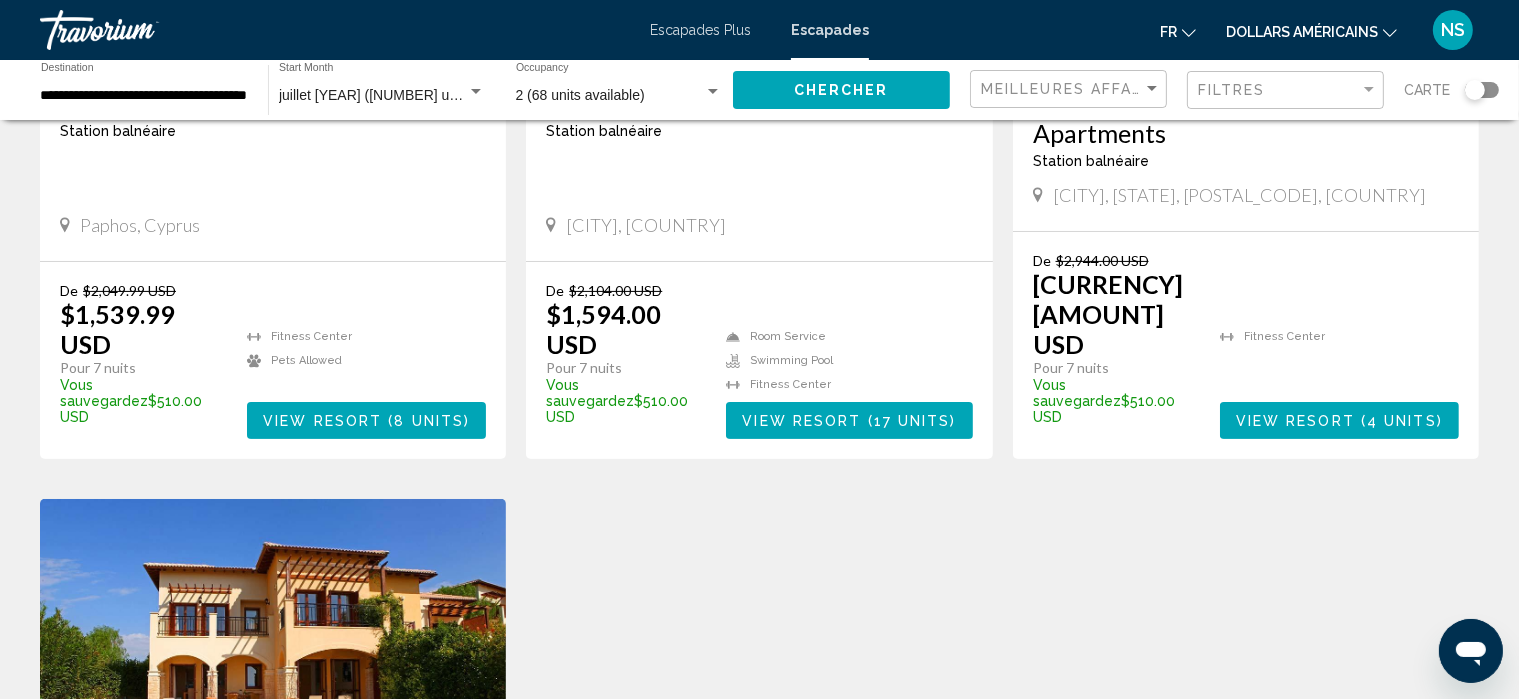 scroll, scrollTop: 447, scrollLeft: 0, axis: vertical 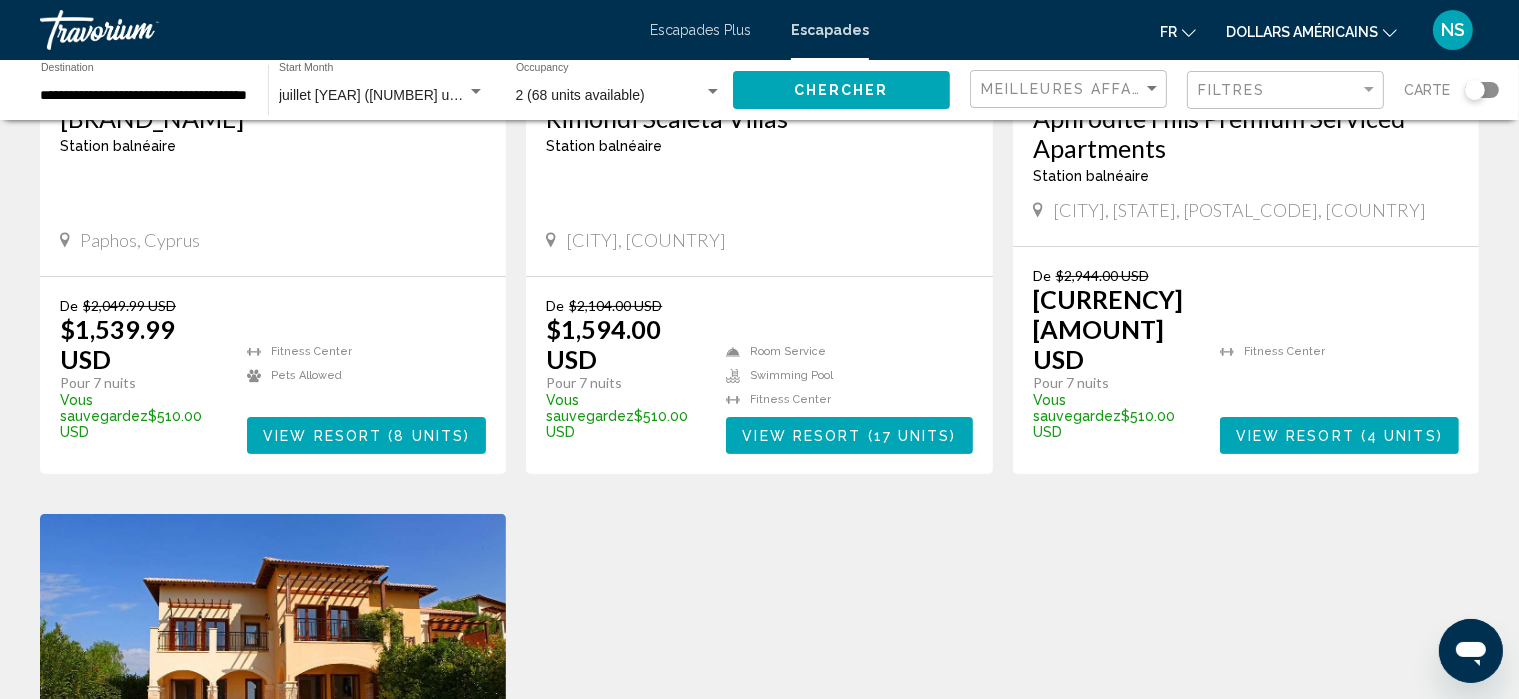 click on "juillet 2025 (144 units available) Start Month All Start Months" at bounding box center (382, 90) 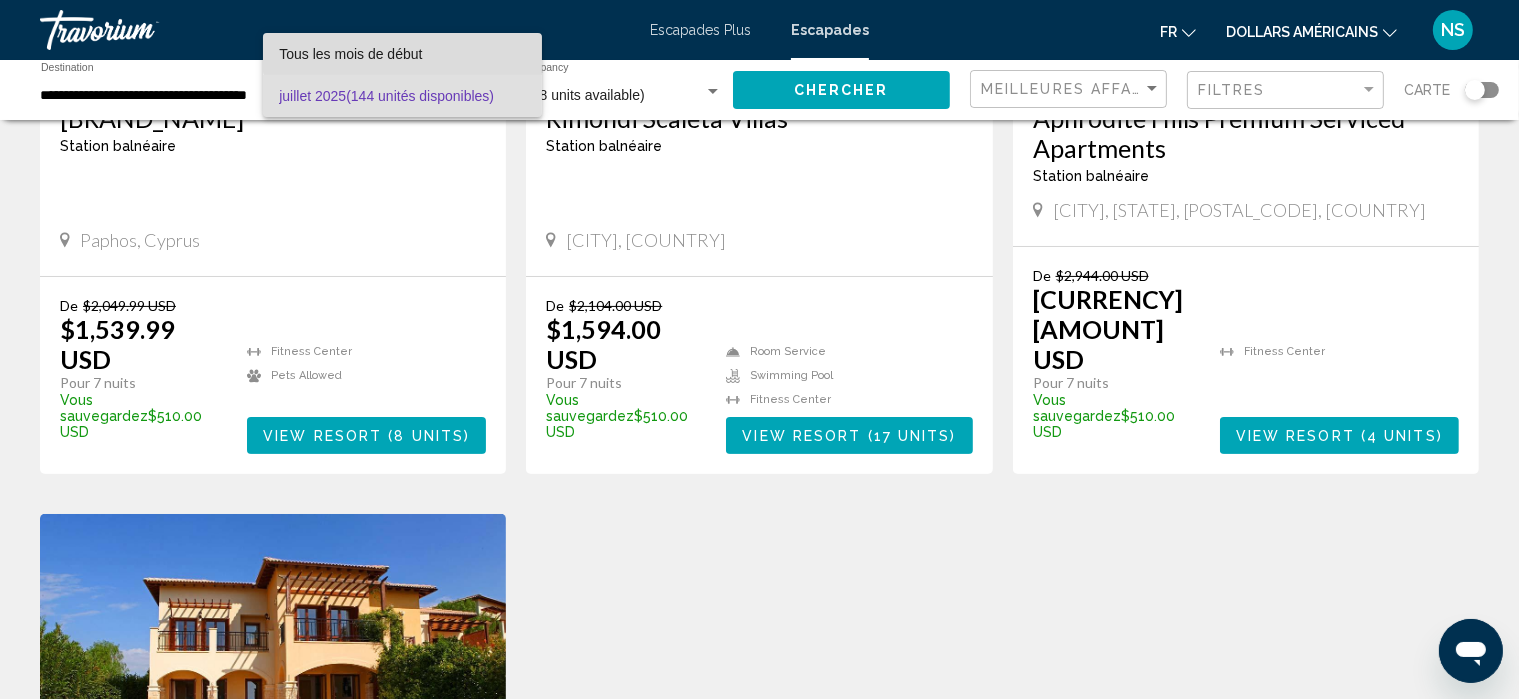 click on "Tous les mois de début" at bounding box center [402, 54] 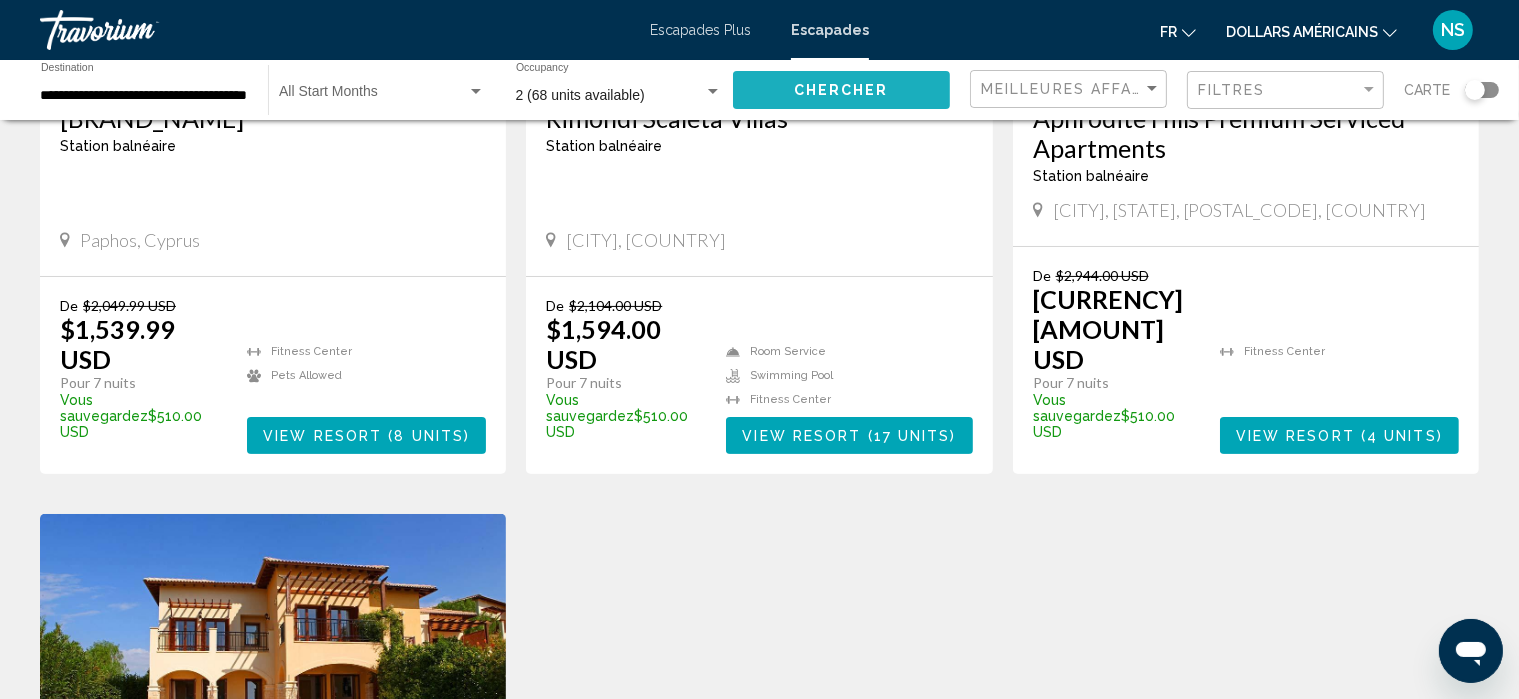 click on "Chercher" at bounding box center [841, 91] 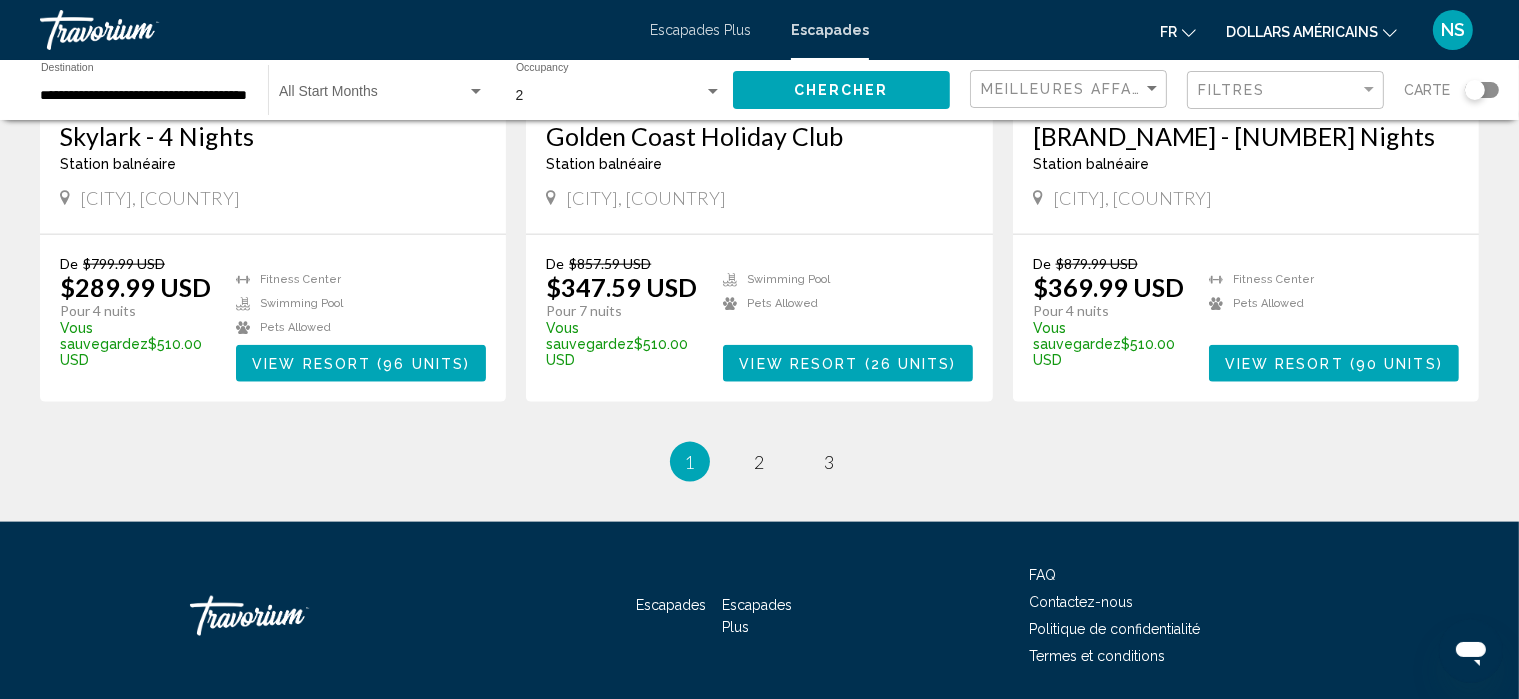 scroll, scrollTop: 2431, scrollLeft: 0, axis: vertical 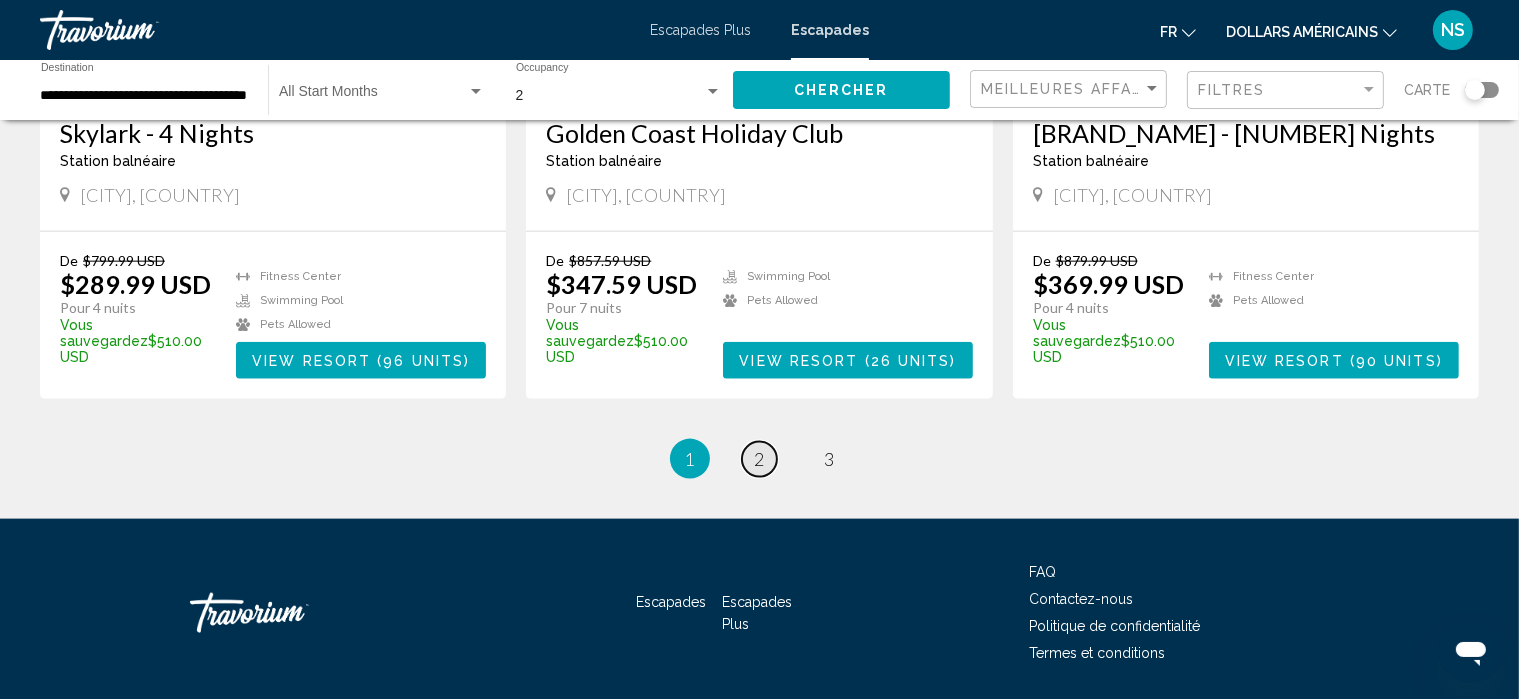 click on "[NUMBER]" at bounding box center [760, 459] 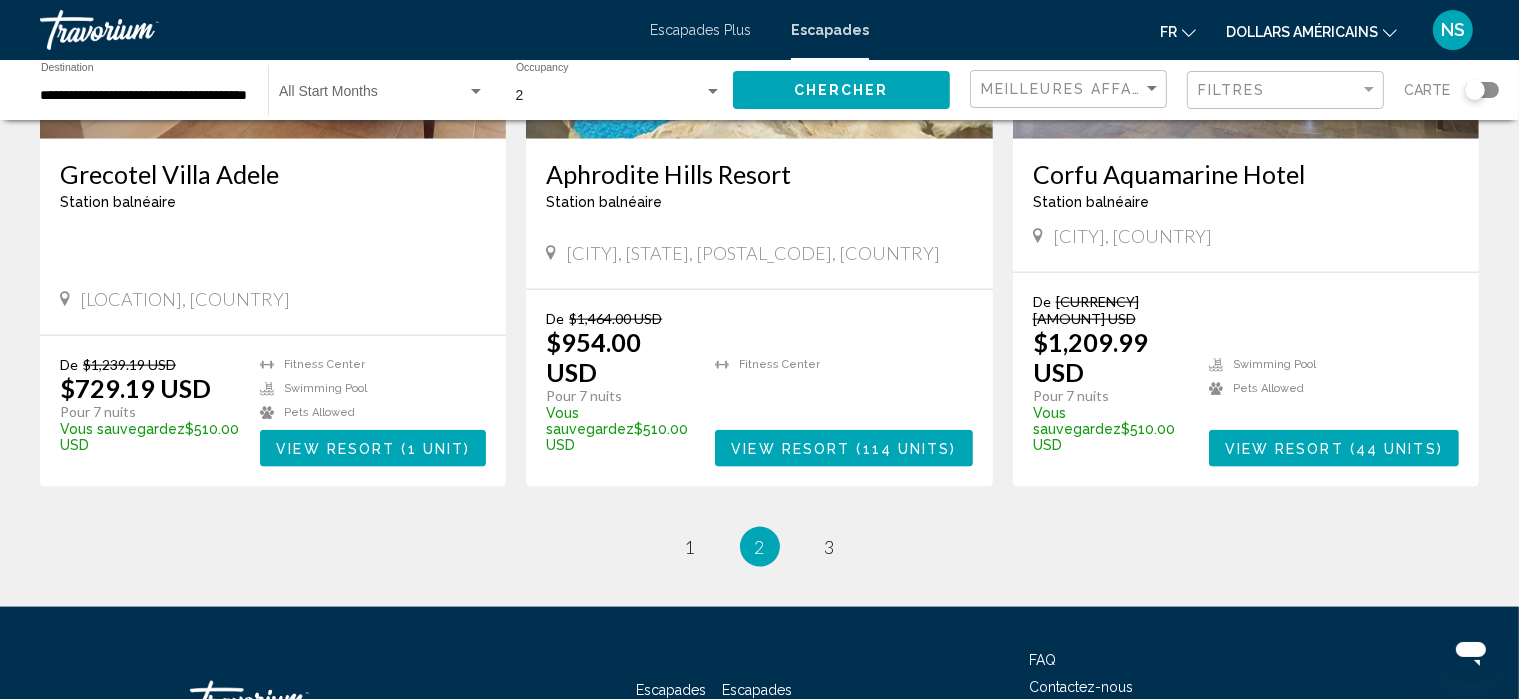 scroll, scrollTop: 2418, scrollLeft: 0, axis: vertical 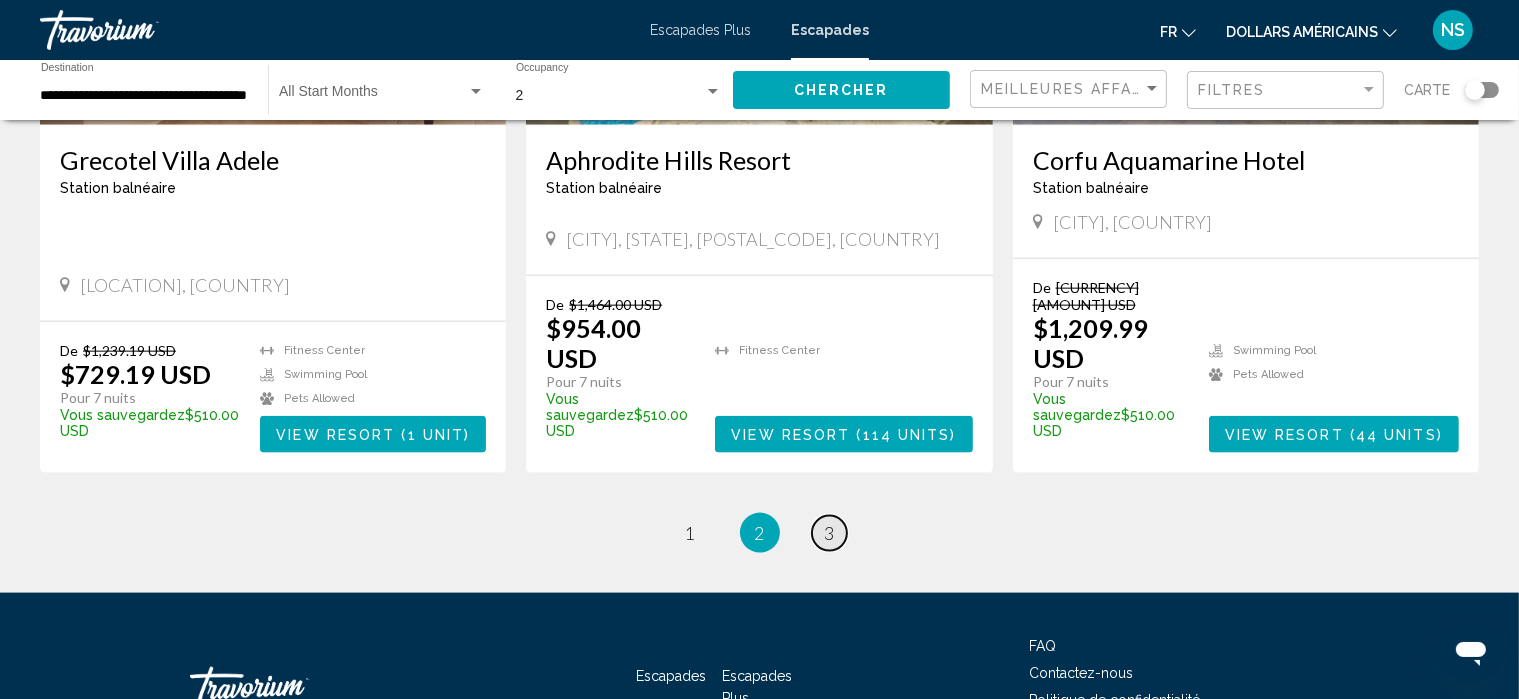 click on "[NUMBER]" at bounding box center (690, 533) 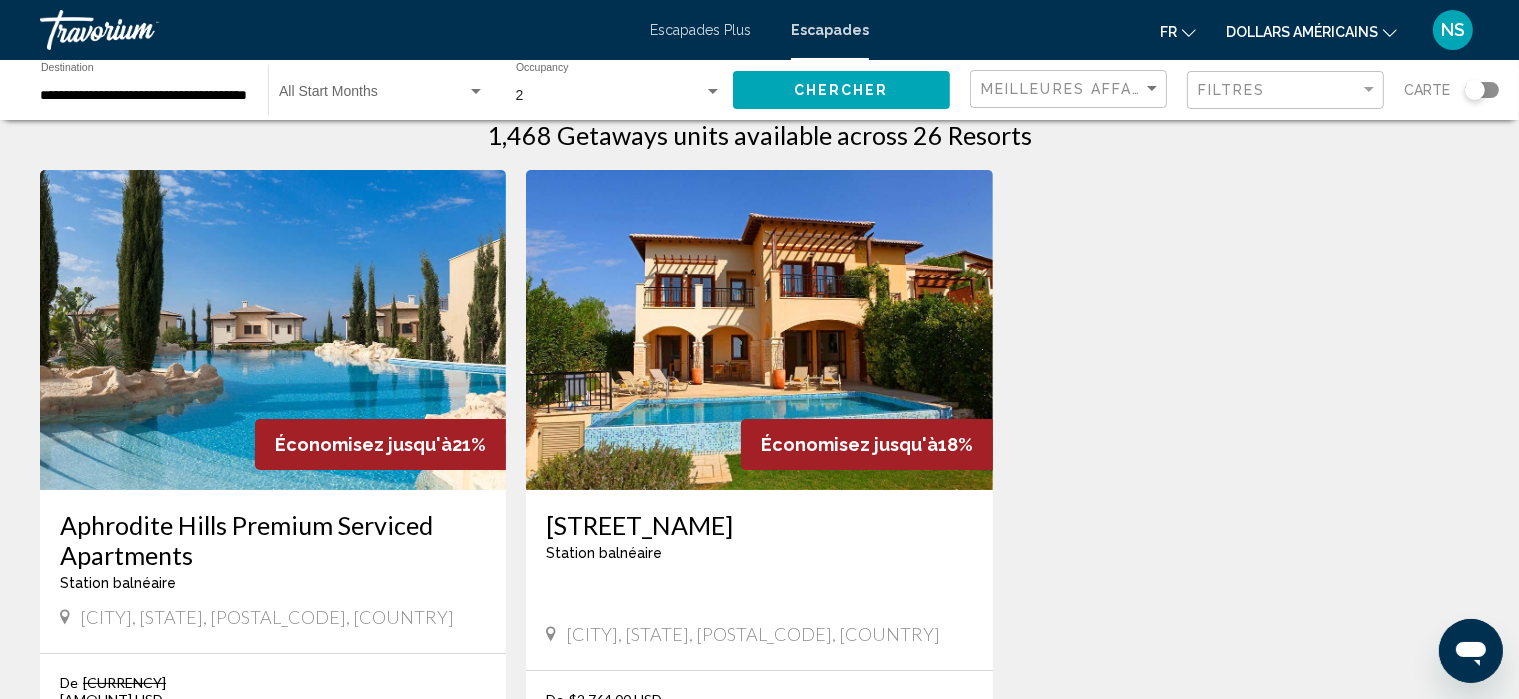 scroll, scrollTop: 0, scrollLeft: 0, axis: both 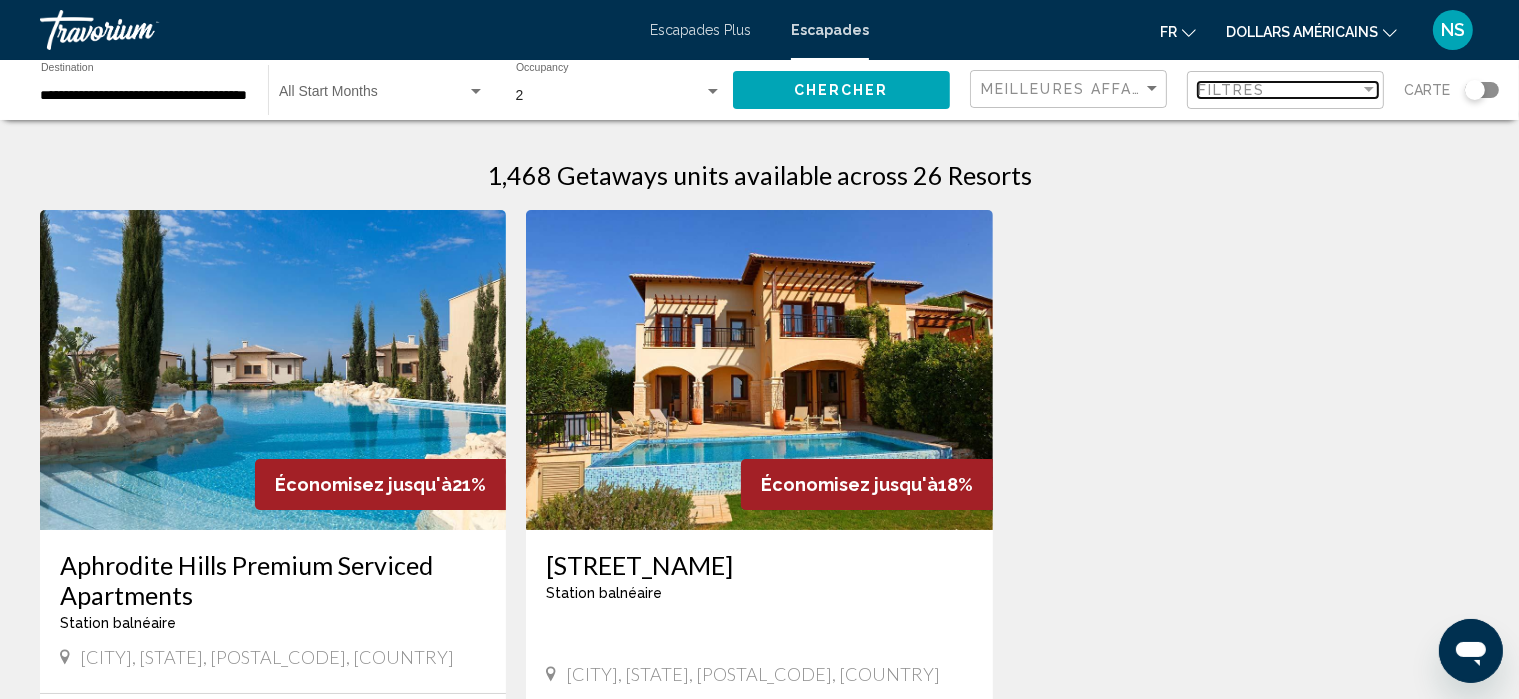 click at bounding box center (1369, 90) 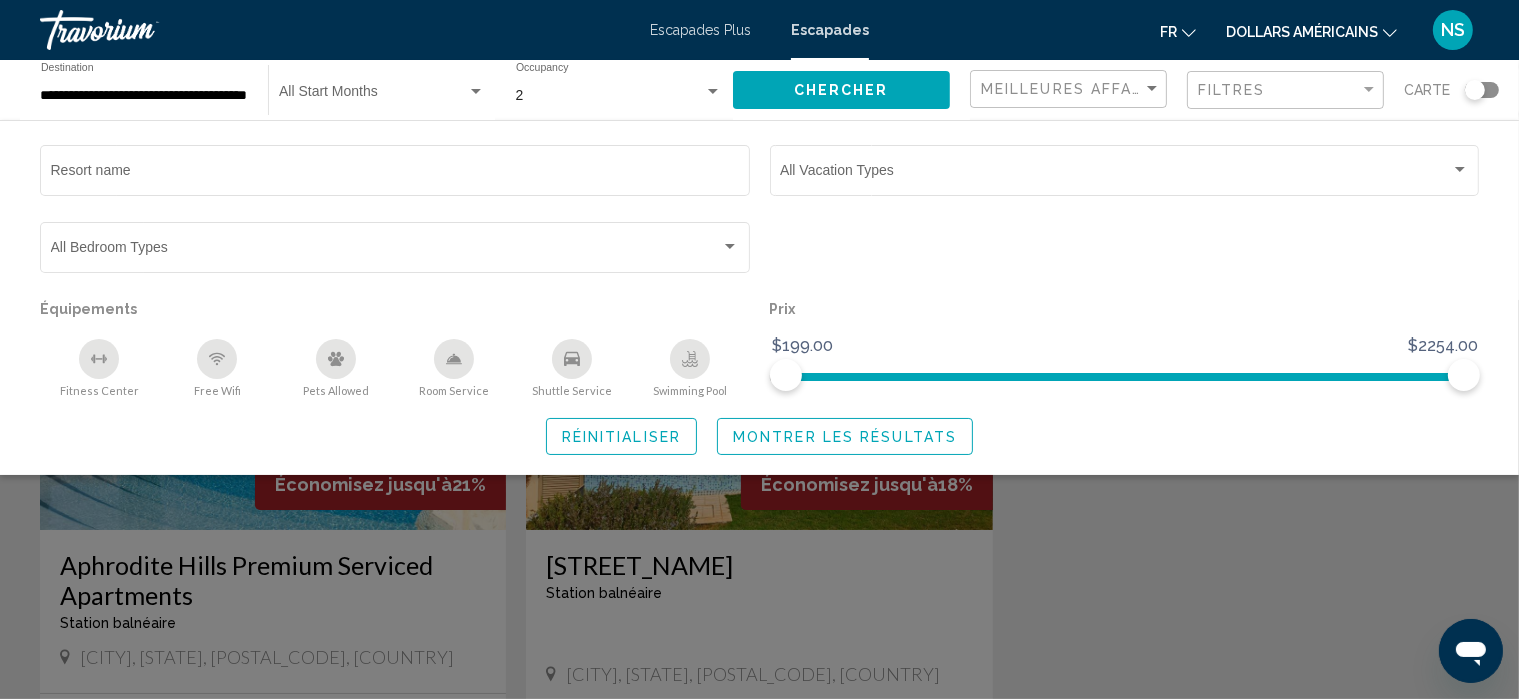 click at bounding box center (1390, 30) 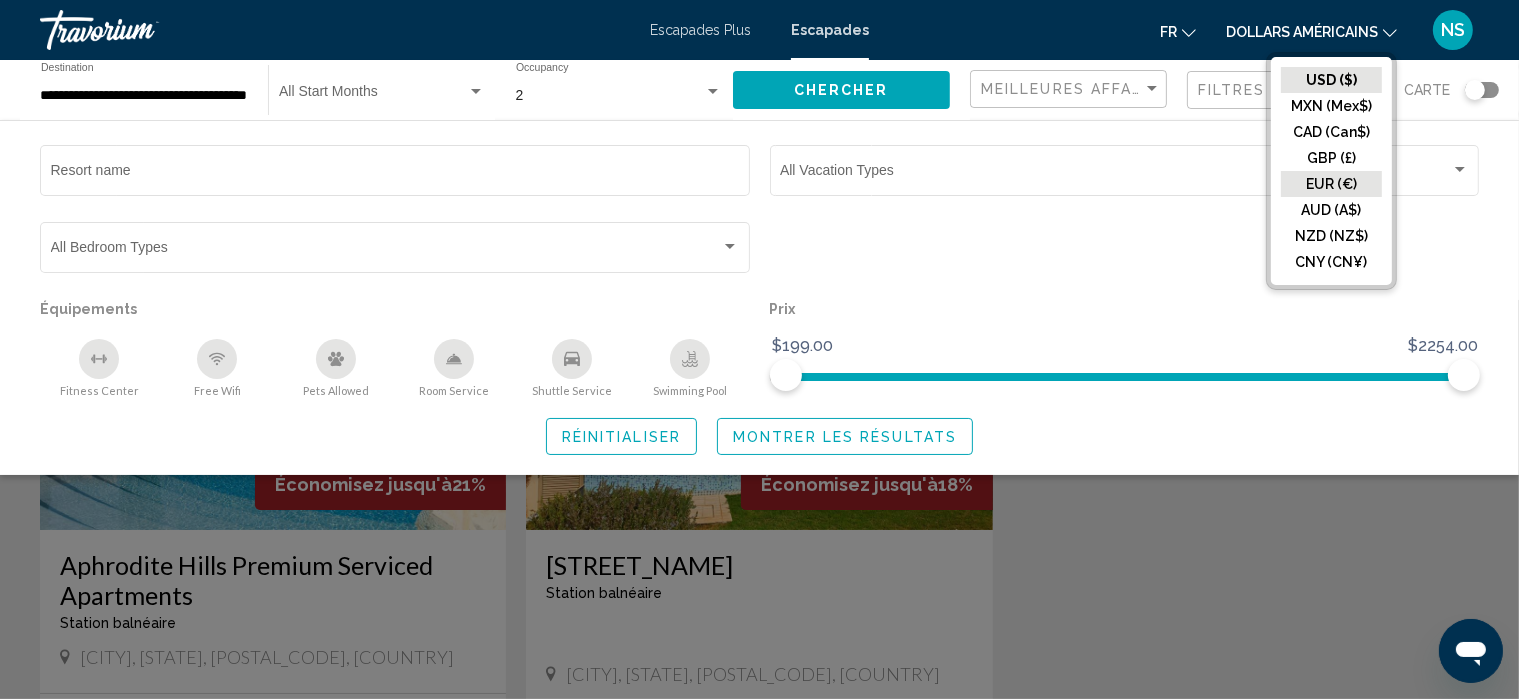 click on "EUR (€)" at bounding box center (1331, 80) 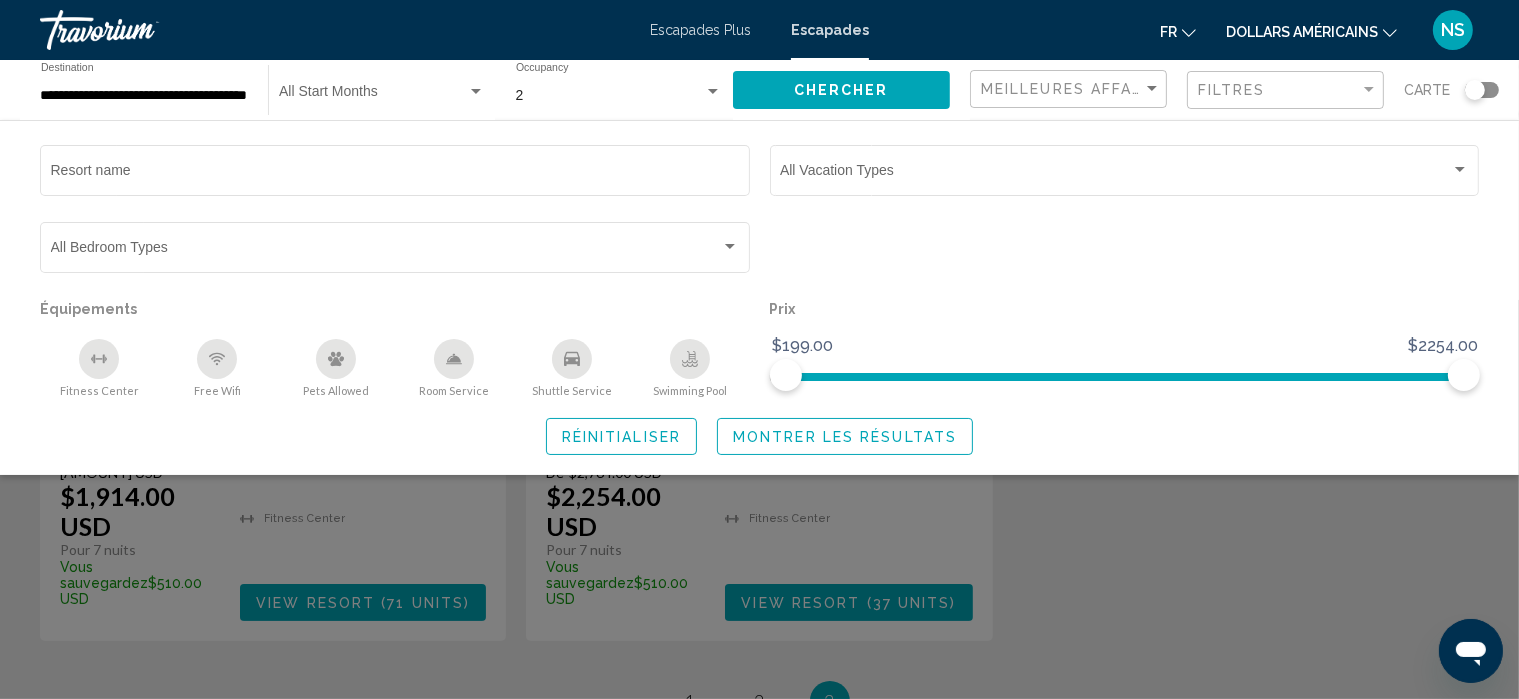 scroll, scrollTop: 268, scrollLeft: 0, axis: vertical 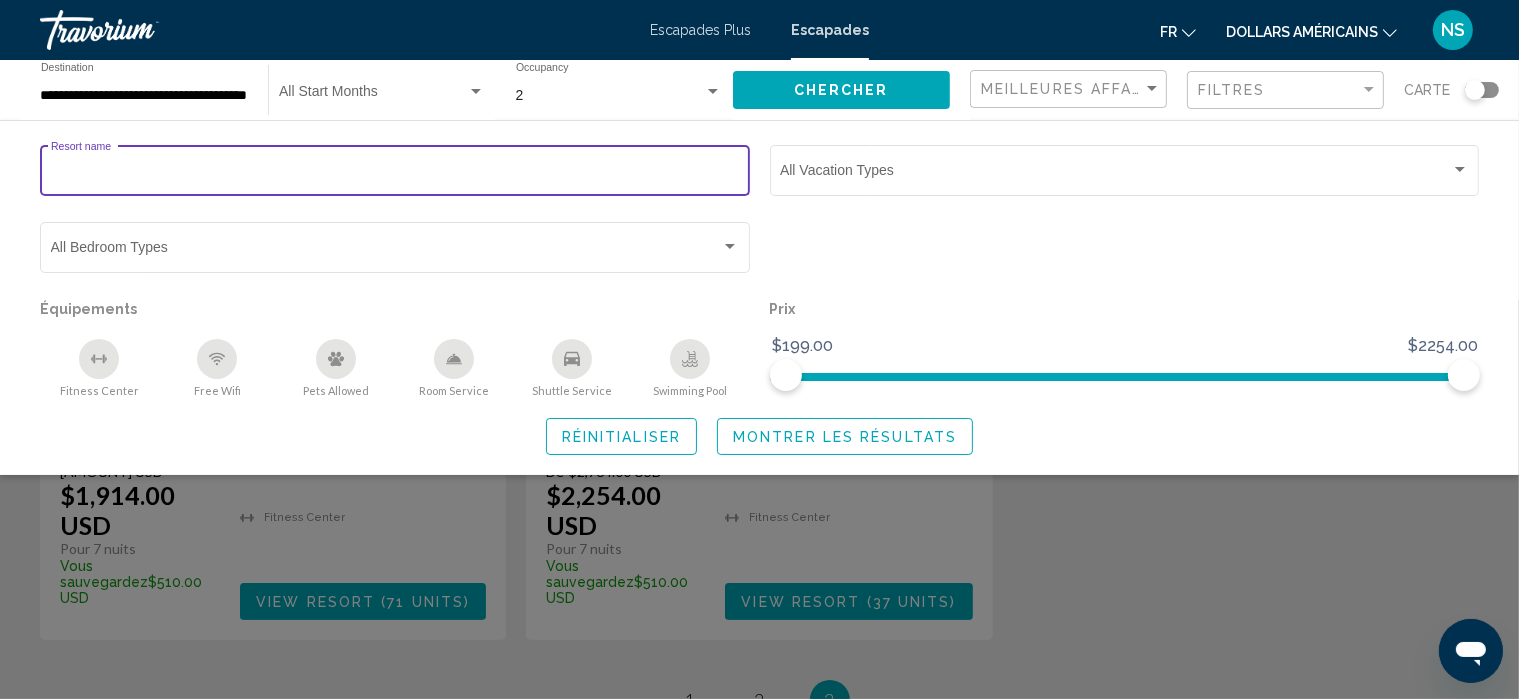 click on "Resort name" at bounding box center [395, 174] 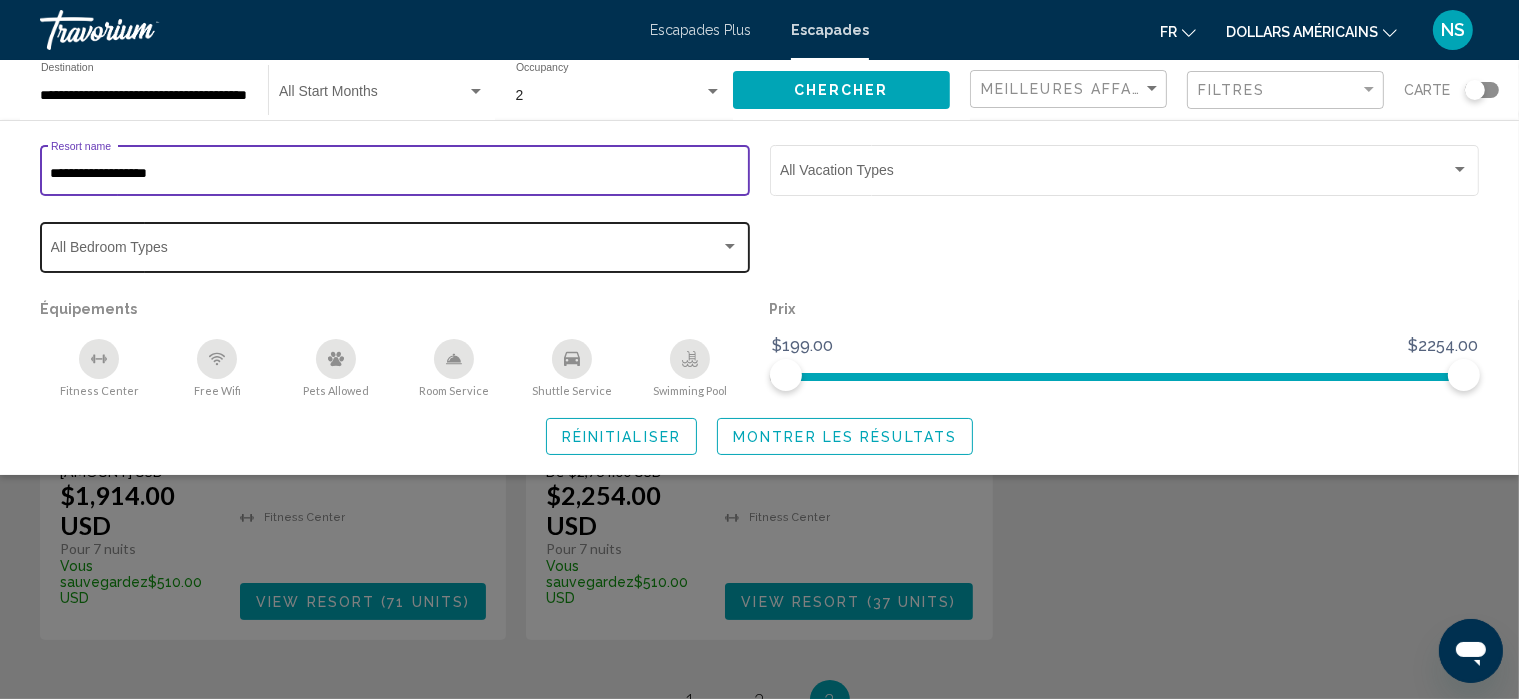 type on "**********" 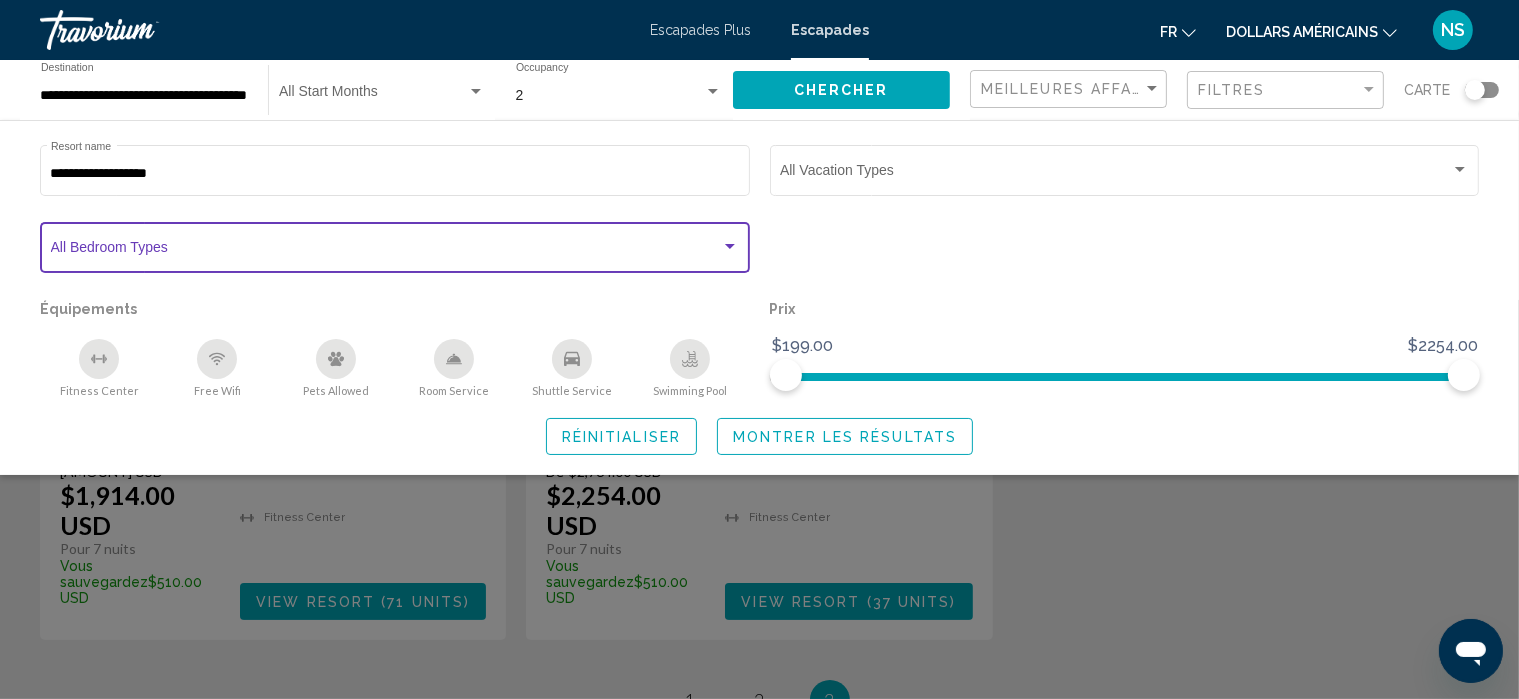 click at bounding box center (730, 247) 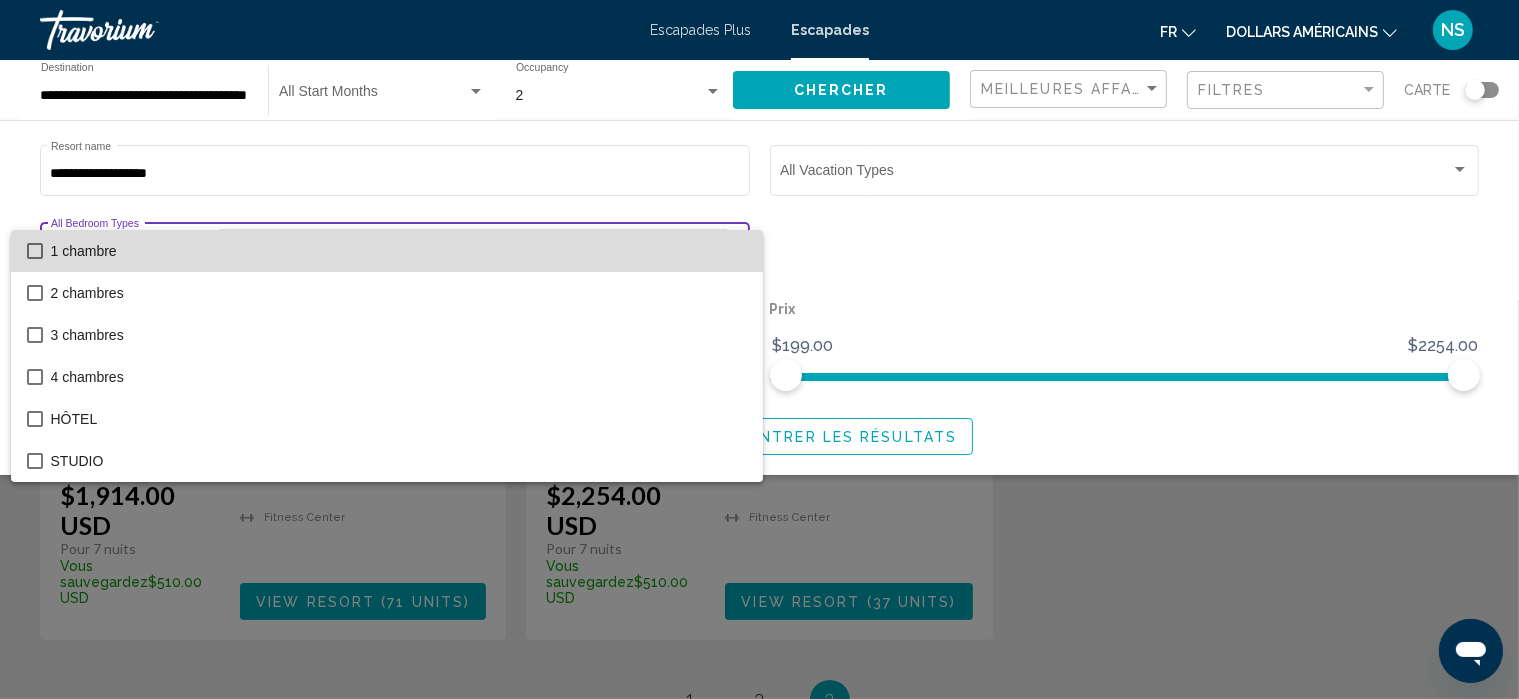 click on "1 chambre" at bounding box center (399, 251) 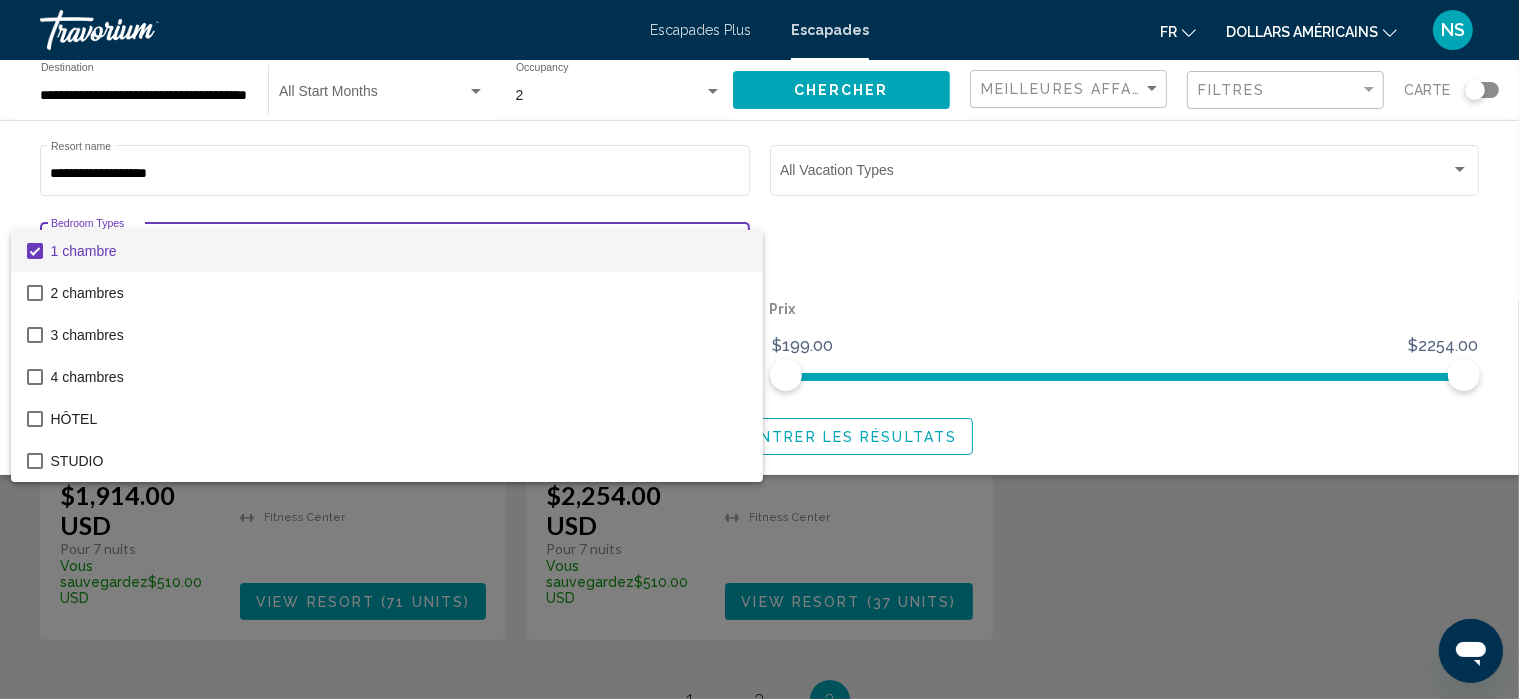 click at bounding box center [759, 349] 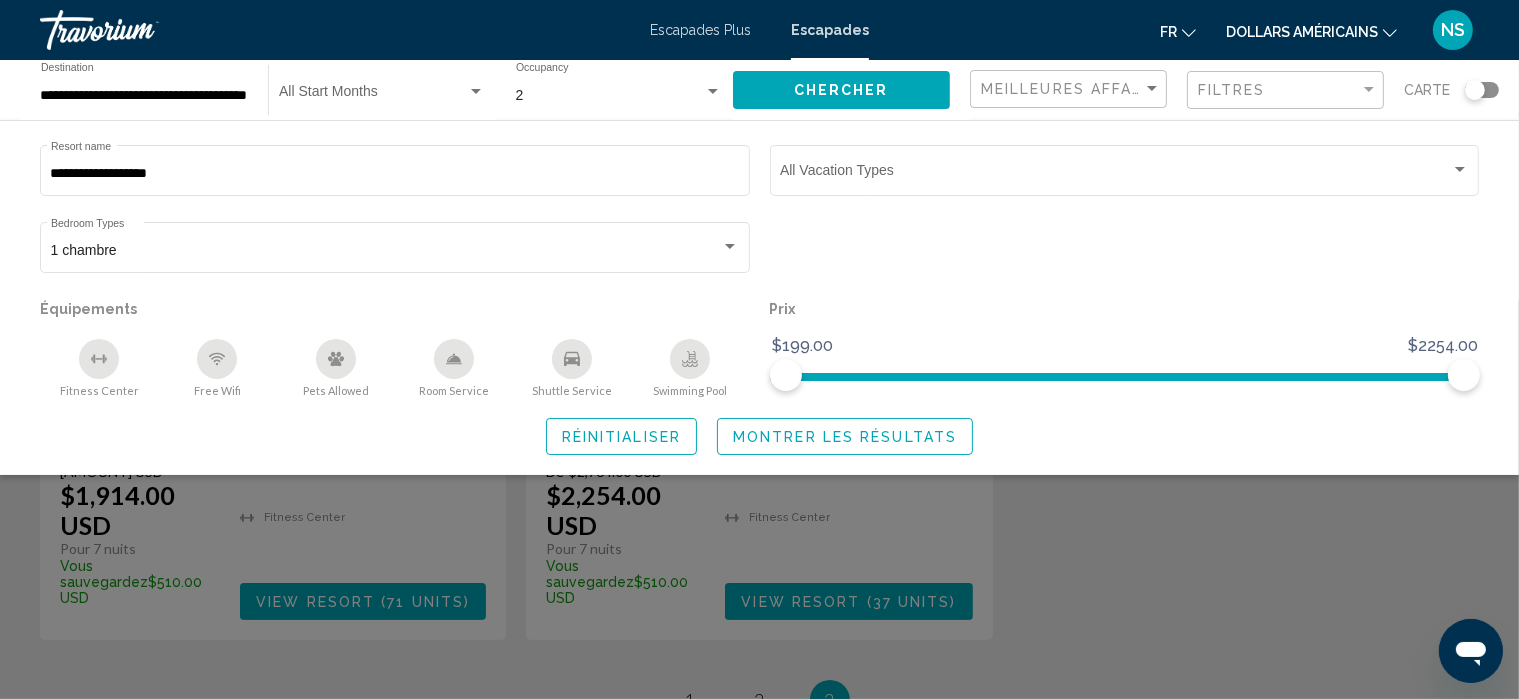click at bounding box center [690, 359] 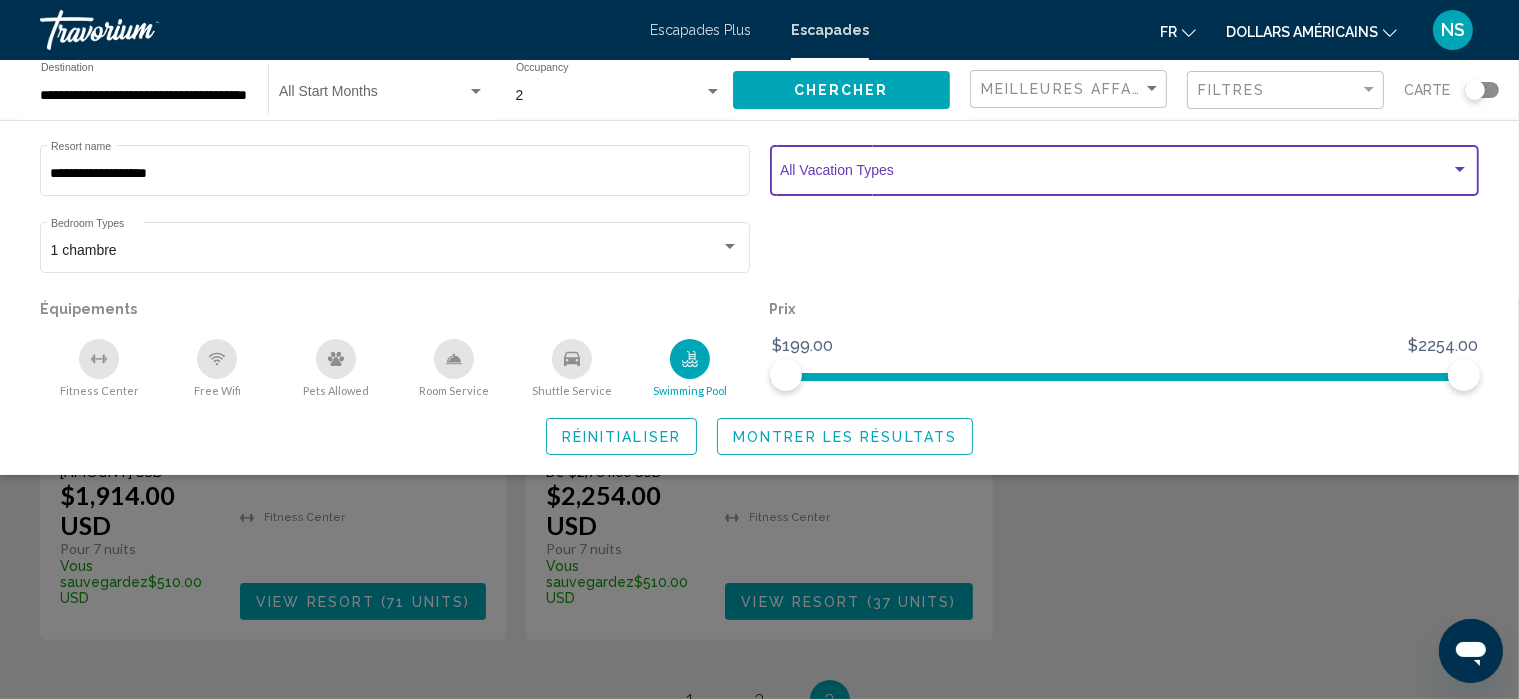 click at bounding box center (1460, 169) 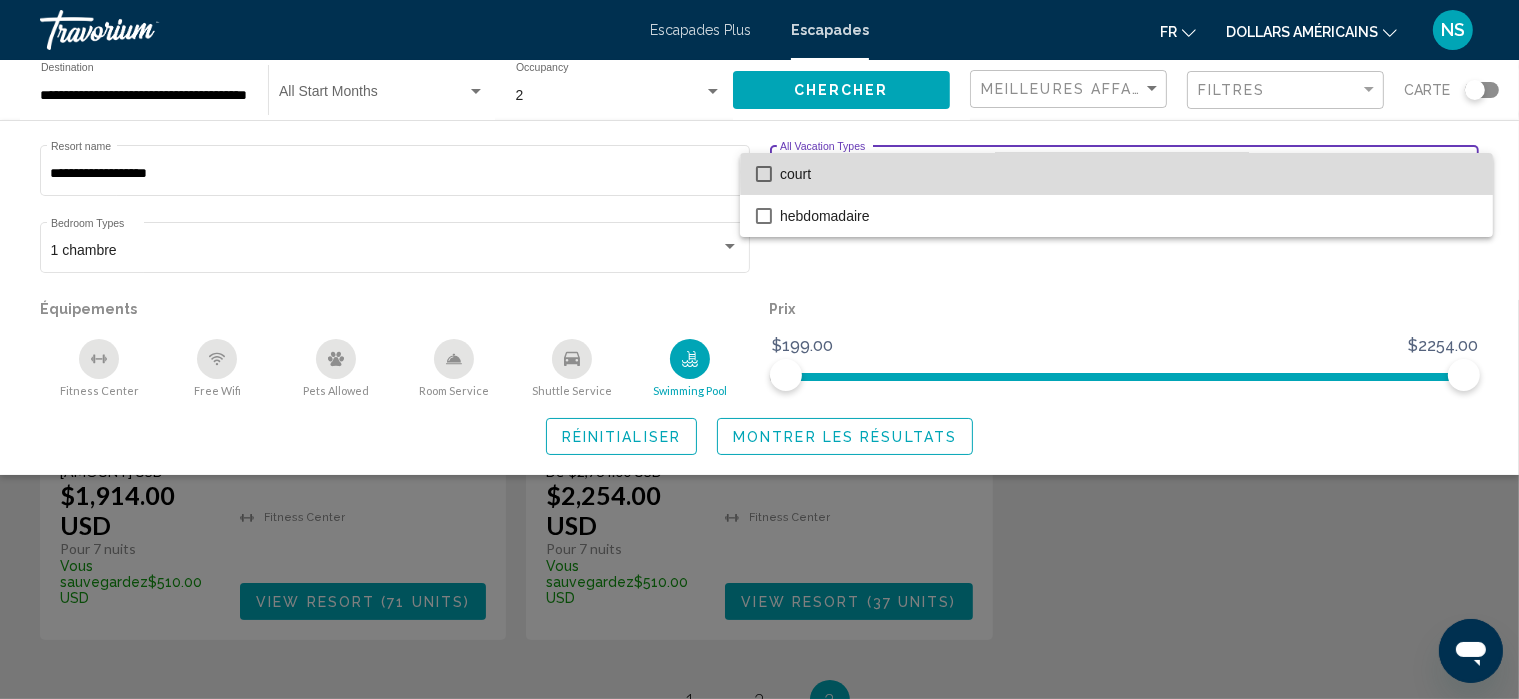 click on "court" at bounding box center [1128, 174] 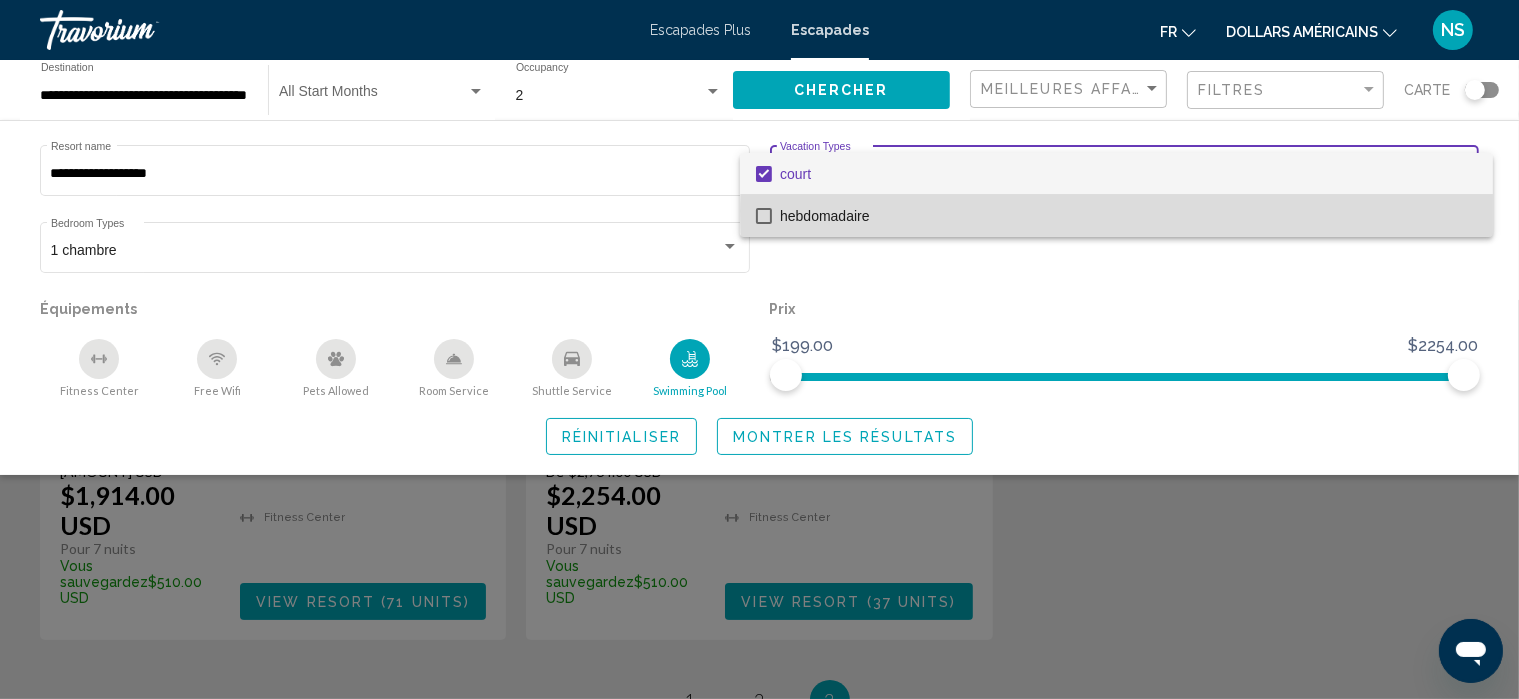 click on "hebdomadaire" at bounding box center [1128, 216] 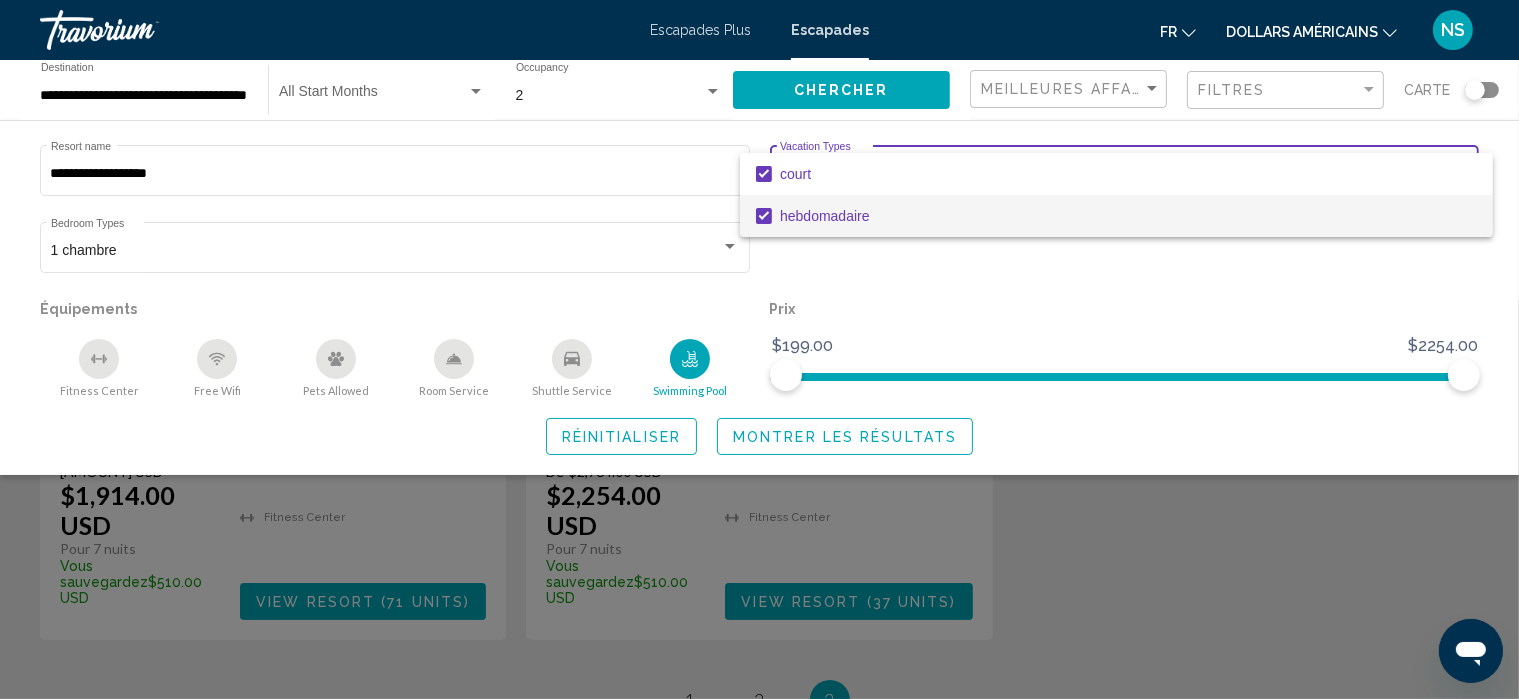 click at bounding box center [759, 349] 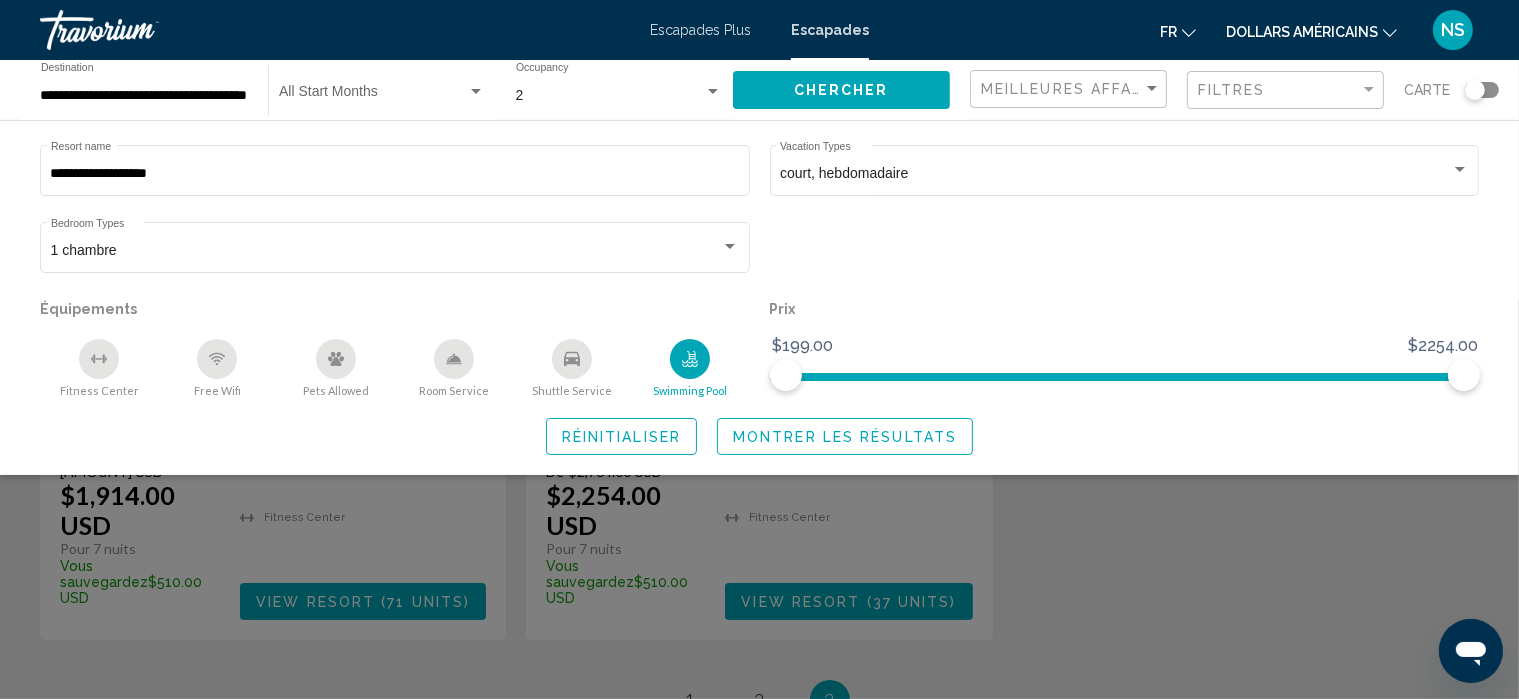 click on "Montrer les résultats" at bounding box center [845, 437] 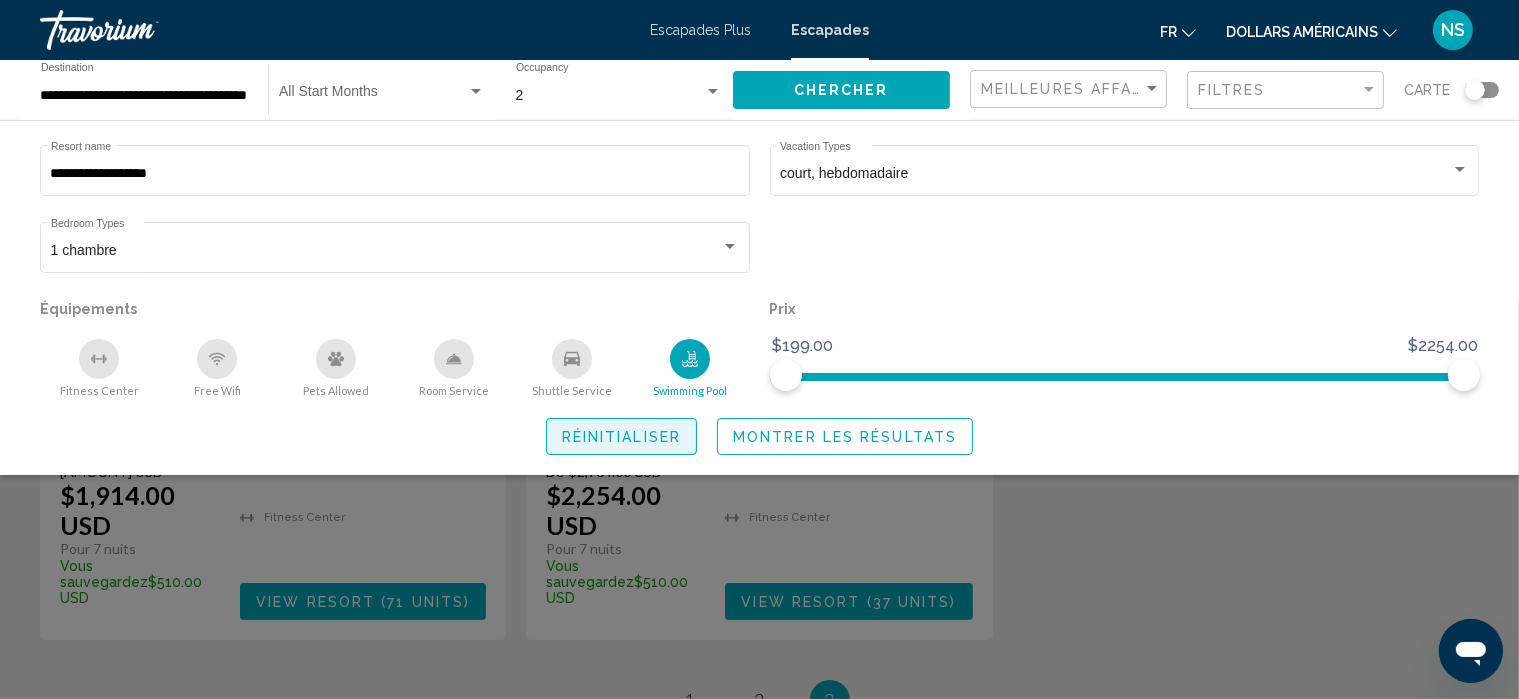 click on "Réinitialiser" at bounding box center [621, 437] 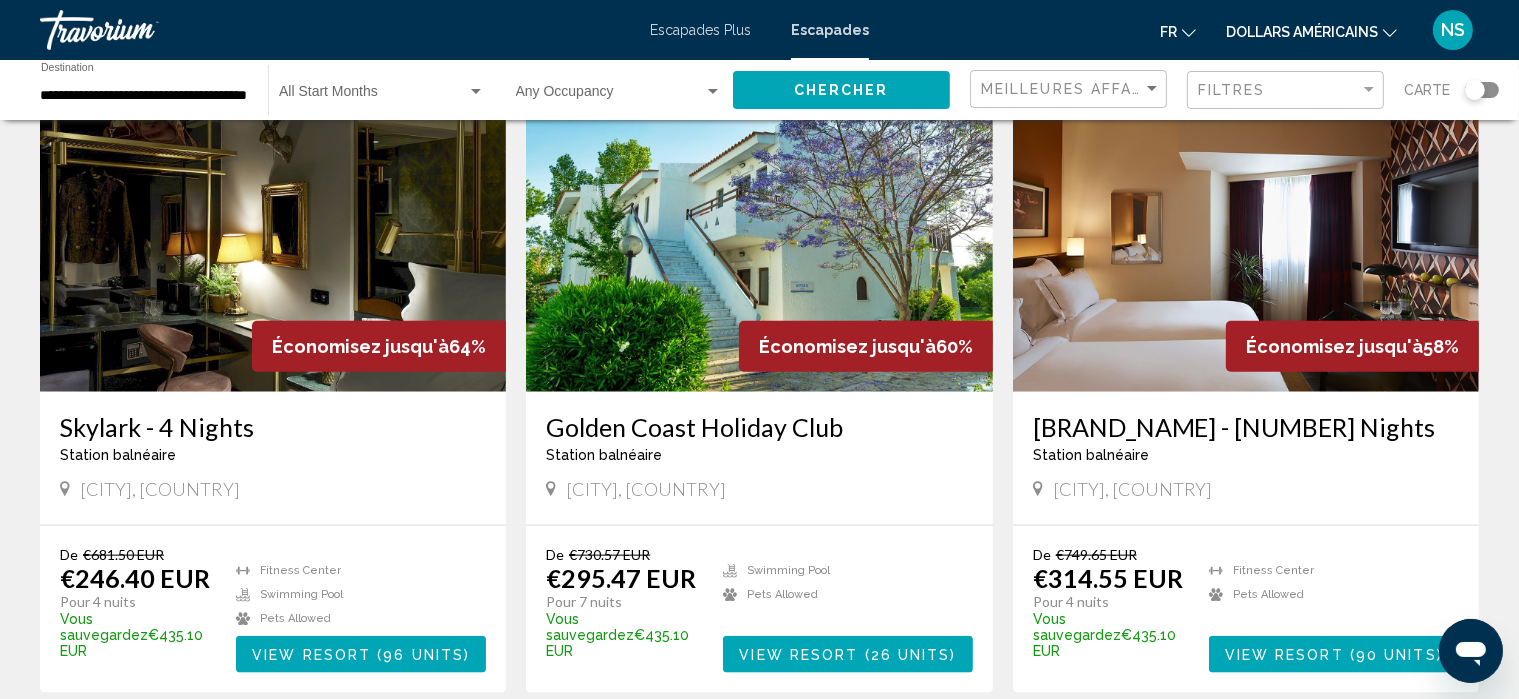 scroll, scrollTop: 2284, scrollLeft: 0, axis: vertical 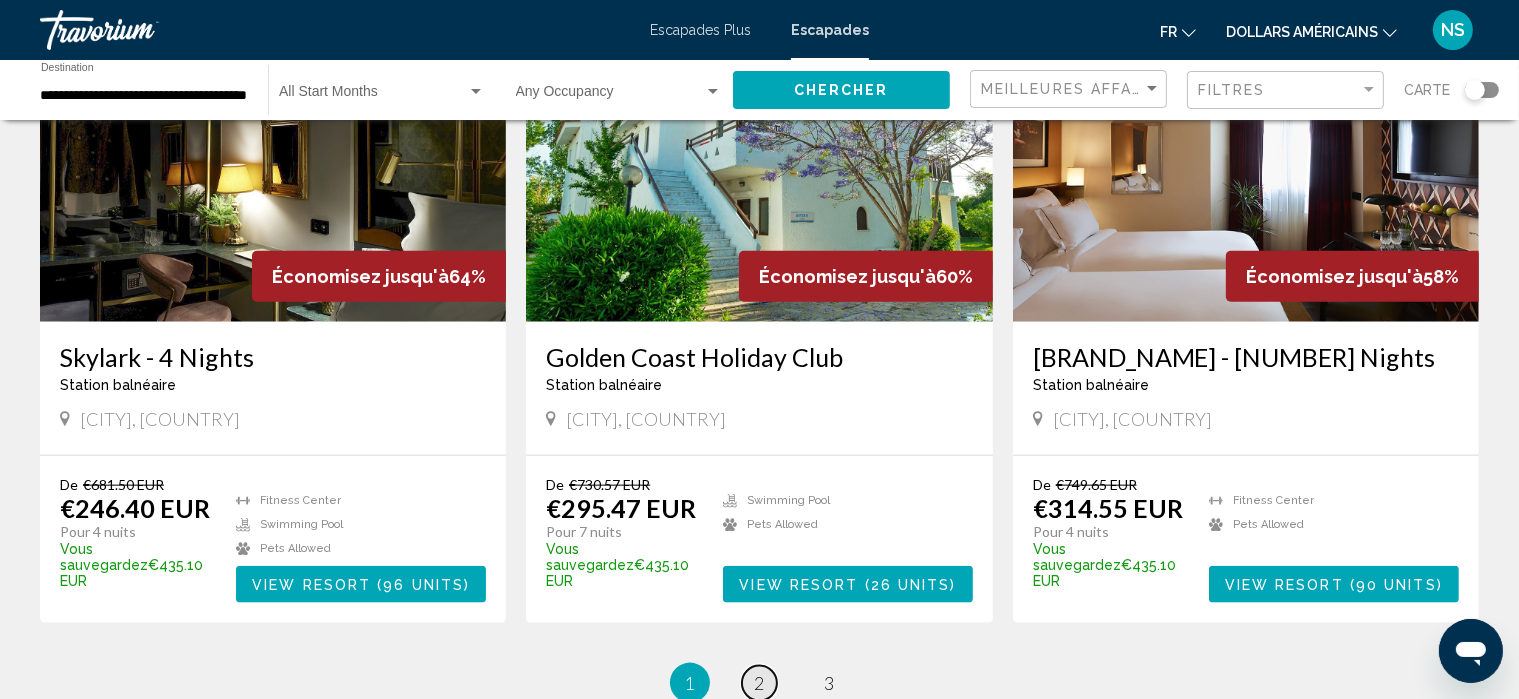 click on "[NUMBER]" at bounding box center [760, 683] 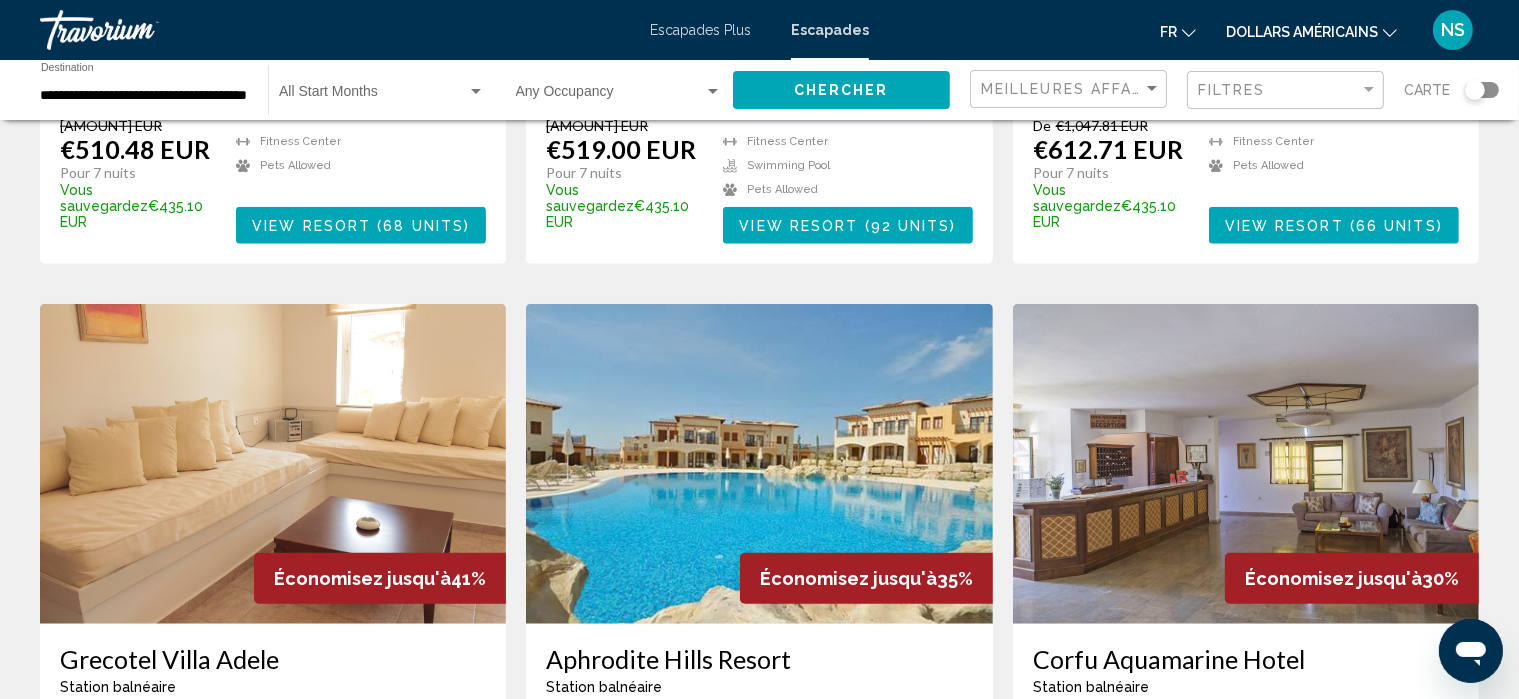 scroll, scrollTop: 1996, scrollLeft: 0, axis: vertical 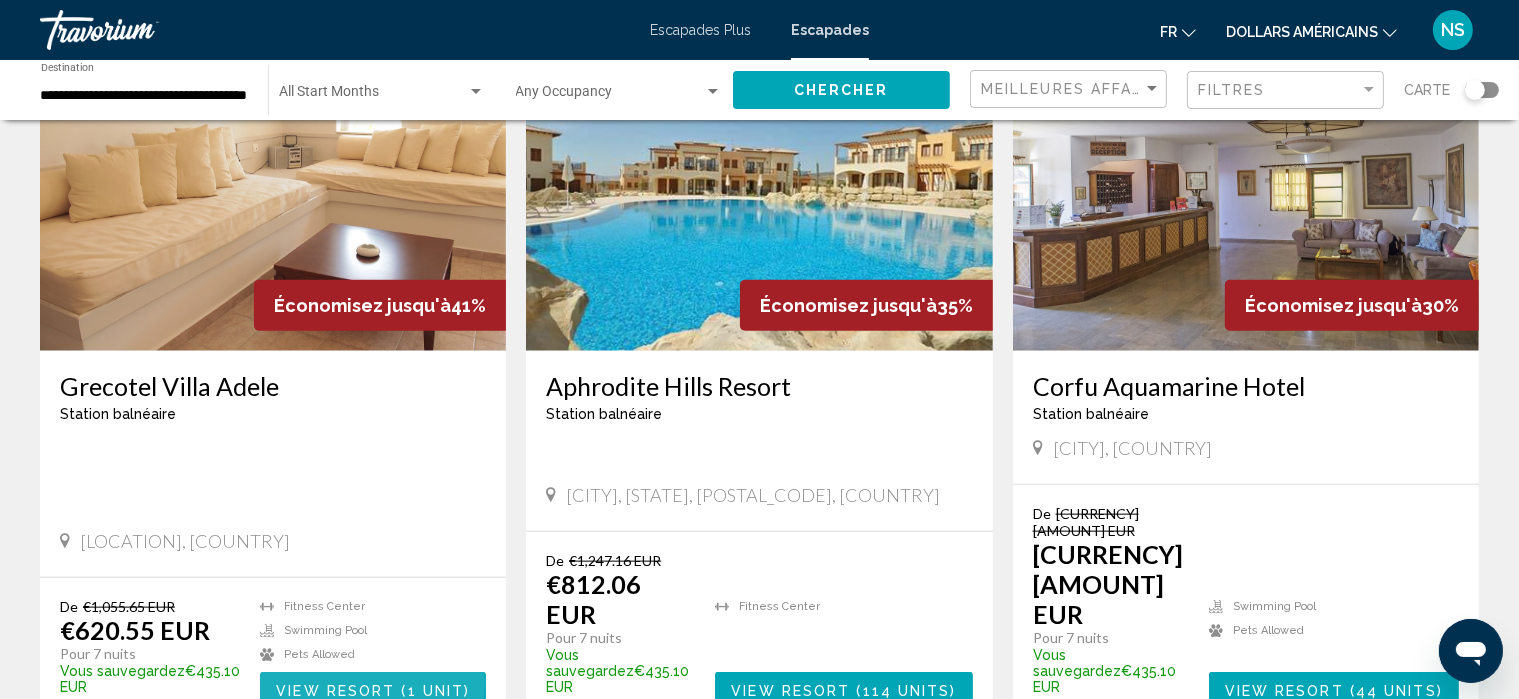 click on "View Resort" at bounding box center [335, 691] 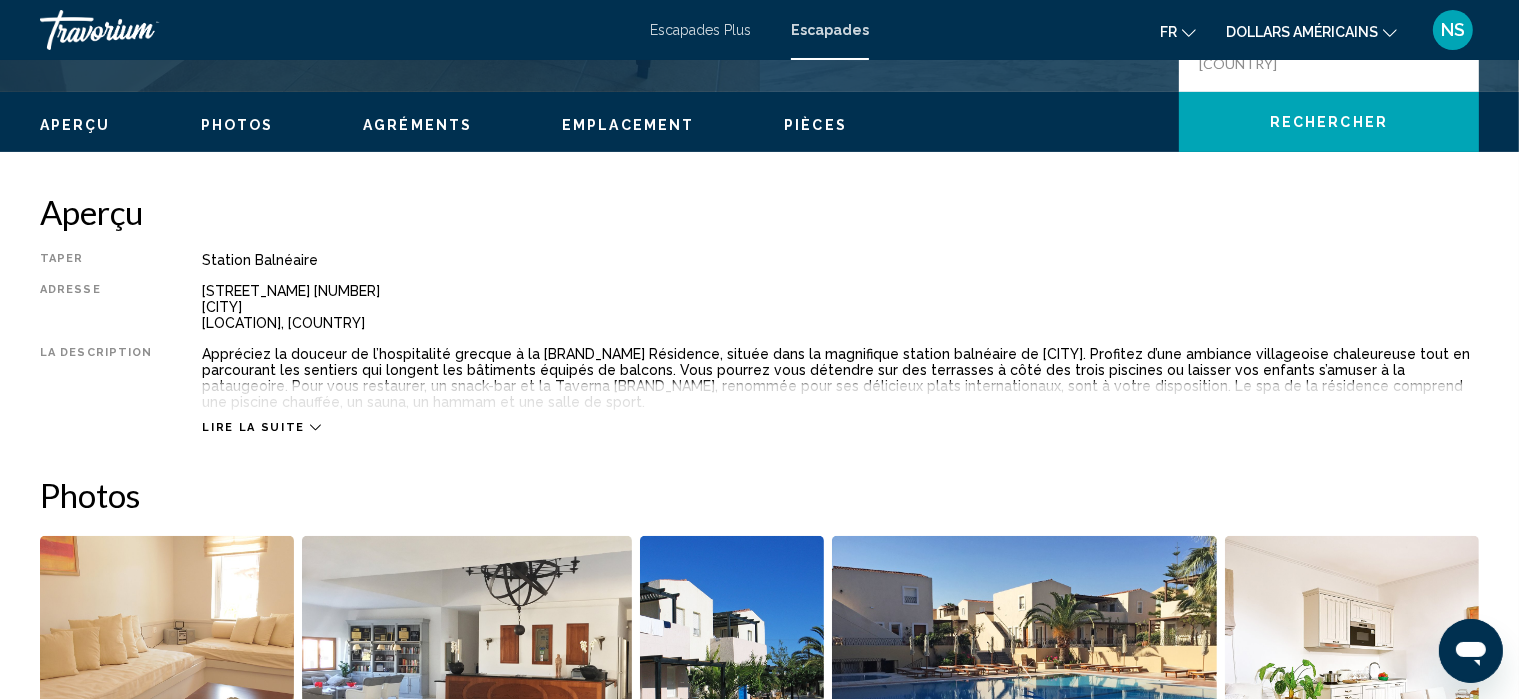 scroll, scrollTop: 569, scrollLeft: 0, axis: vertical 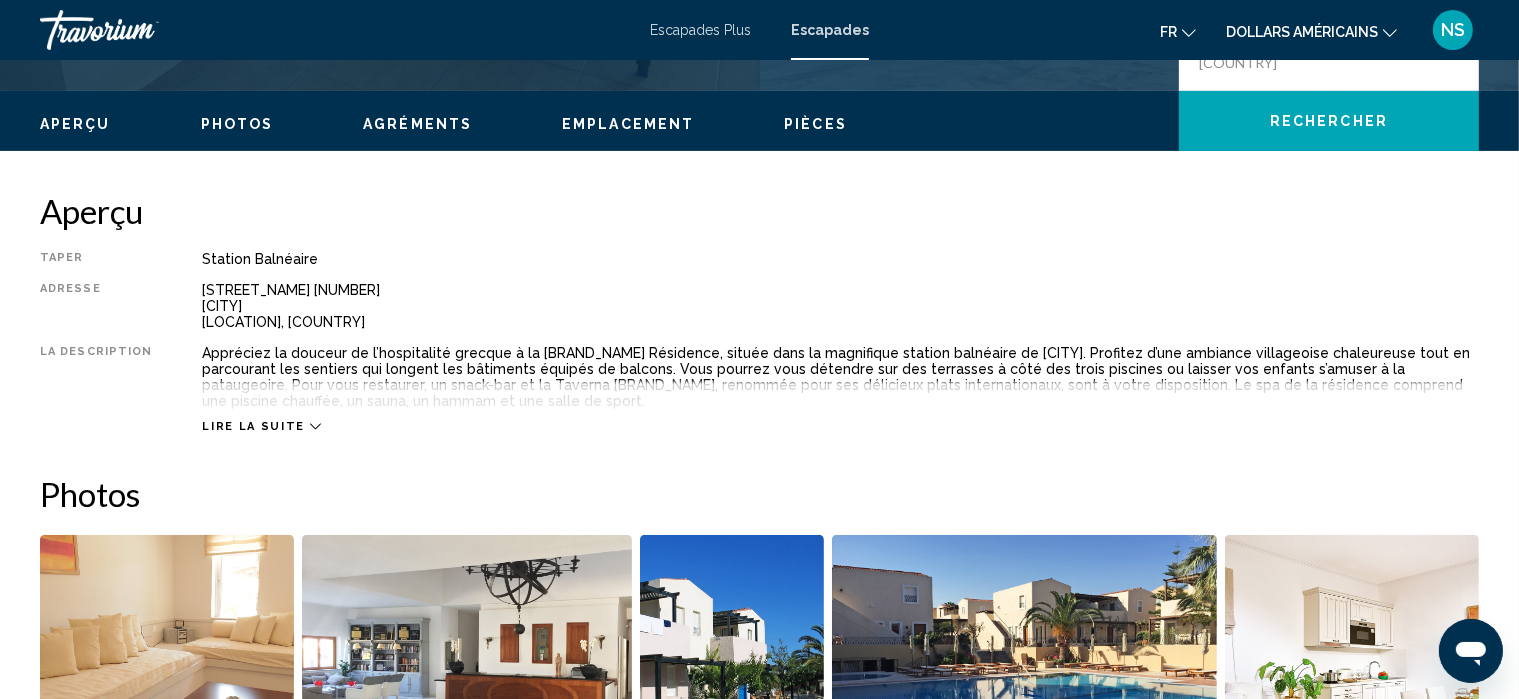 click on "Photos" at bounding box center [237, 124] 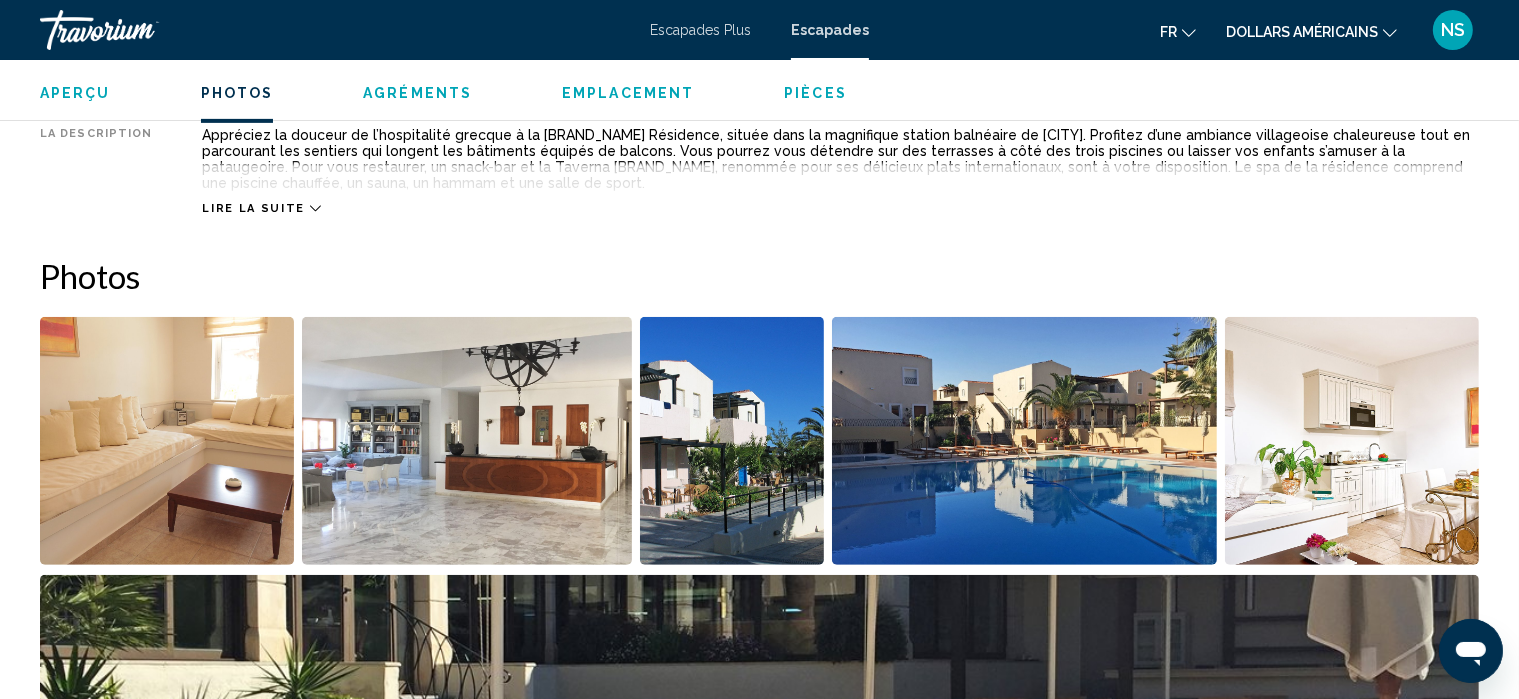 scroll, scrollTop: 923, scrollLeft: 0, axis: vertical 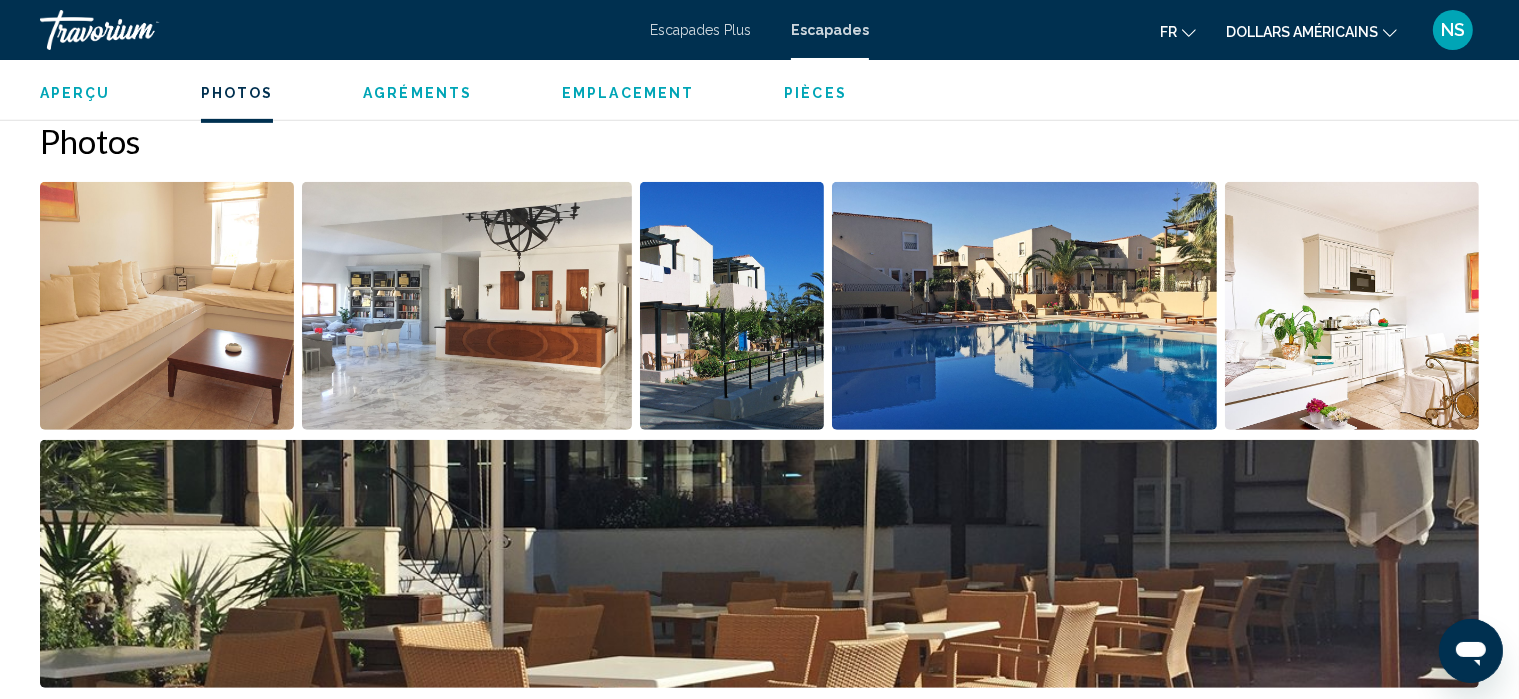 click on "Agréments" at bounding box center (417, 93) 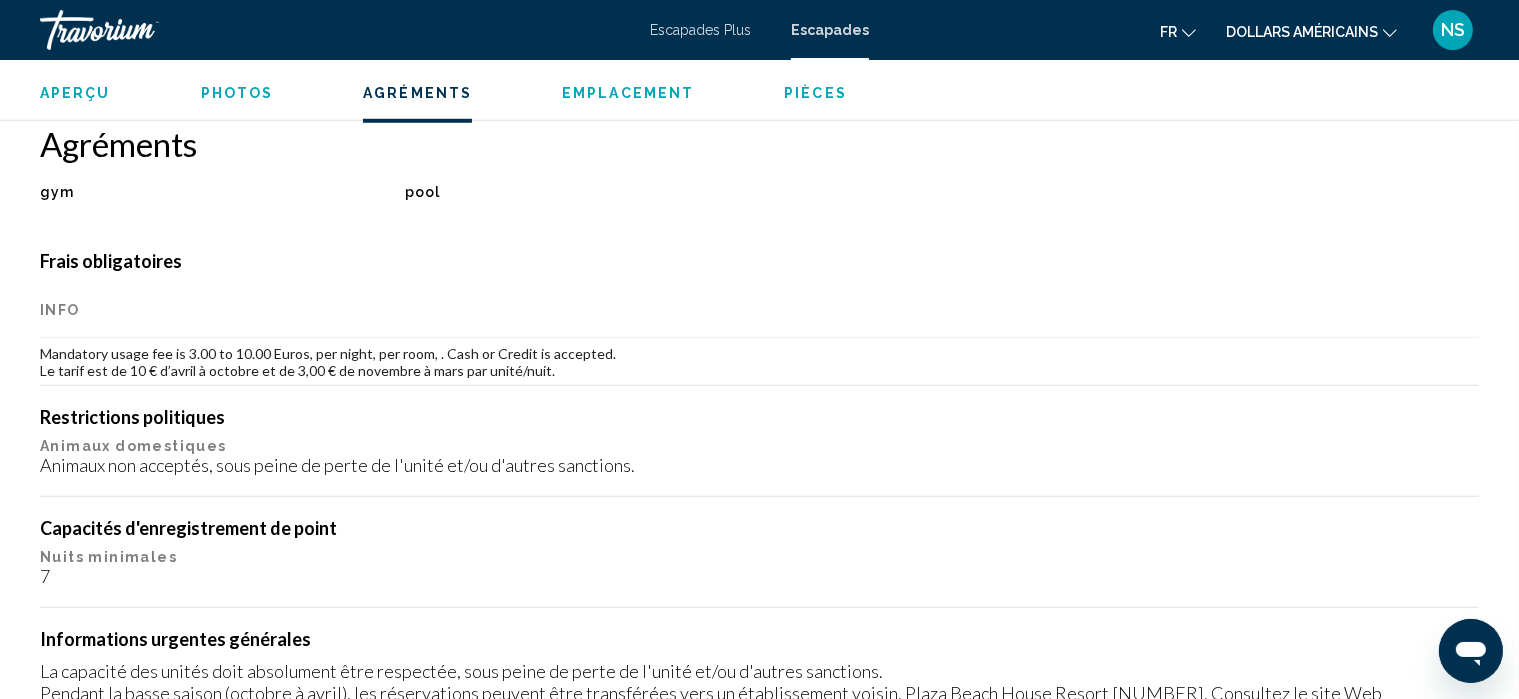 scroll, scrollTop: 1525, scrollLeft: 0, axis: vertical 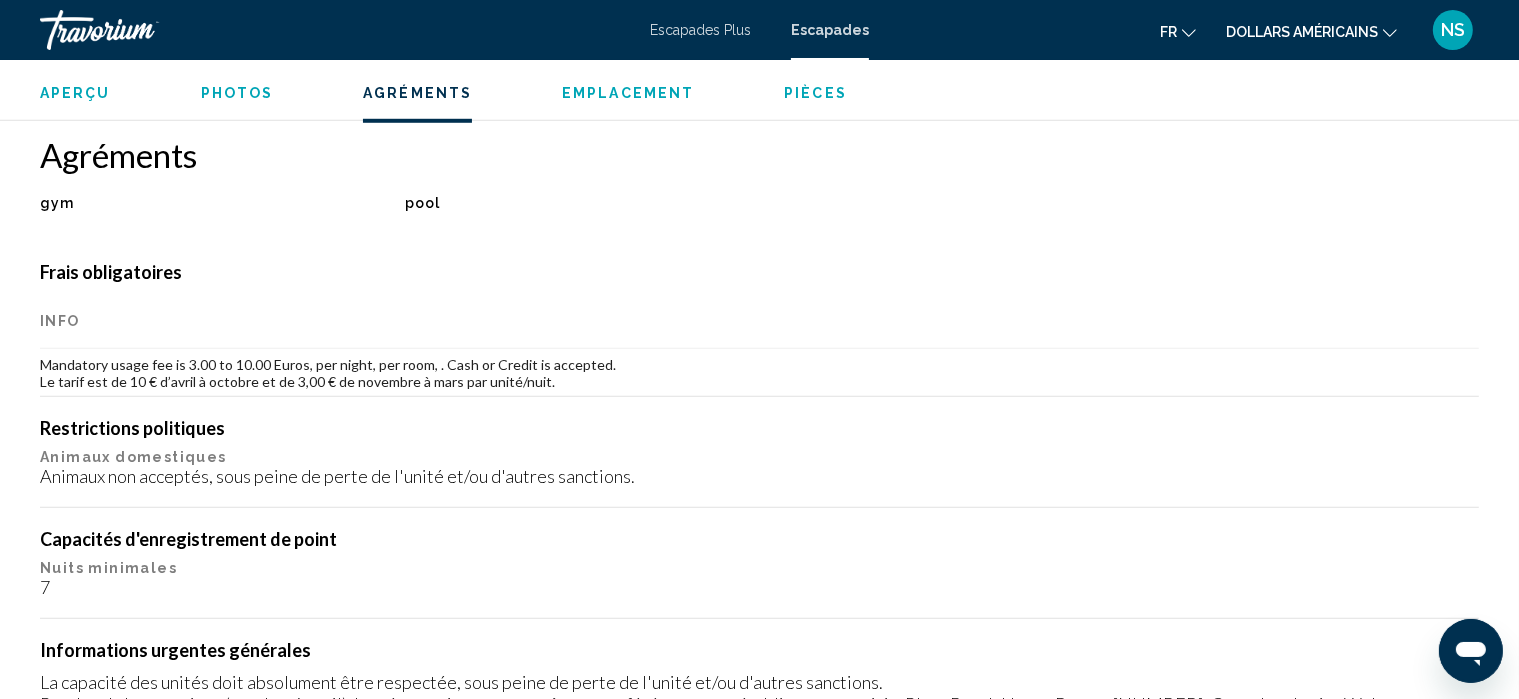 click on "Emplacement" at bounding box center (628, 93) 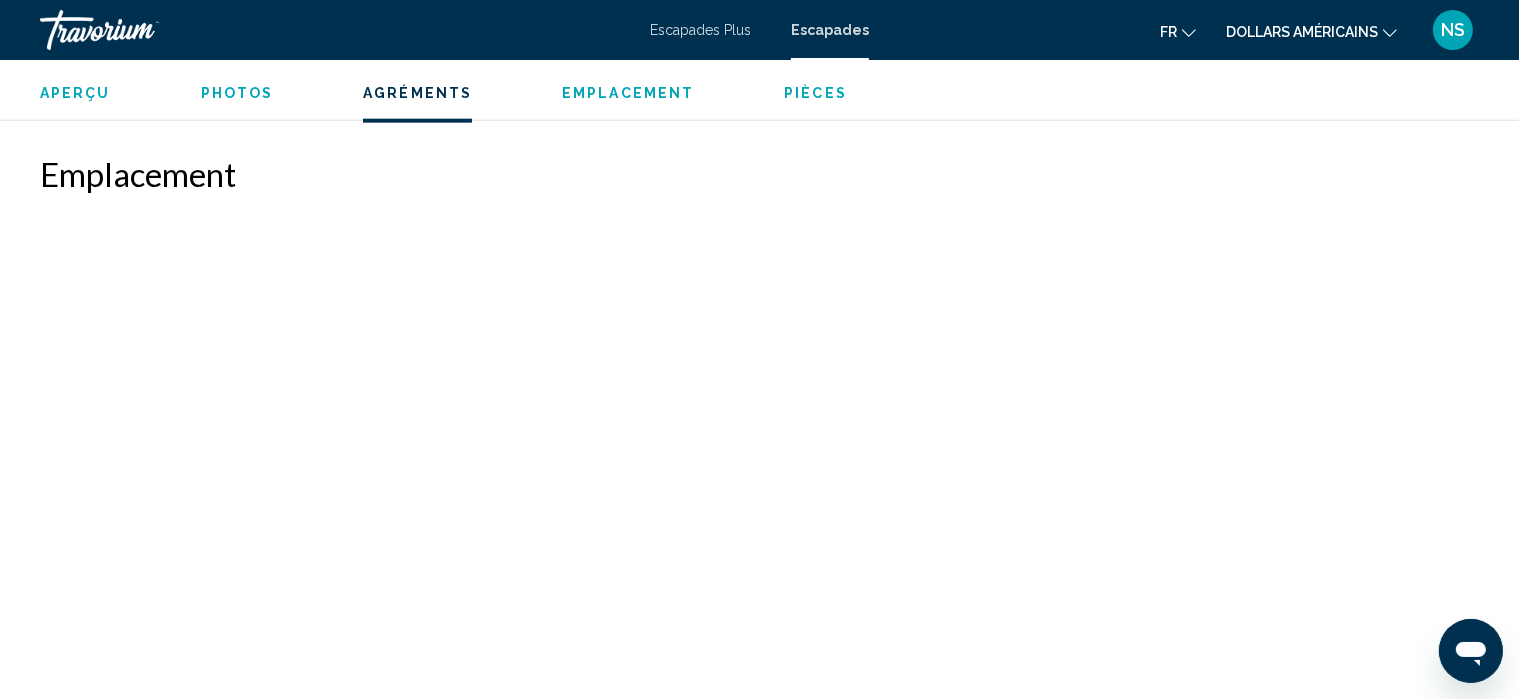 scroll, scrollTop: 2422, scrollLeft: 0, axis: vertical 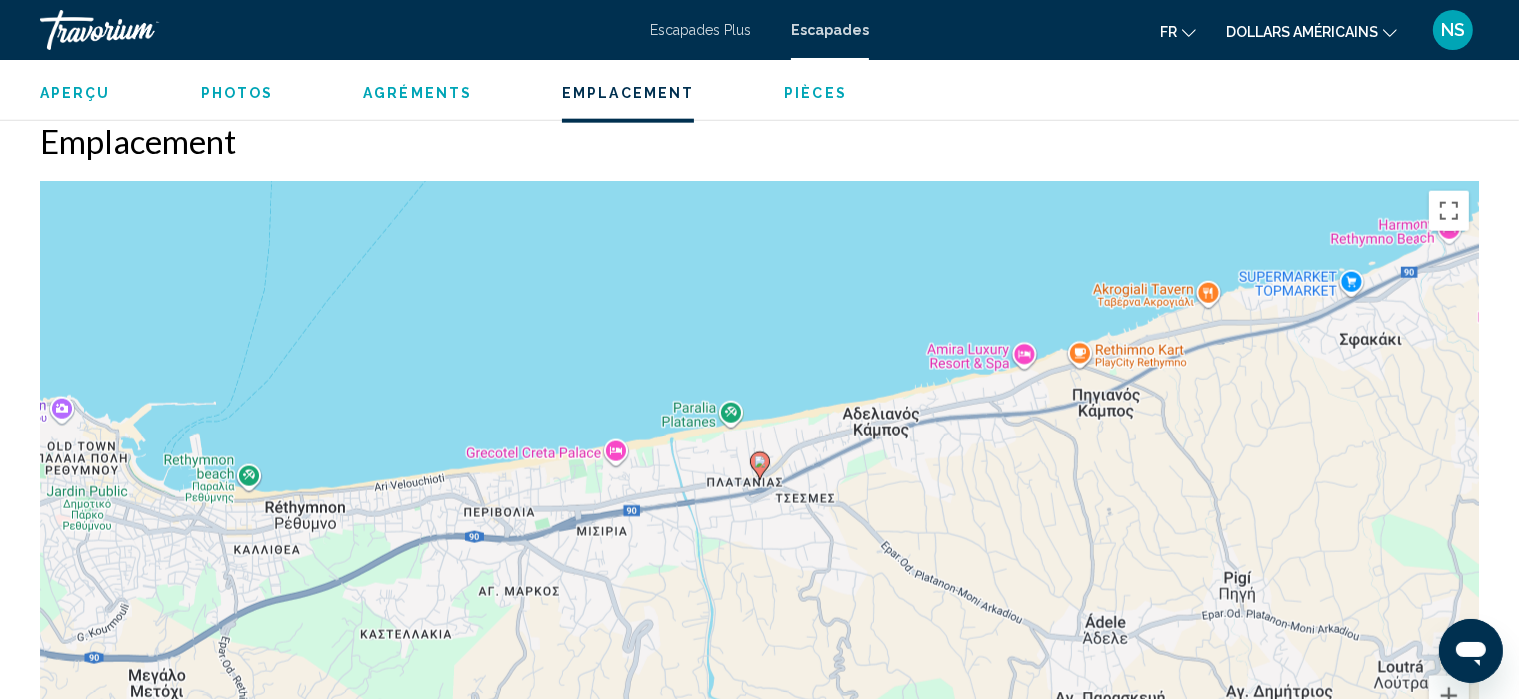 click on "Pièces" at bounding box center [815, 93] 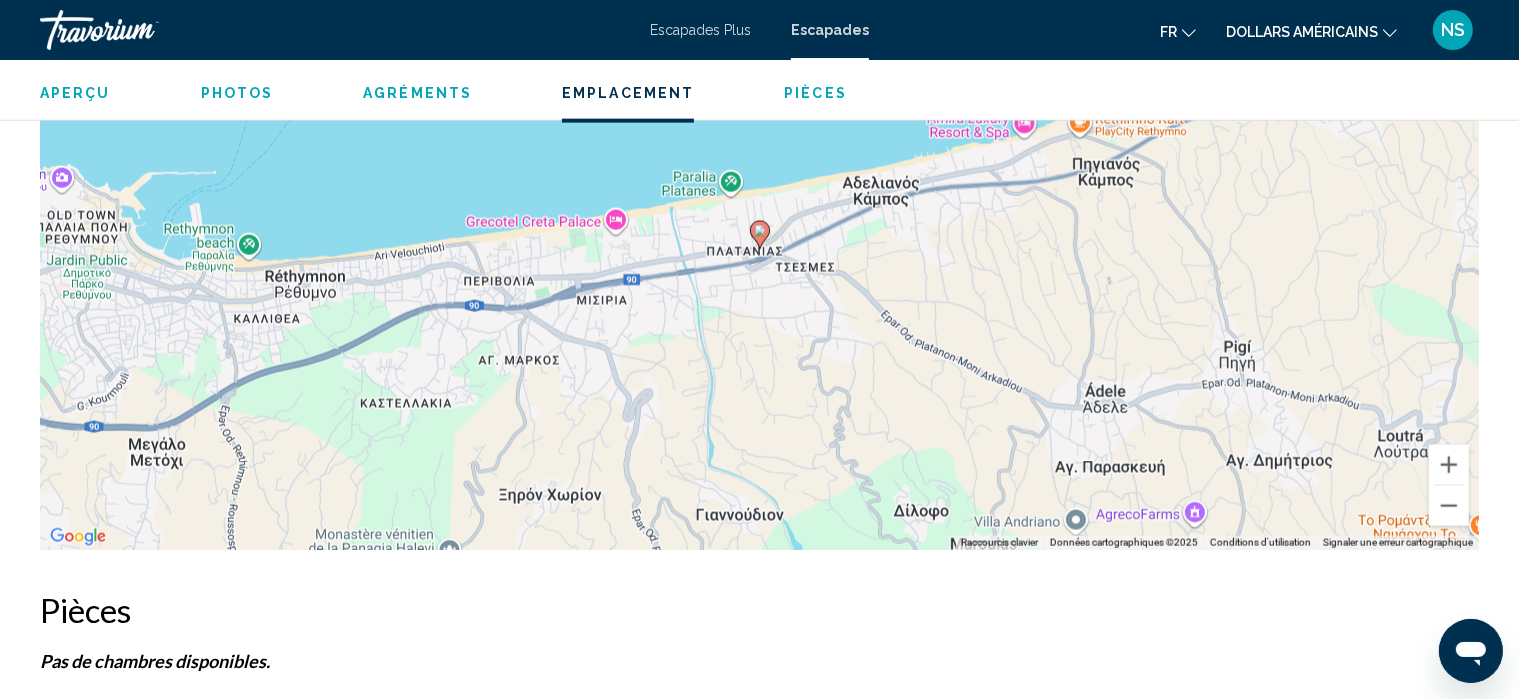scroll, scrollTop: 2909, scrollLeft: 0, axis: vertical 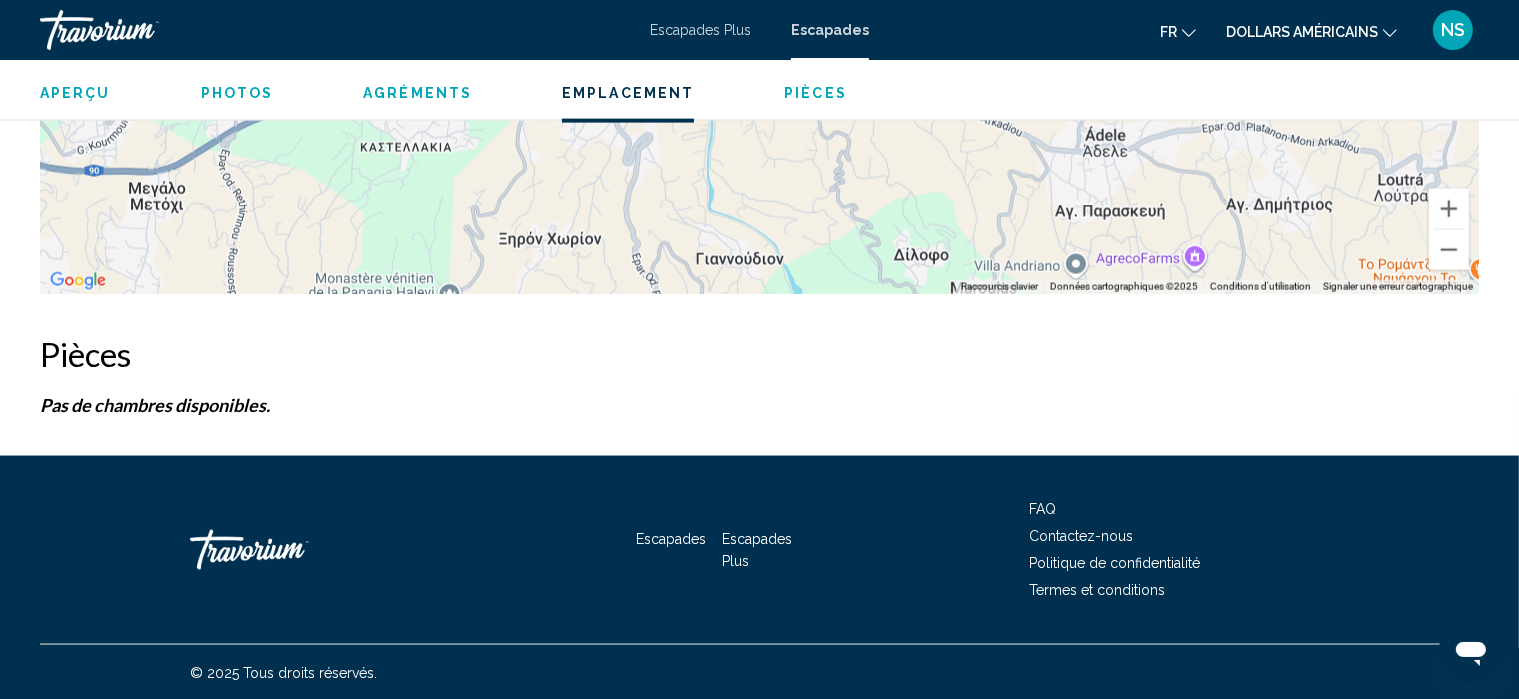 click on "Emplacement" at bounding box center [628, 93] 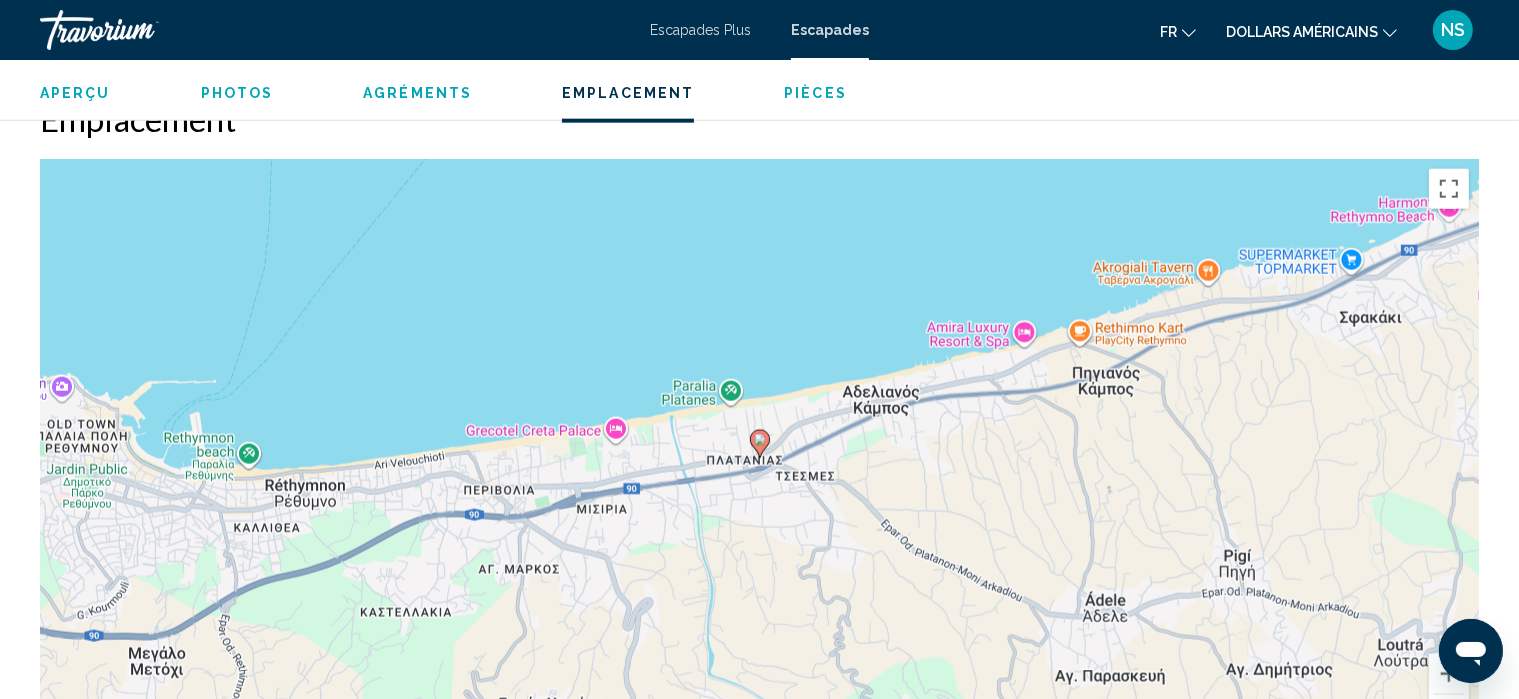 scroll, scrollTop: 2422, scrollLeft: 0, axis: vertical 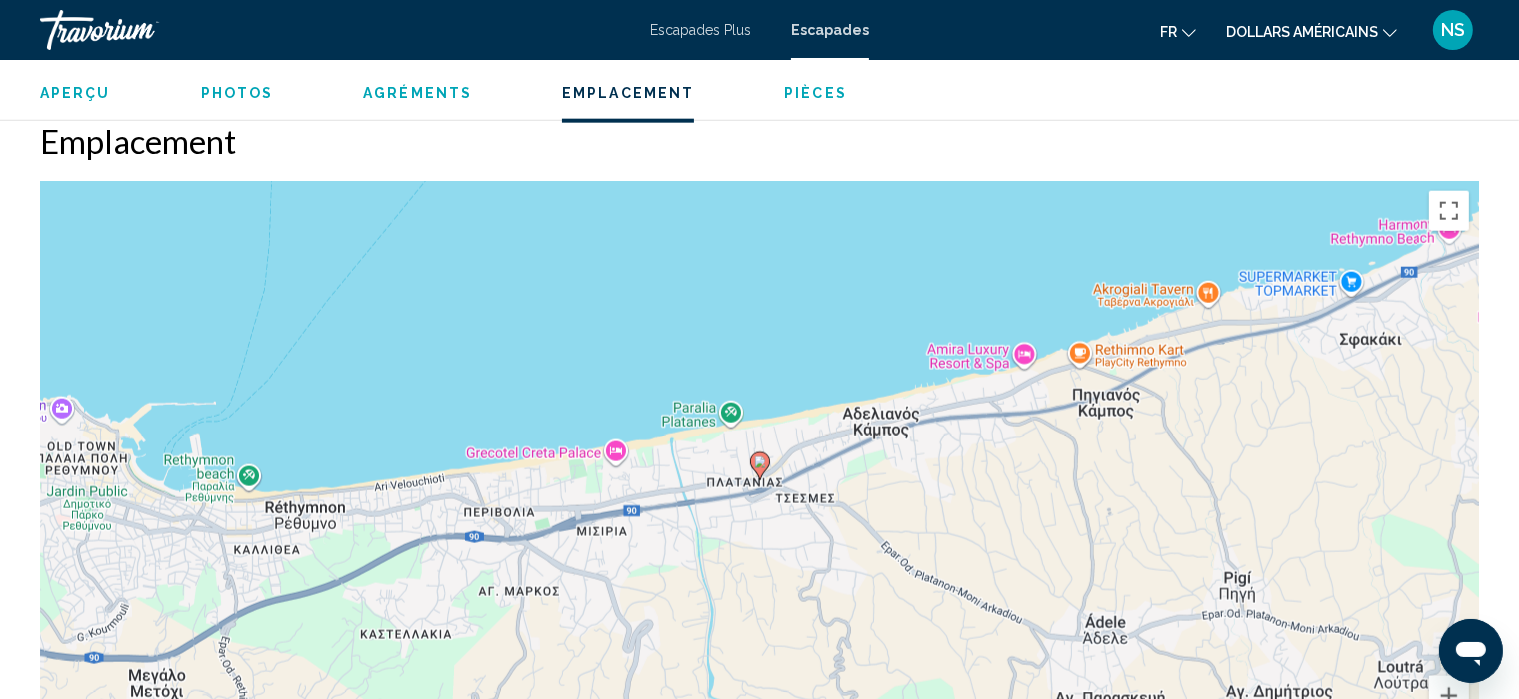 click on "Agréments" at bounding box center [417, 93] 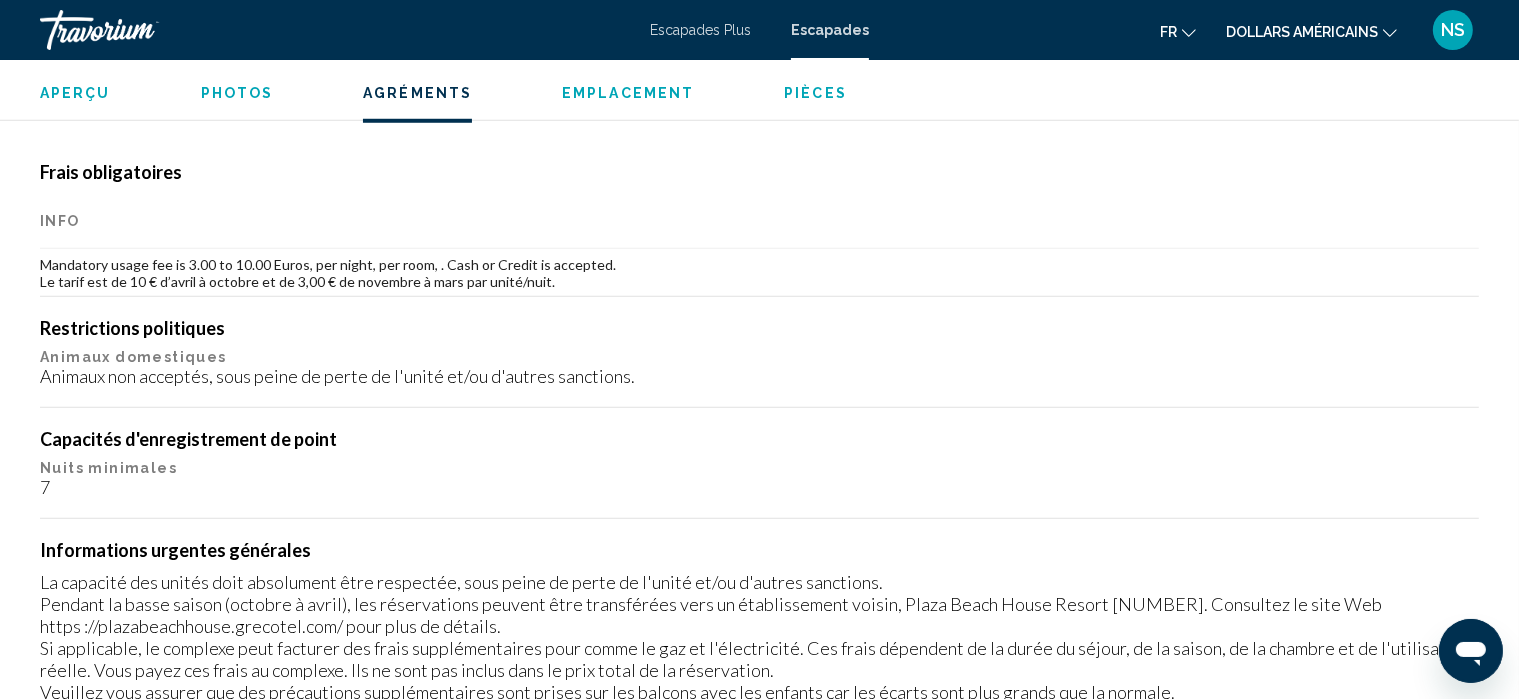 scroll, scrollTop: 1540, scrollLeft: 0, axis: vertical 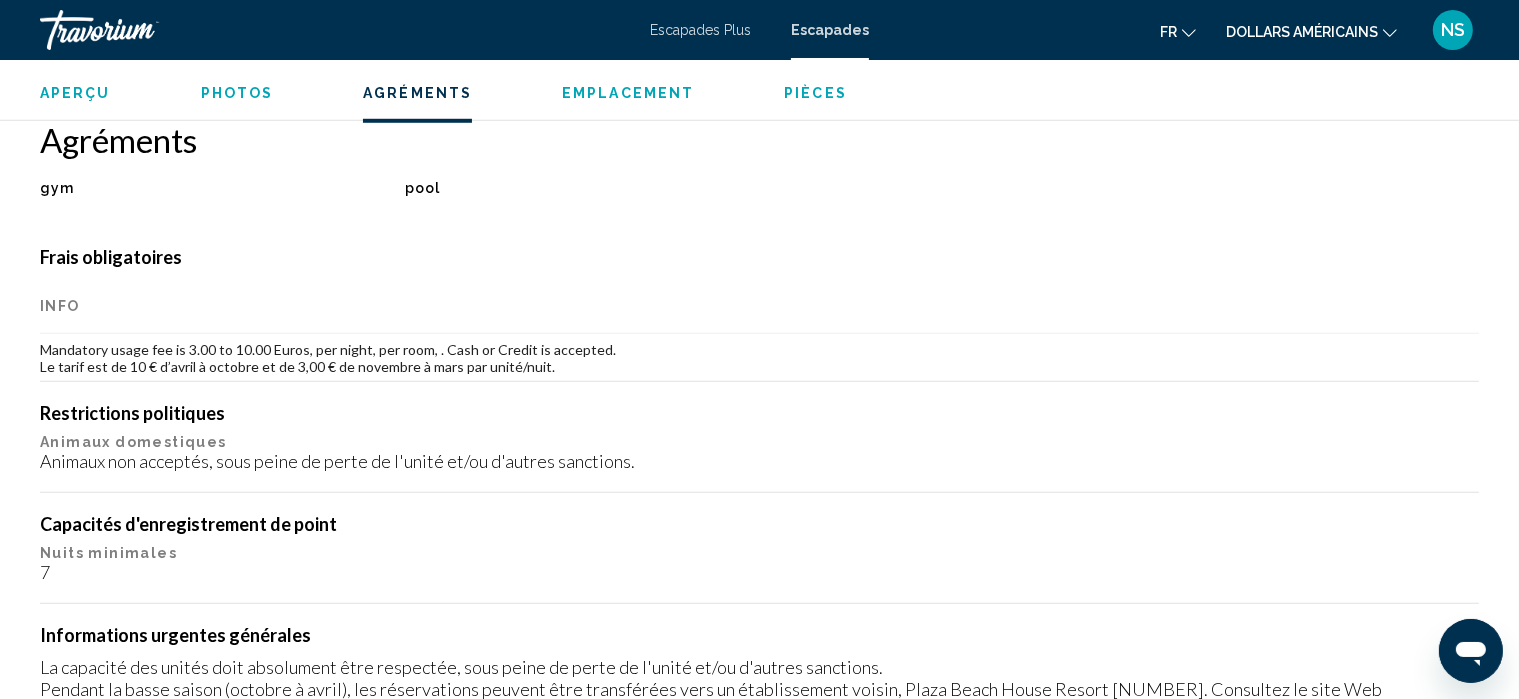 click on "Aperçu" at bounding box center (75, 93) 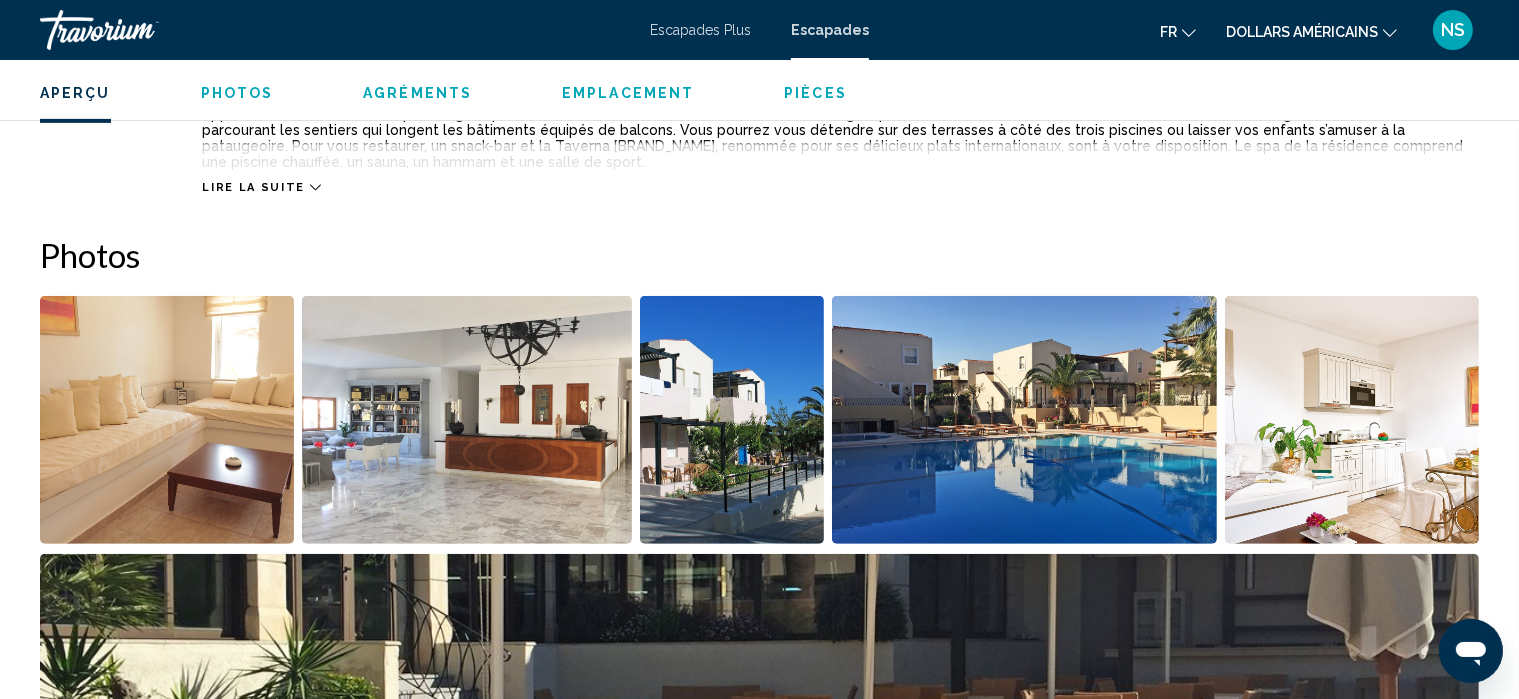 scroll, scrollTop: 808, scrollLeft: 0, axis: vertical 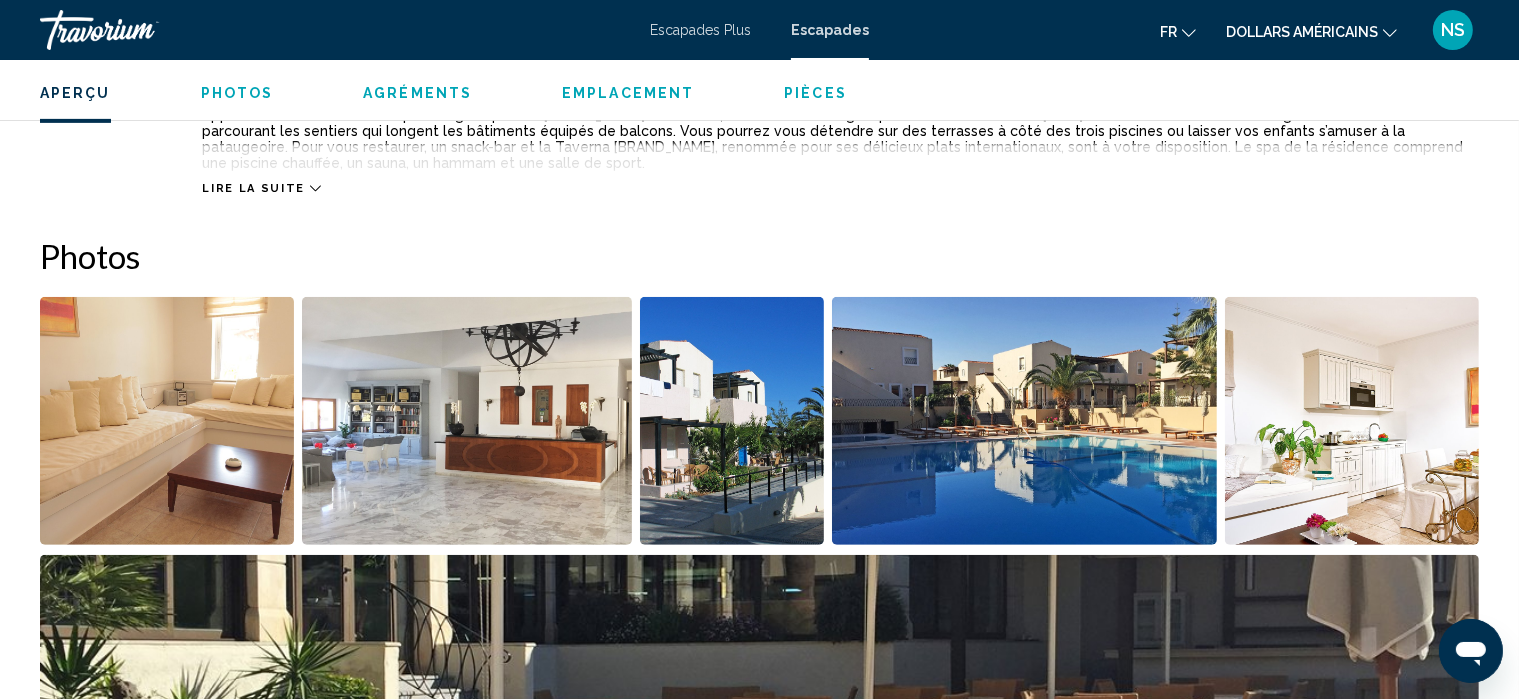 click on "Aperçu
Photos
Agréments
Emplacement
Pièces
Rechercher" at bounding box center [759, 91] 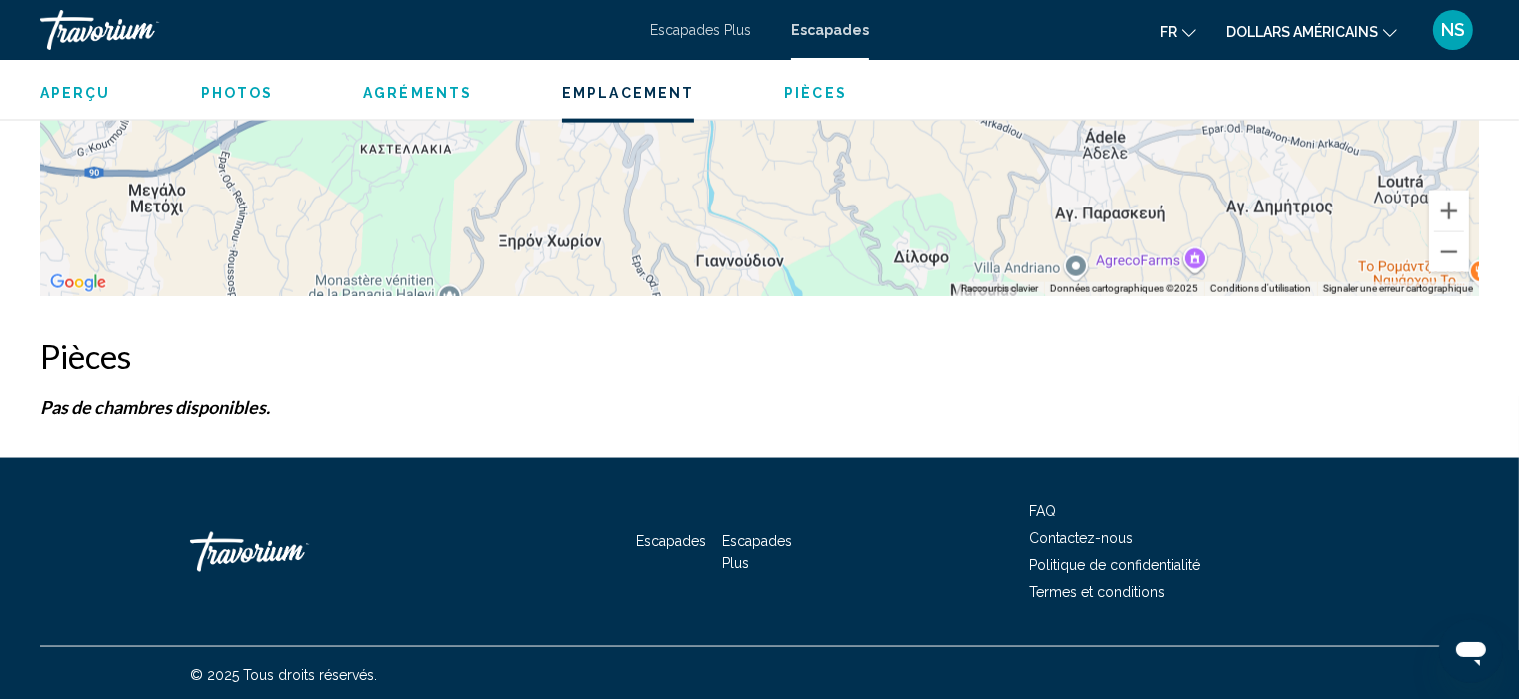 scroll, scrollTop: 2909, scrollLeft: 0, axis: vertical 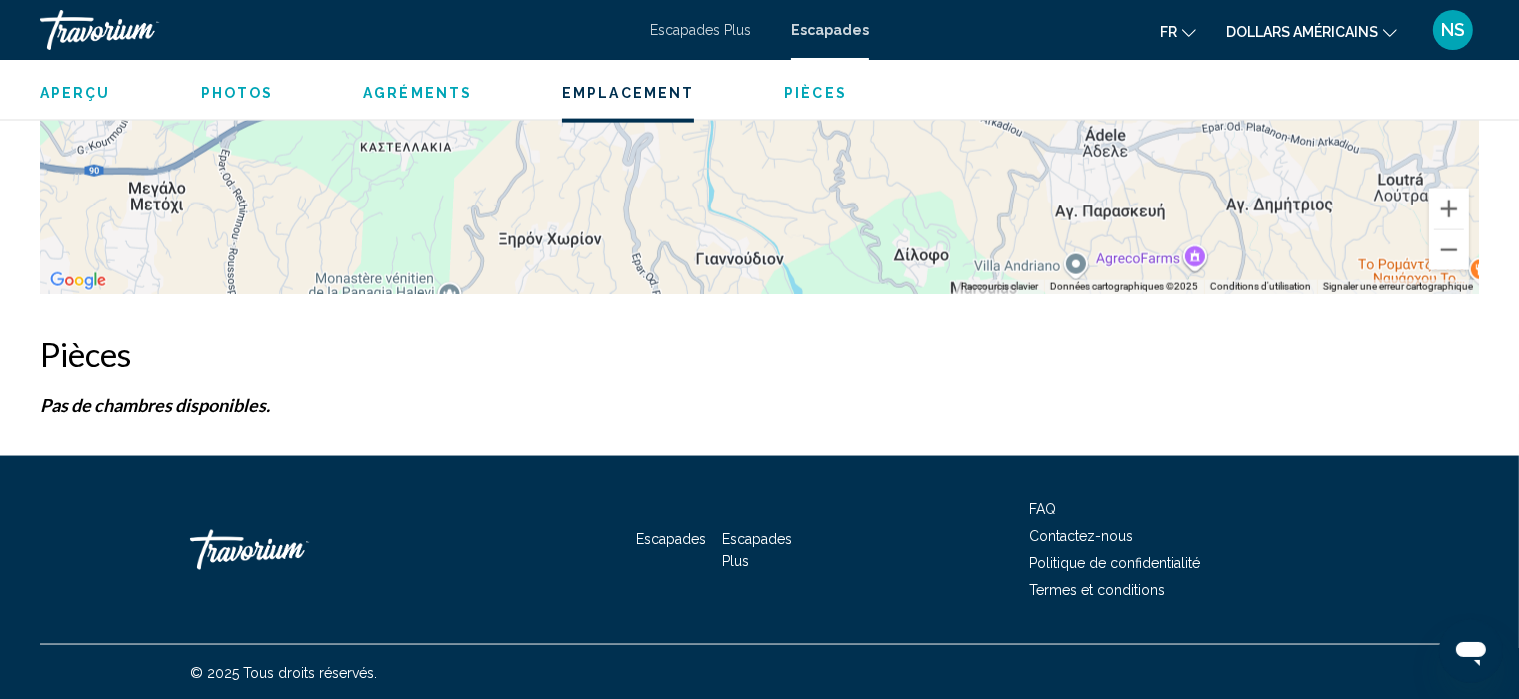 click on "Pièces" at bounding box center [815, 93] 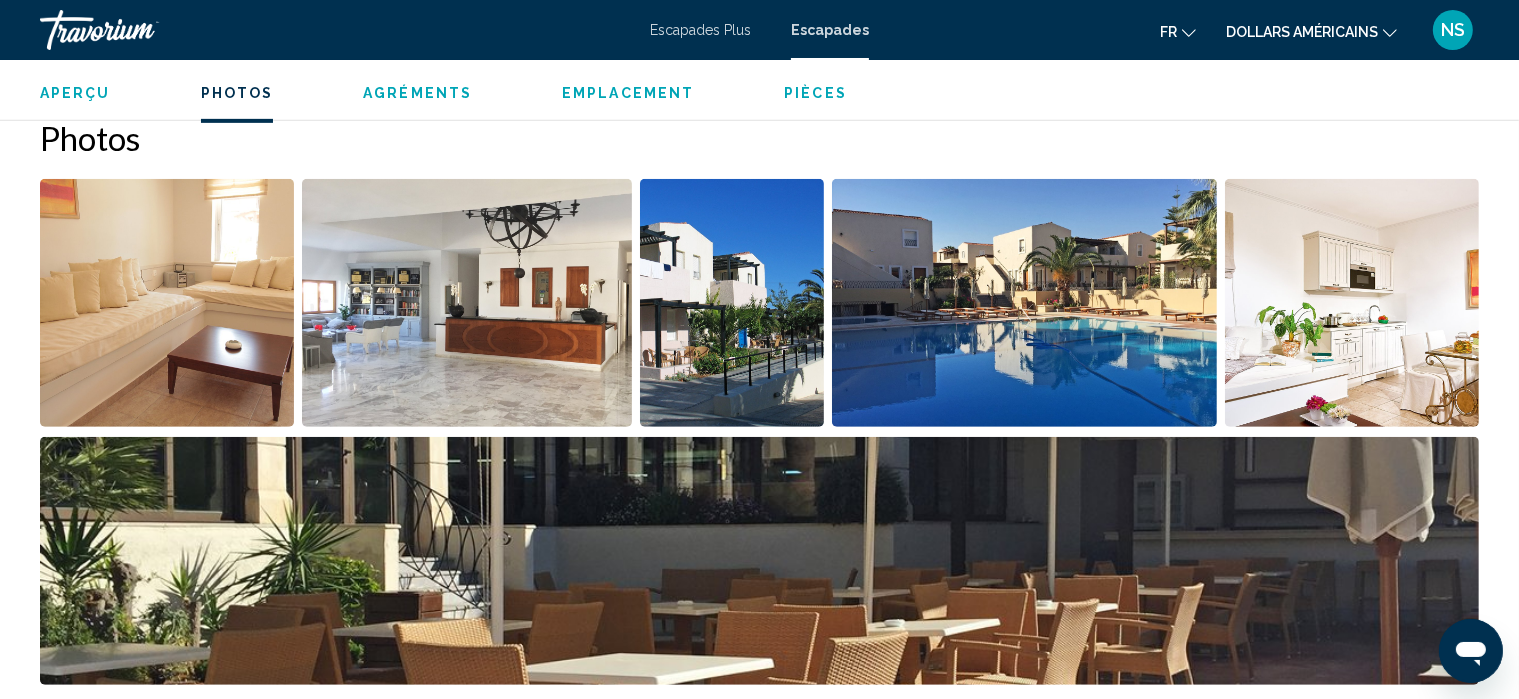 scroll, scrollTop: 924, scrollLeft: 0, axis: vertical 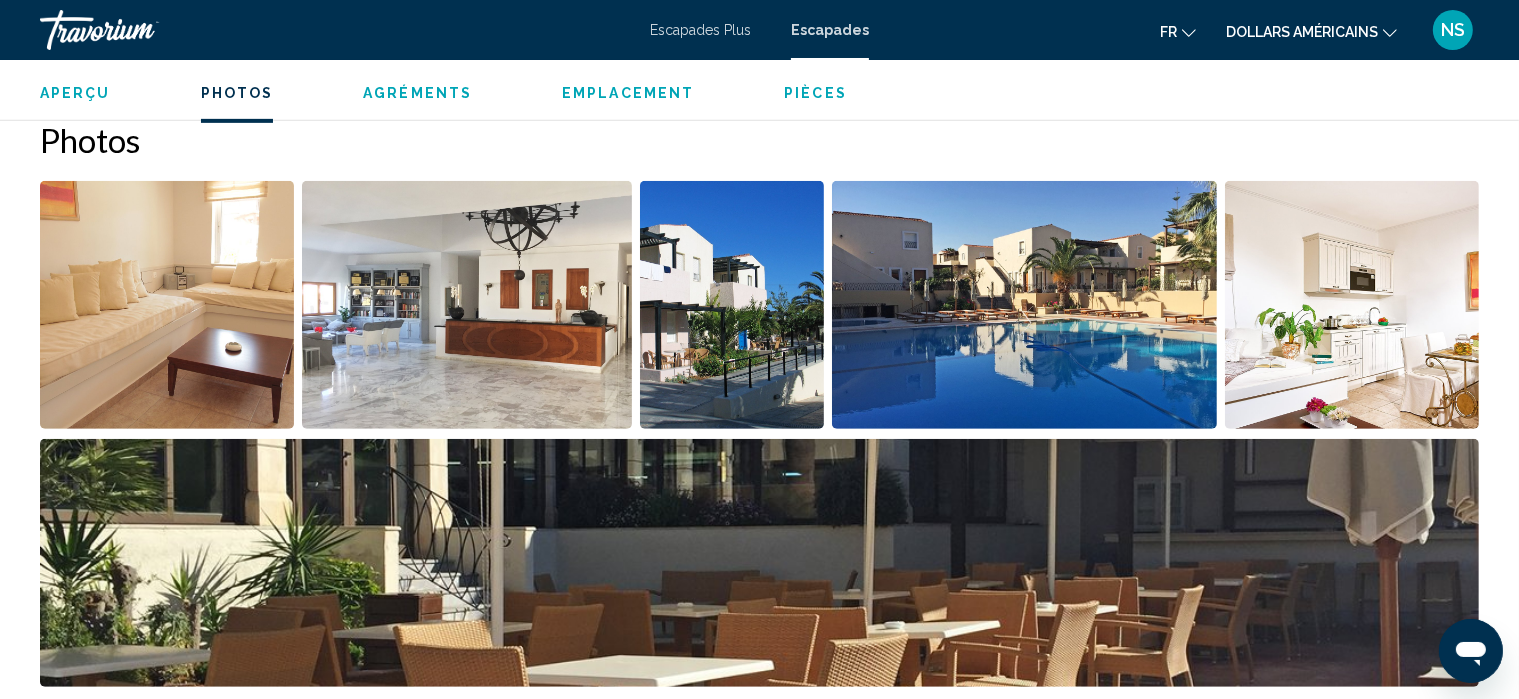 click on "Aperçu" at bounding box center (75, 93) 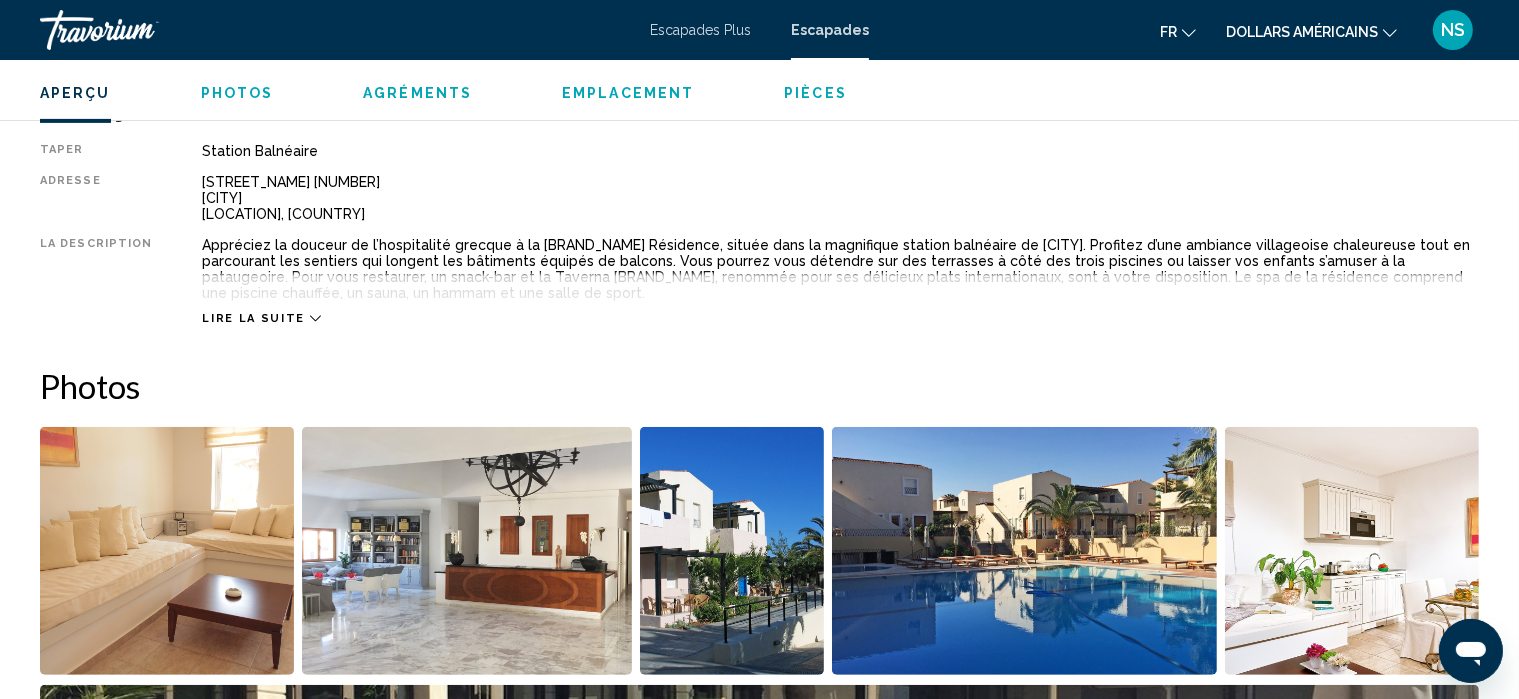 scroll, scrollTop: 640, scrollLeft: 0, axis: vertical 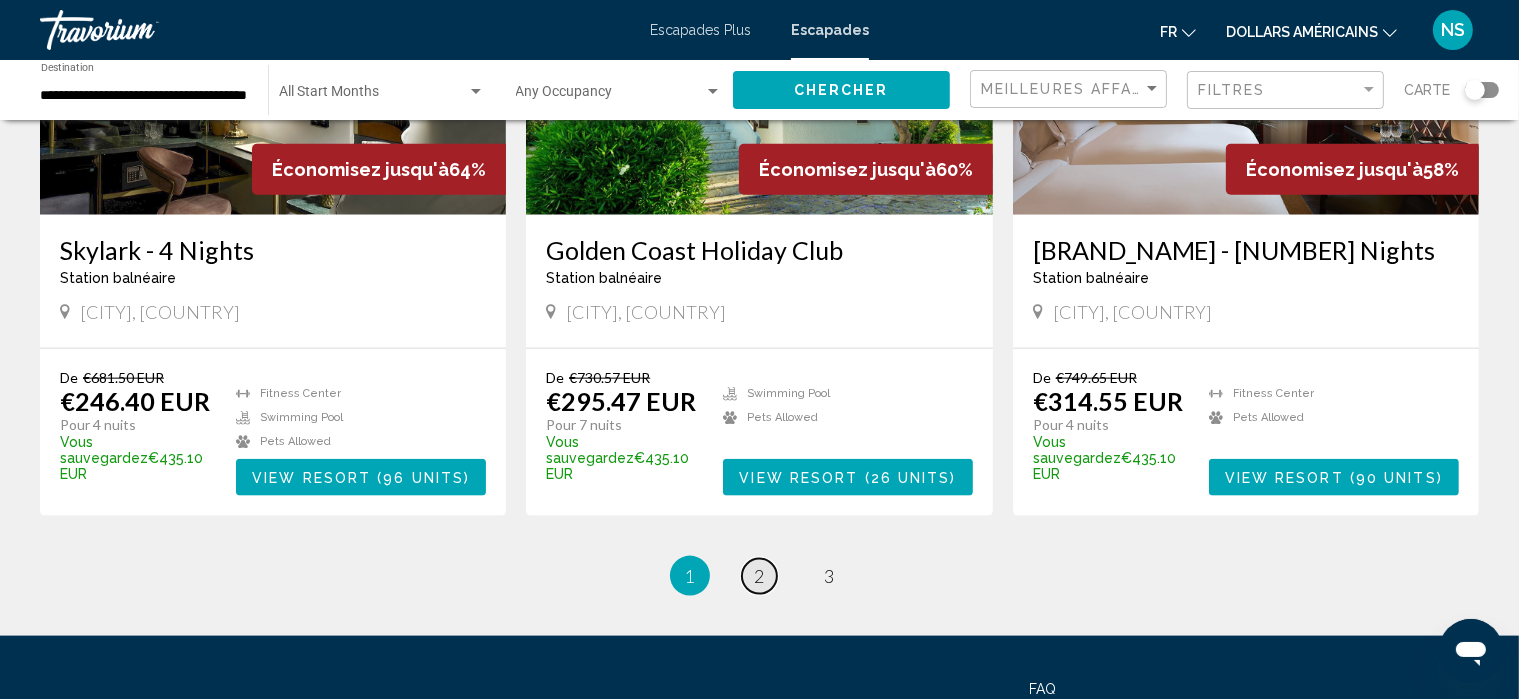 click on "[NUMBER]" at bounding box center (760, 576) 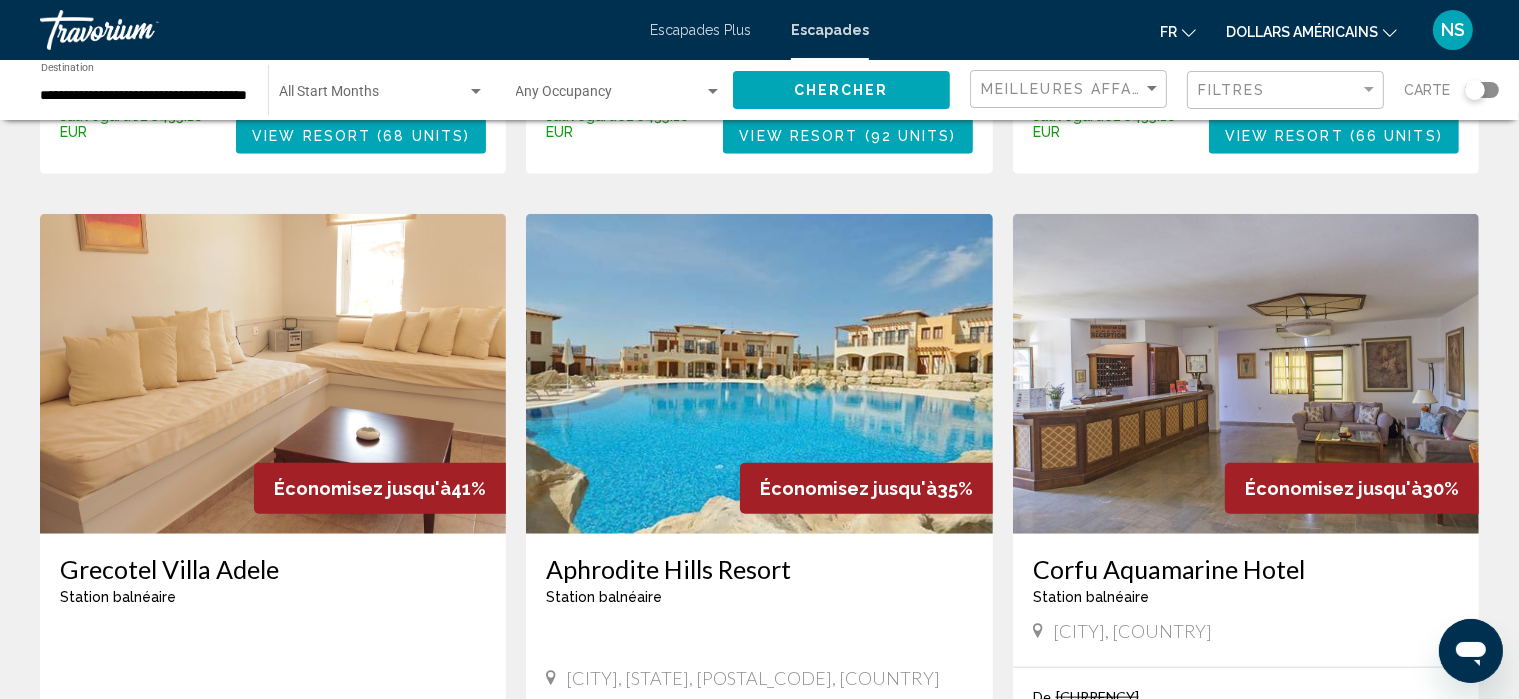 scroll, scrollTop: 2084, scrollLeft: 0, axis: vertical 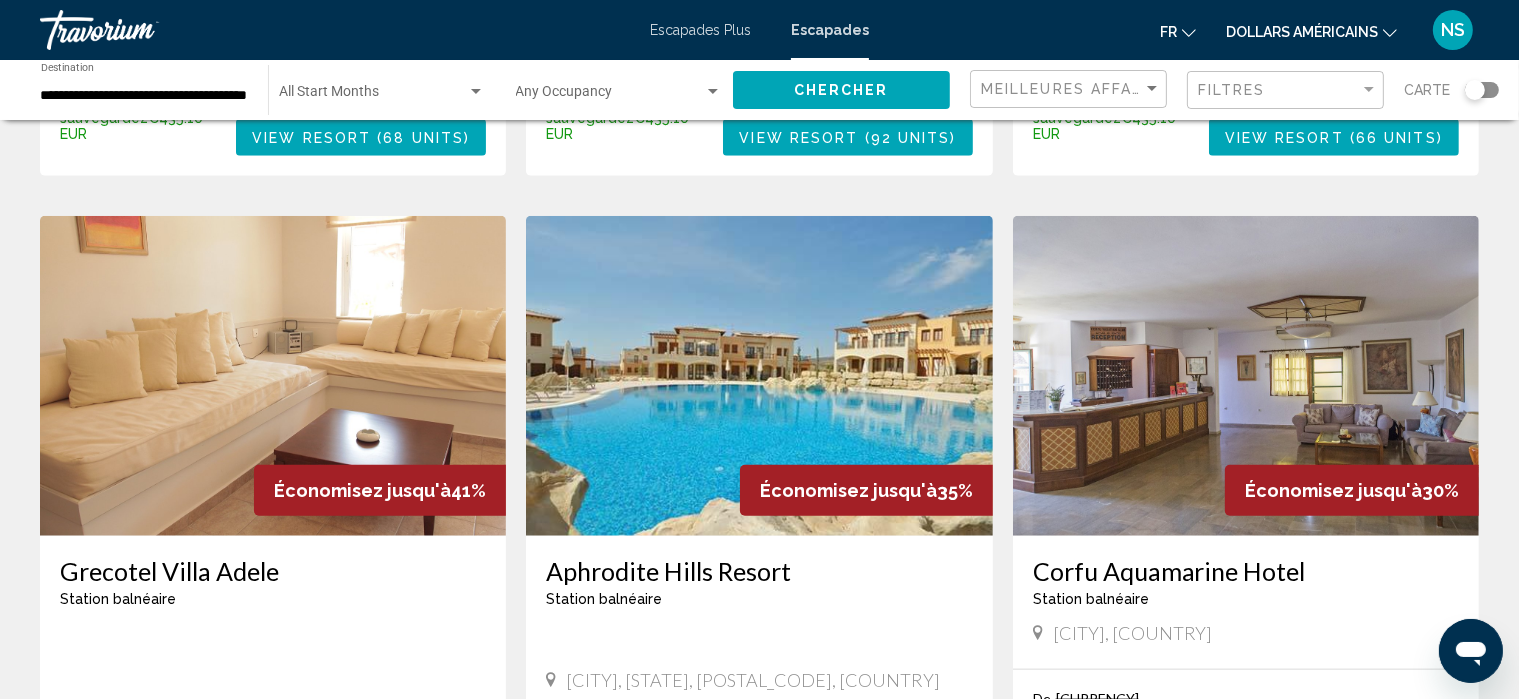 click on "[NUMBER] unit" at bounding box center (436, 876) 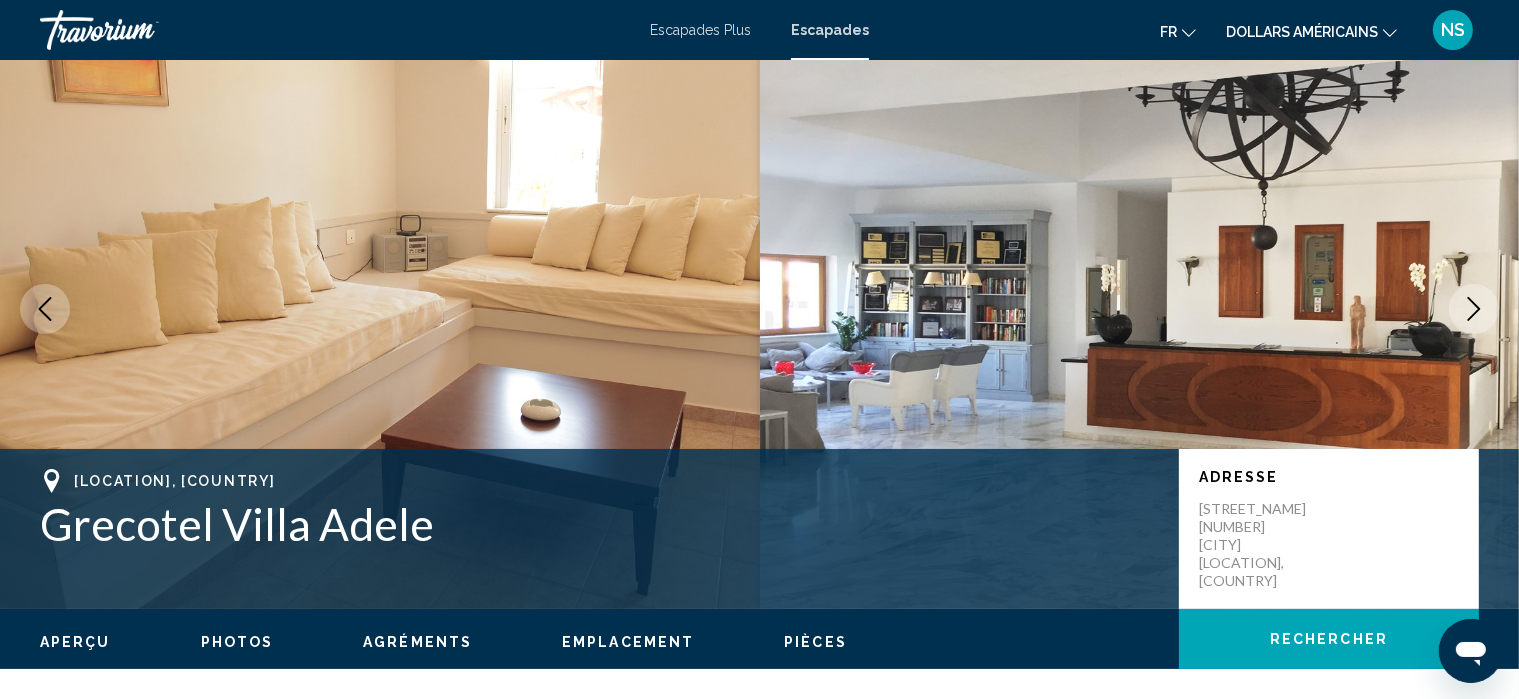 scroll, scrollTop: 49, scrollLeft: 0, axis: vertical 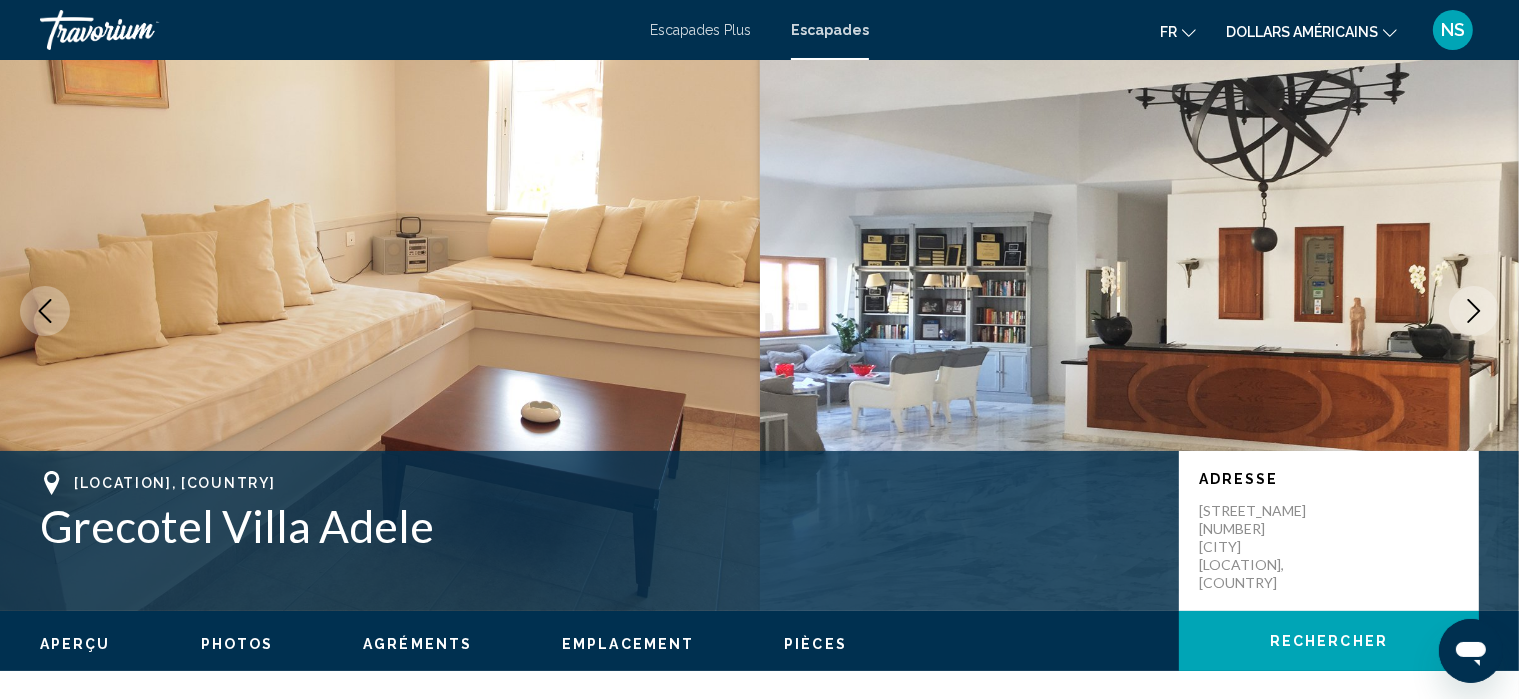 click on "Escapades Plus Escapades fr
English Español Français Italiano Português русский dollars américains
USD ($) MXN (Mex$) CAD (Can$) GBP (£) EUR (€) AUD (A$) NZD (NZ$) CNY (CN¥) NS Se connecter" at bounding box center (759, 30) 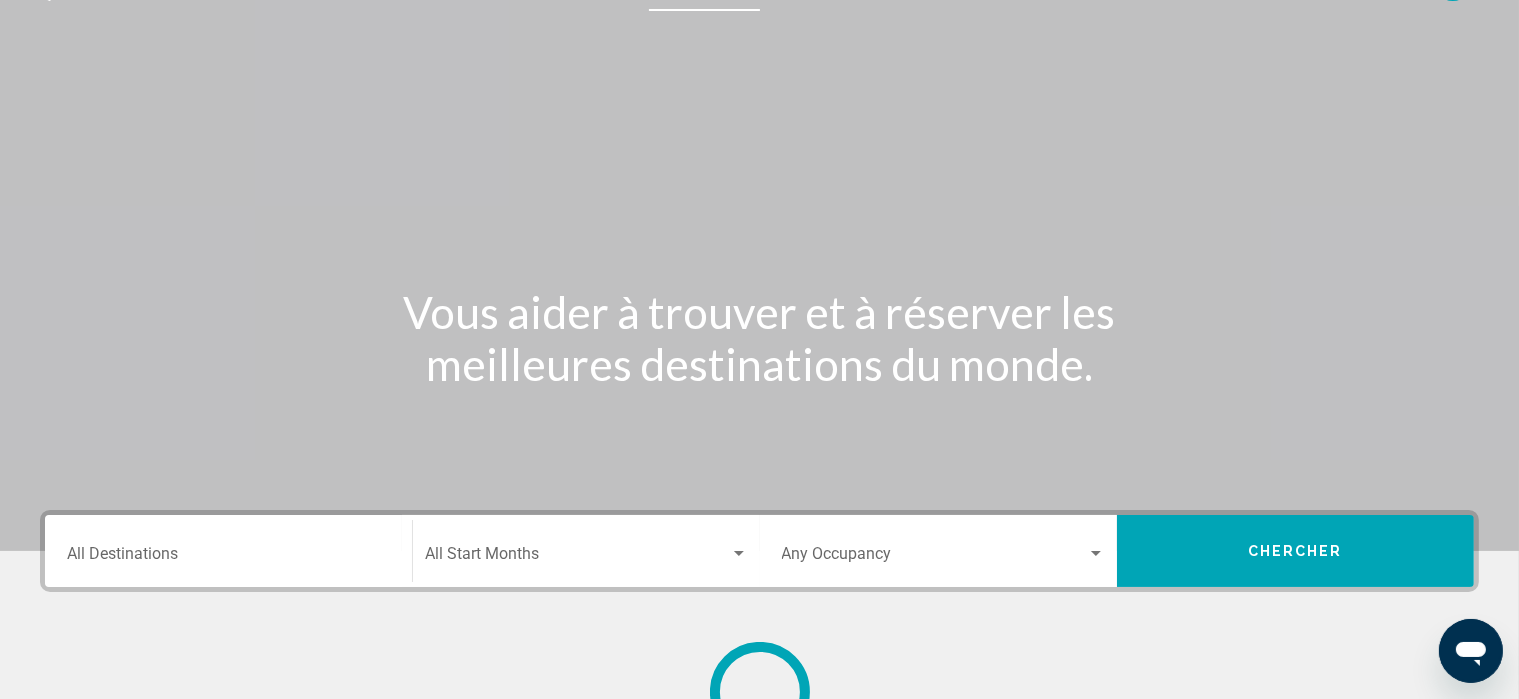 scroll, scrollTop: 0, scrollLeft: 0, axis: both 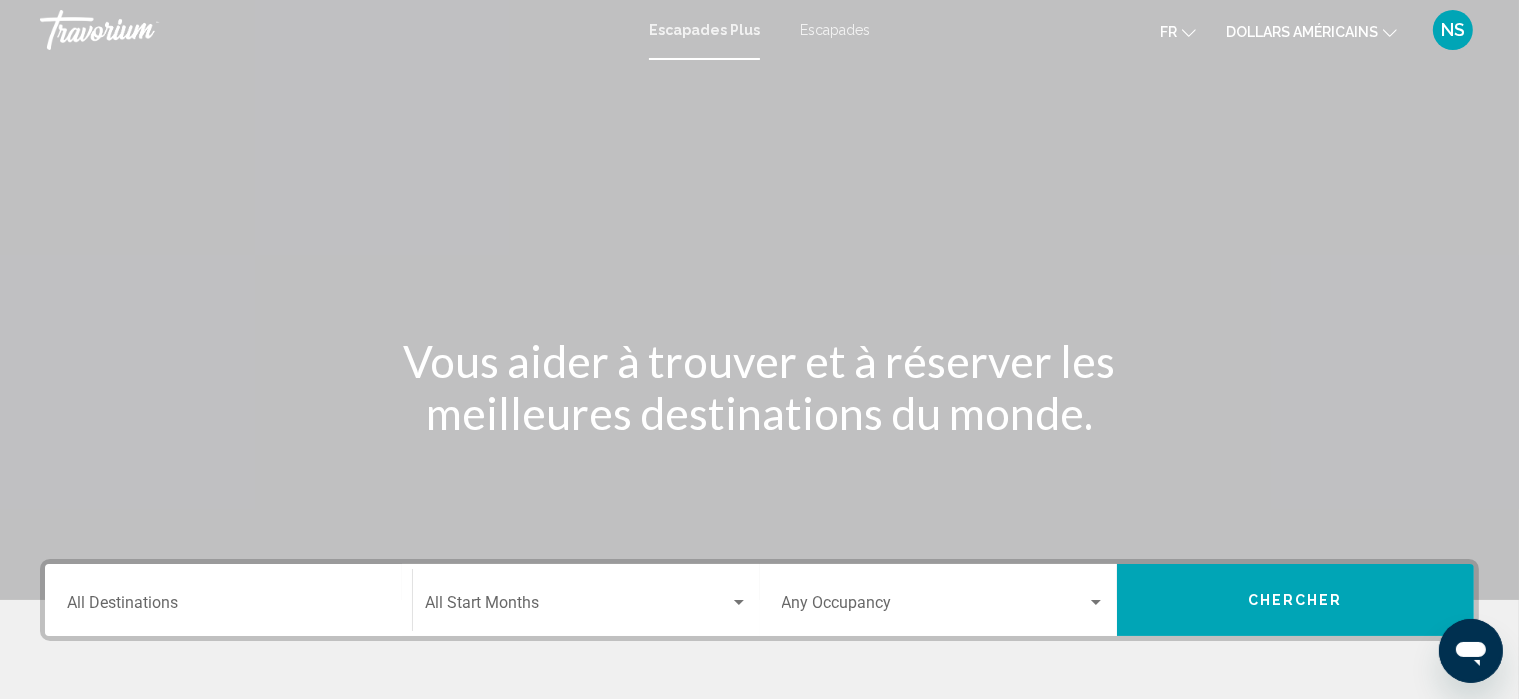 click on "Destination All Destinations" at bounding box center [228, 600] 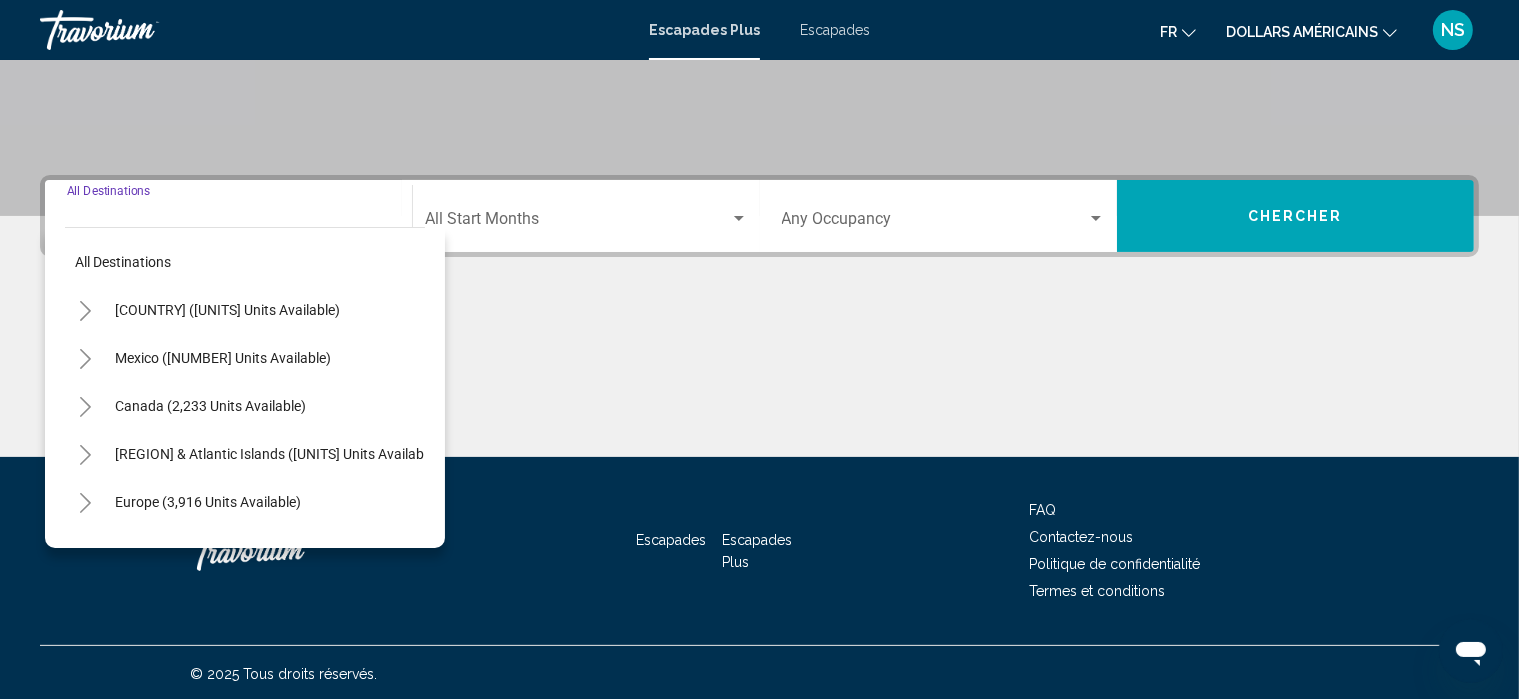 scroll, scrollTop: 386, scrollLeft: 0, axis: vertical 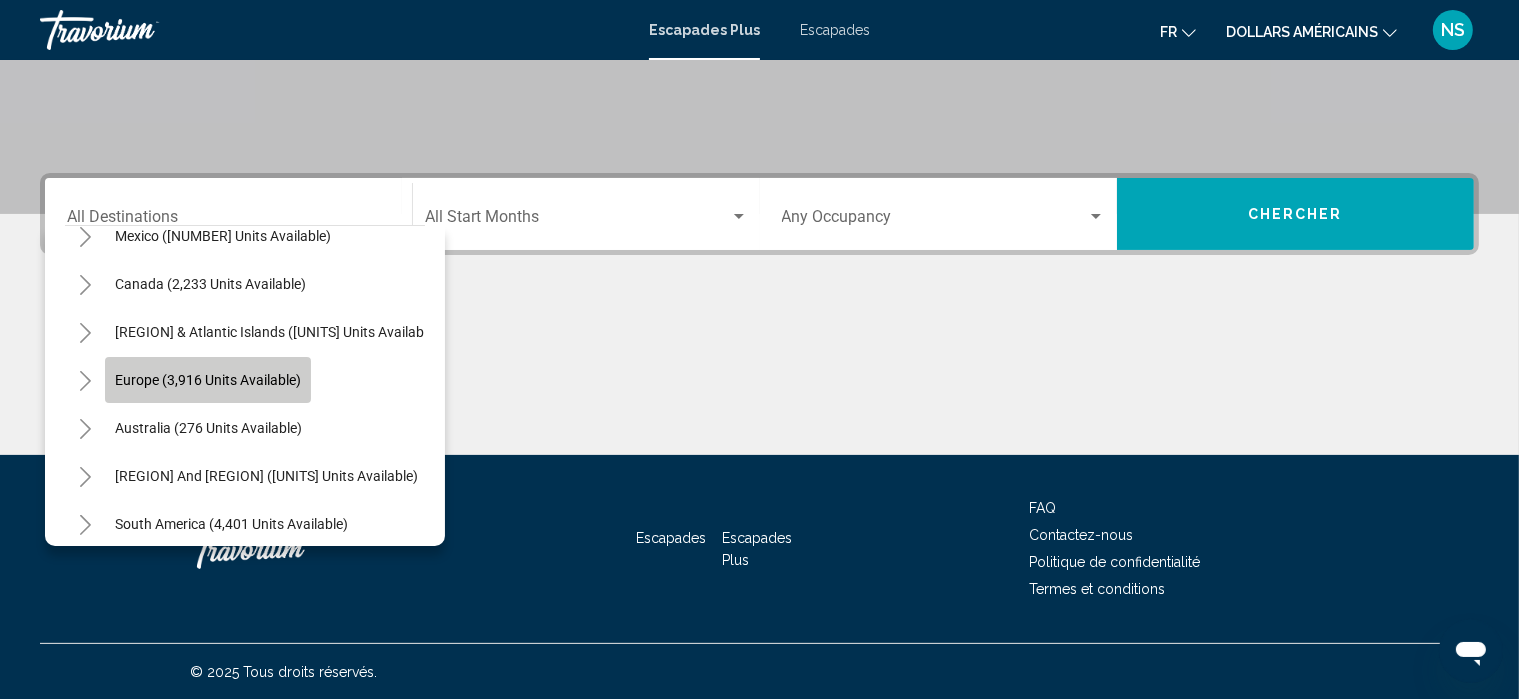 click on "[CONTINENT] ([NUMBER] units available)" at bounding box center (208, 380) 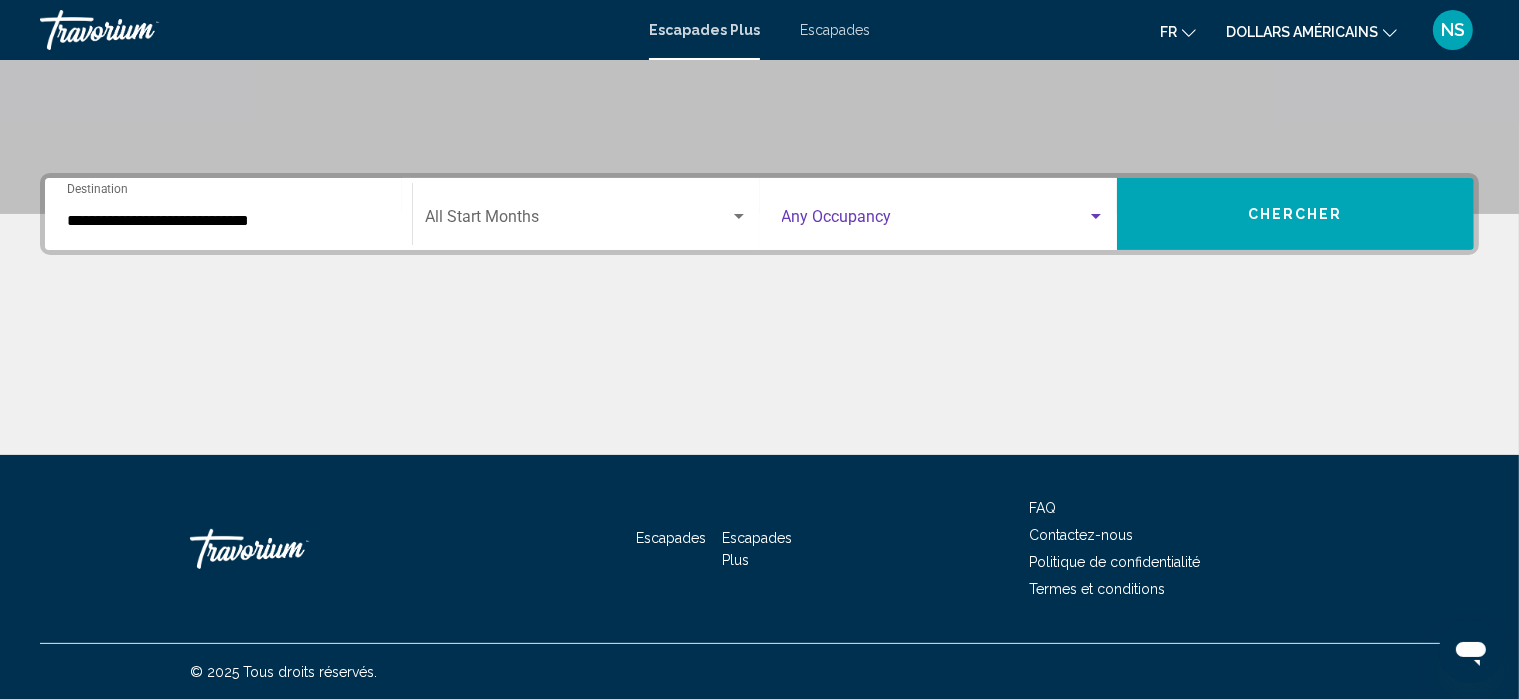 click at bounding box center (1096, 216) 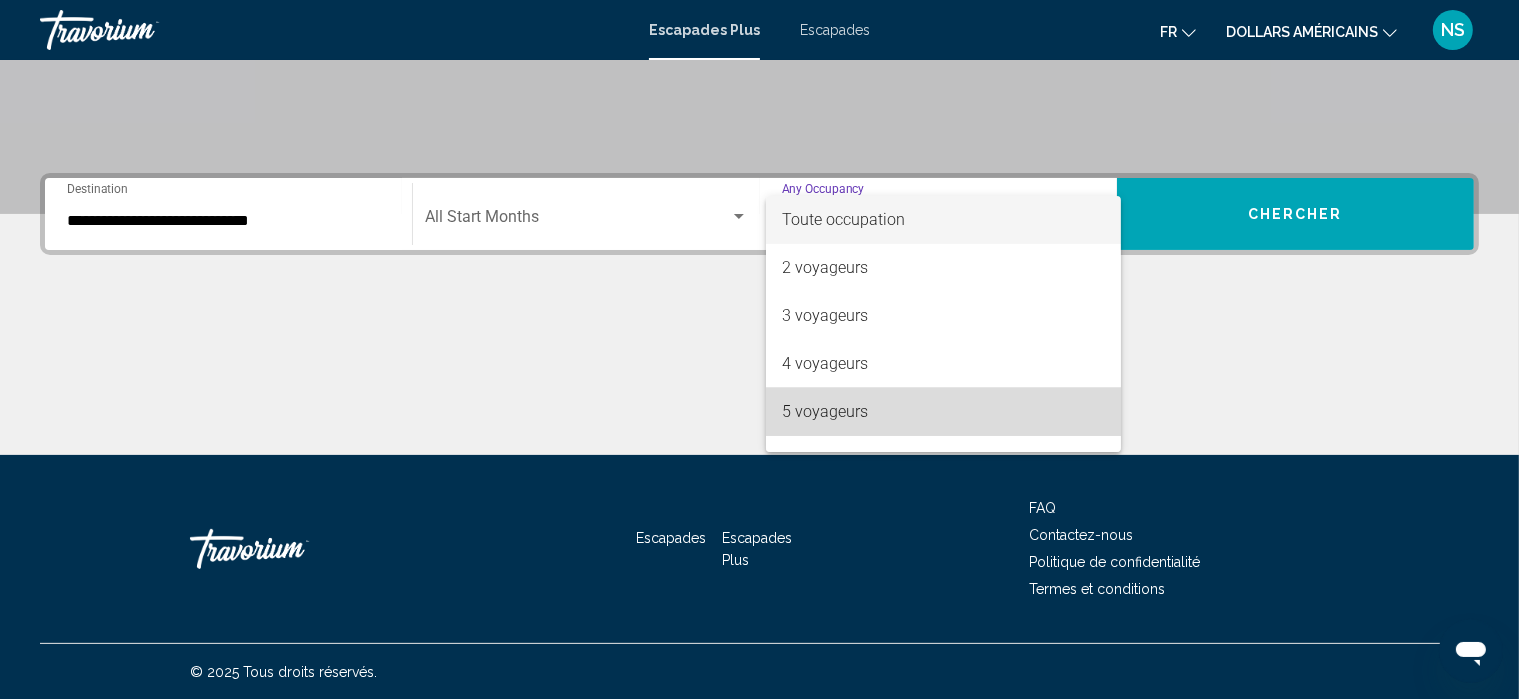 click on "5 voyageurs" at bounding box center [943, 412] 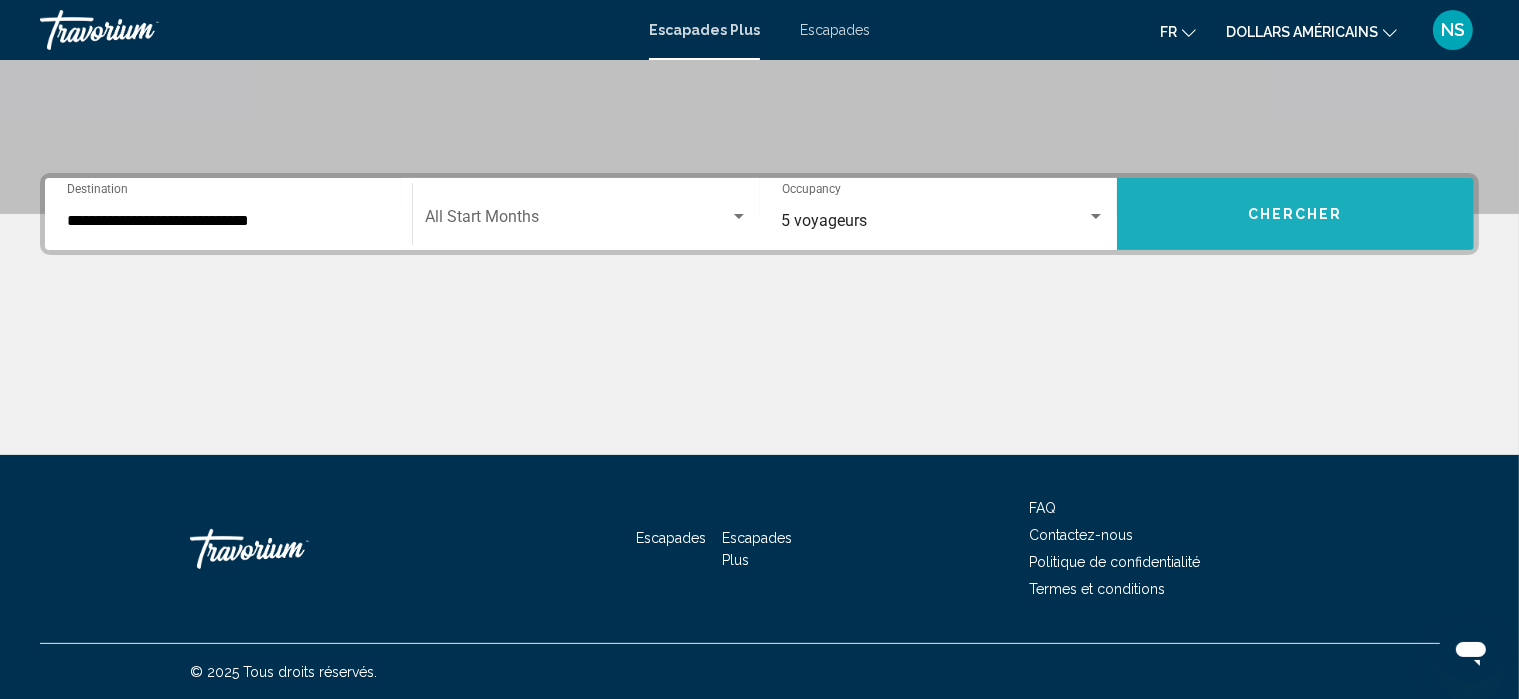 click on "Chercher" at bounding box center (1295, 215) 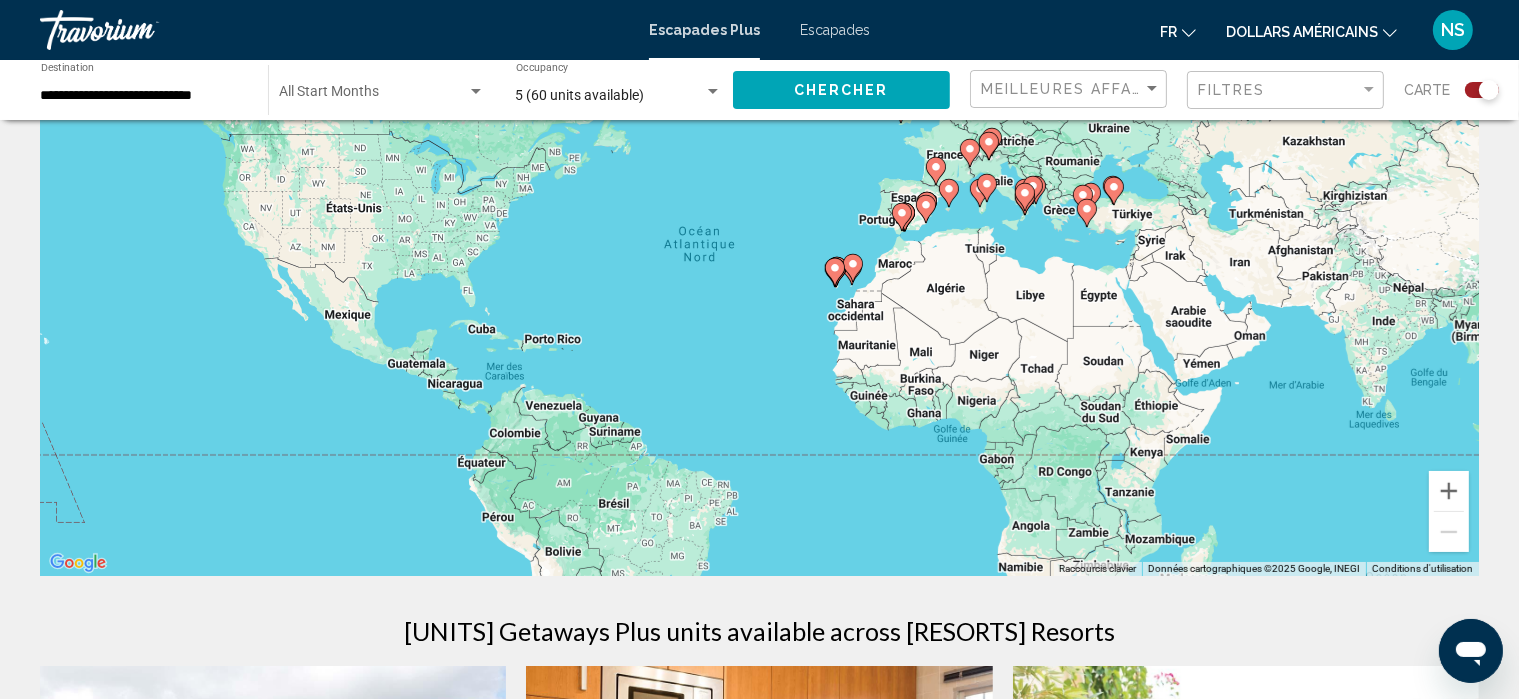 scroll, scrollTop: 151, scrollLeft: 0, axis: vertical 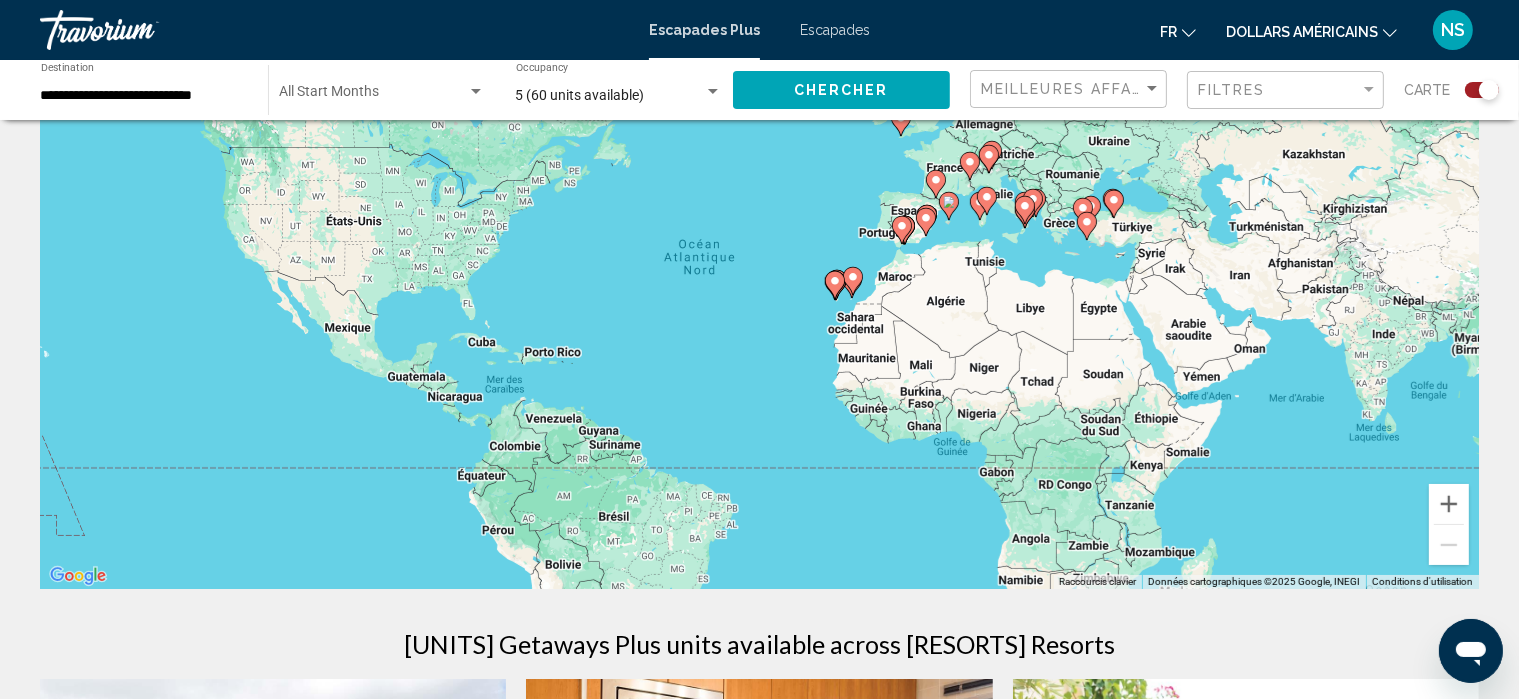 click on "**********" at bounding box center (144, 90) 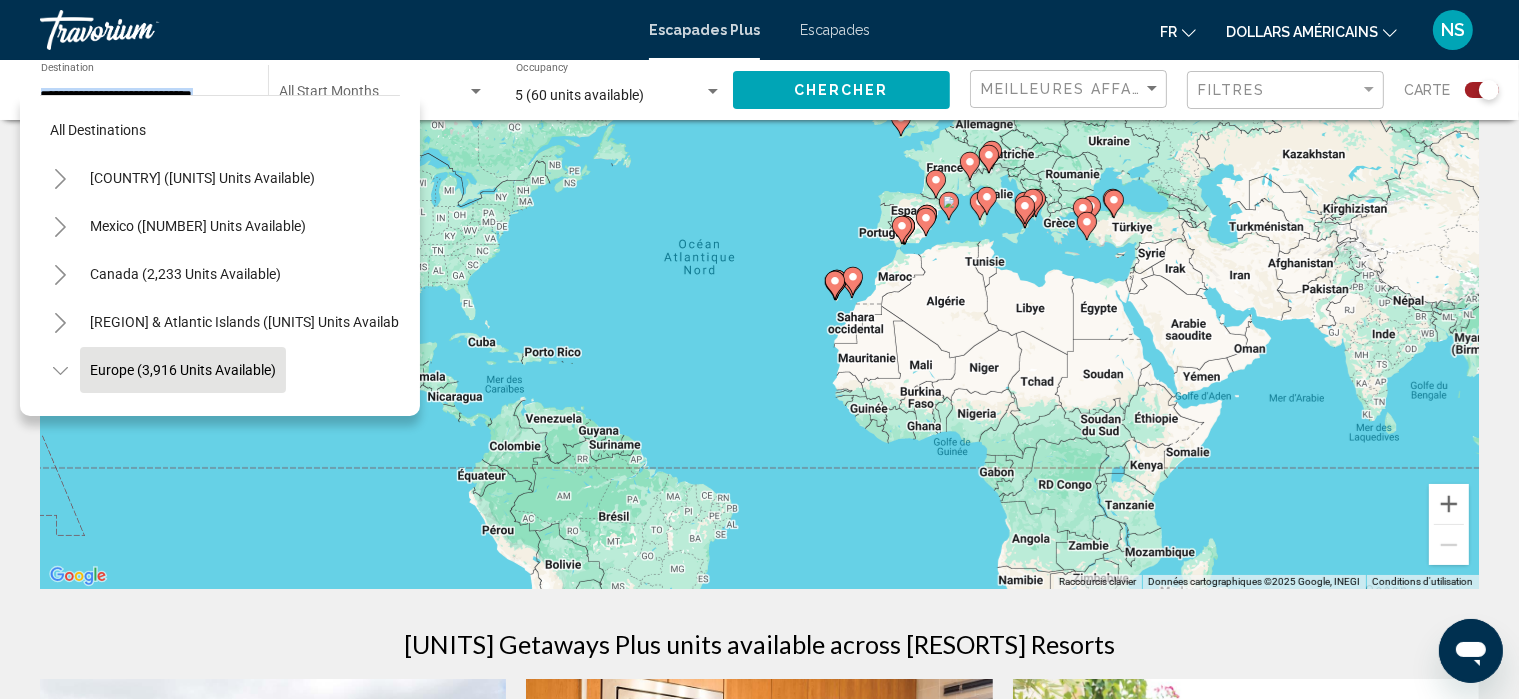 click on "**********" at bounding box center (144, 90) 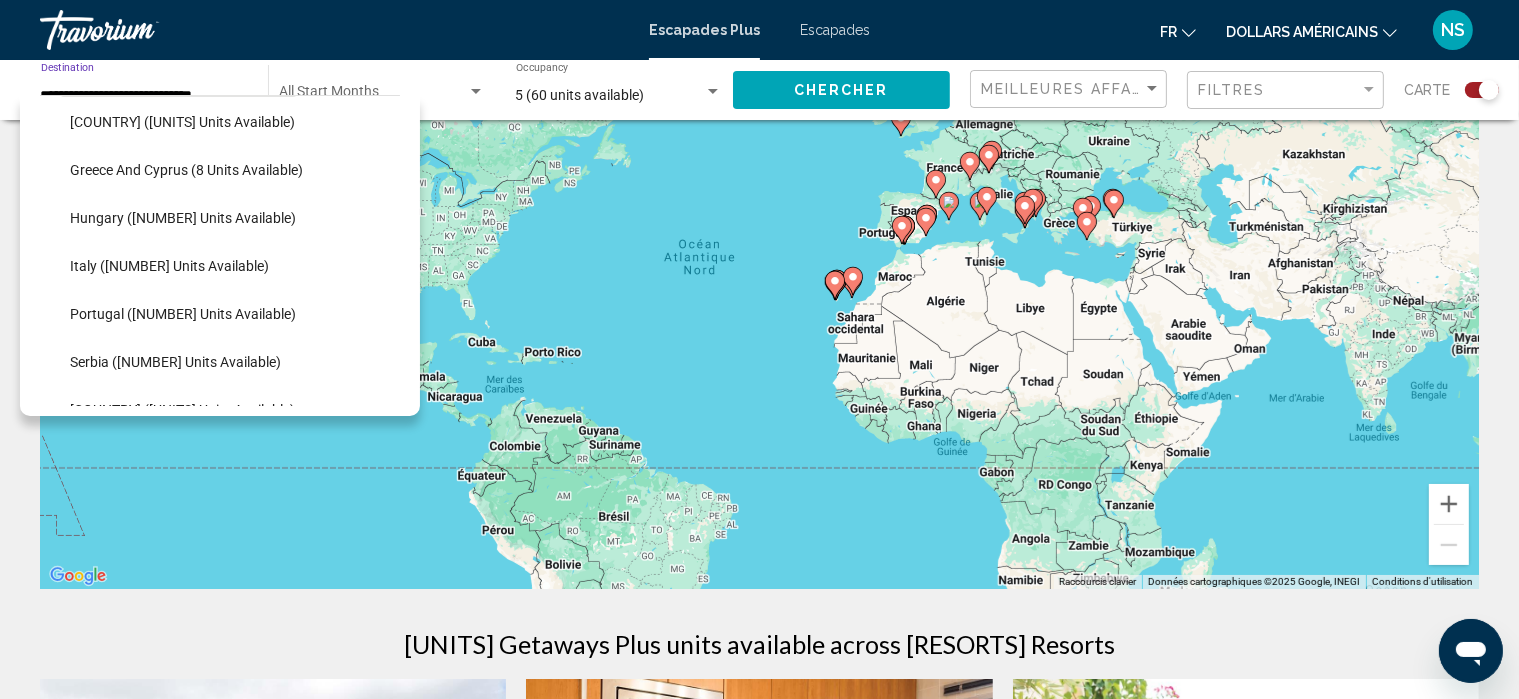 scroll, scrollTop: 394, scrollLeft: 0, axis: vertical 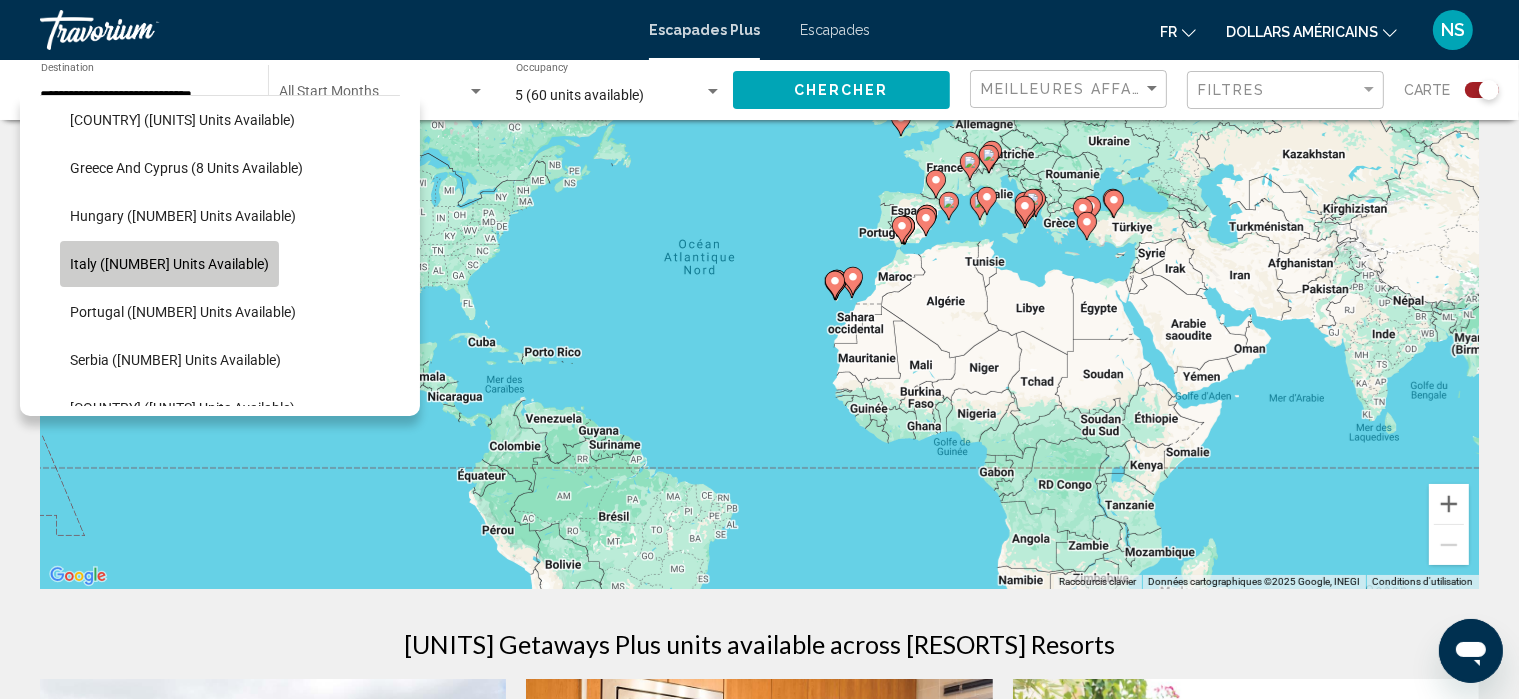 click on "Italy ([UNITS] available)" at bounding box center (169, 264) 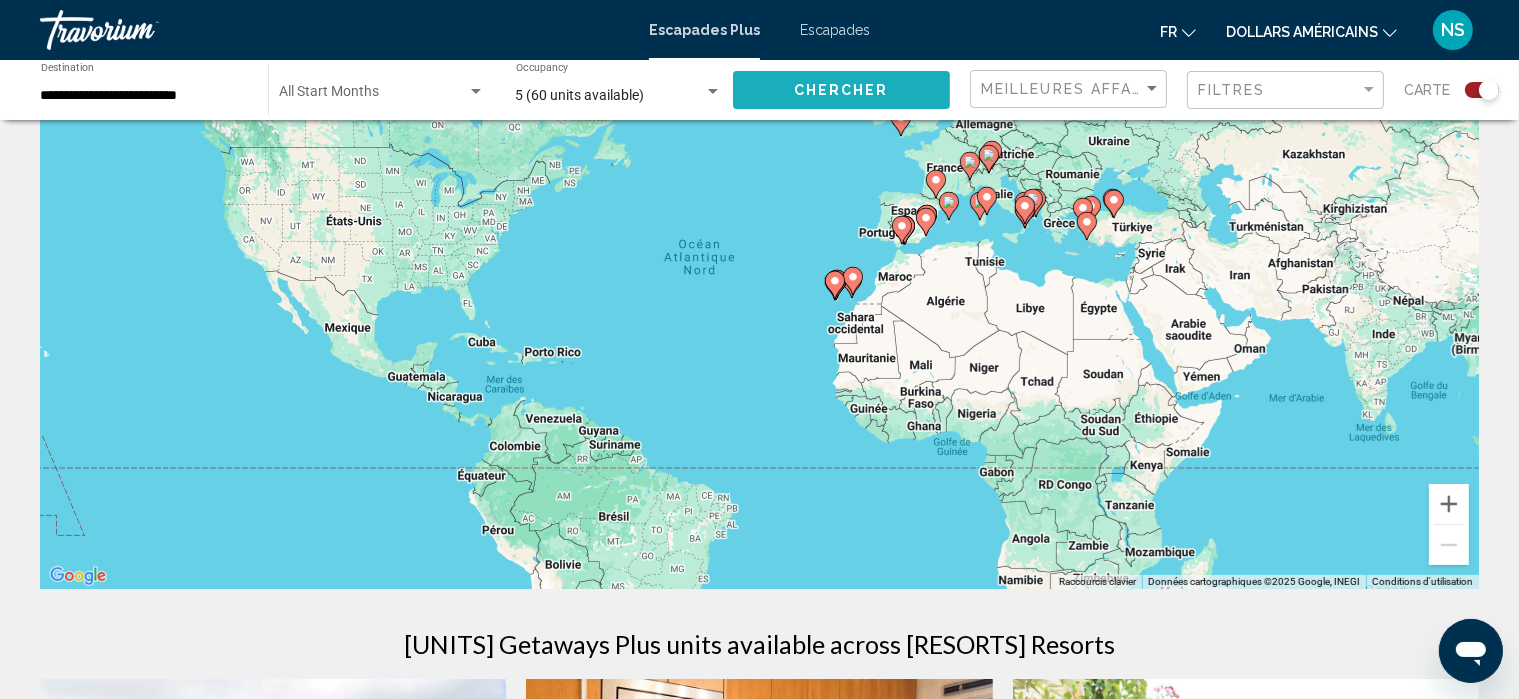 click on "Chercher" at bounding box center [842, 89] 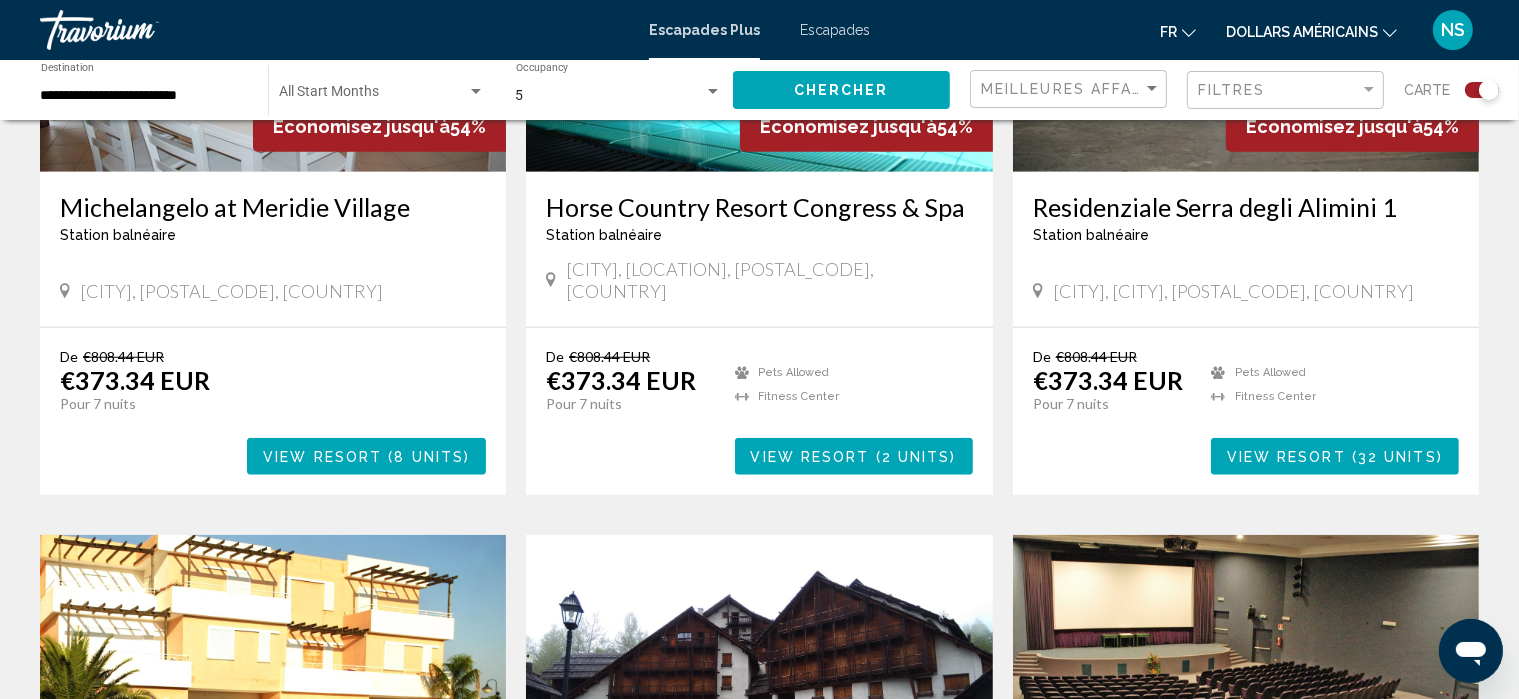 scroll, scrollTop: 1592, scrollLeft: 0, axis: vertical 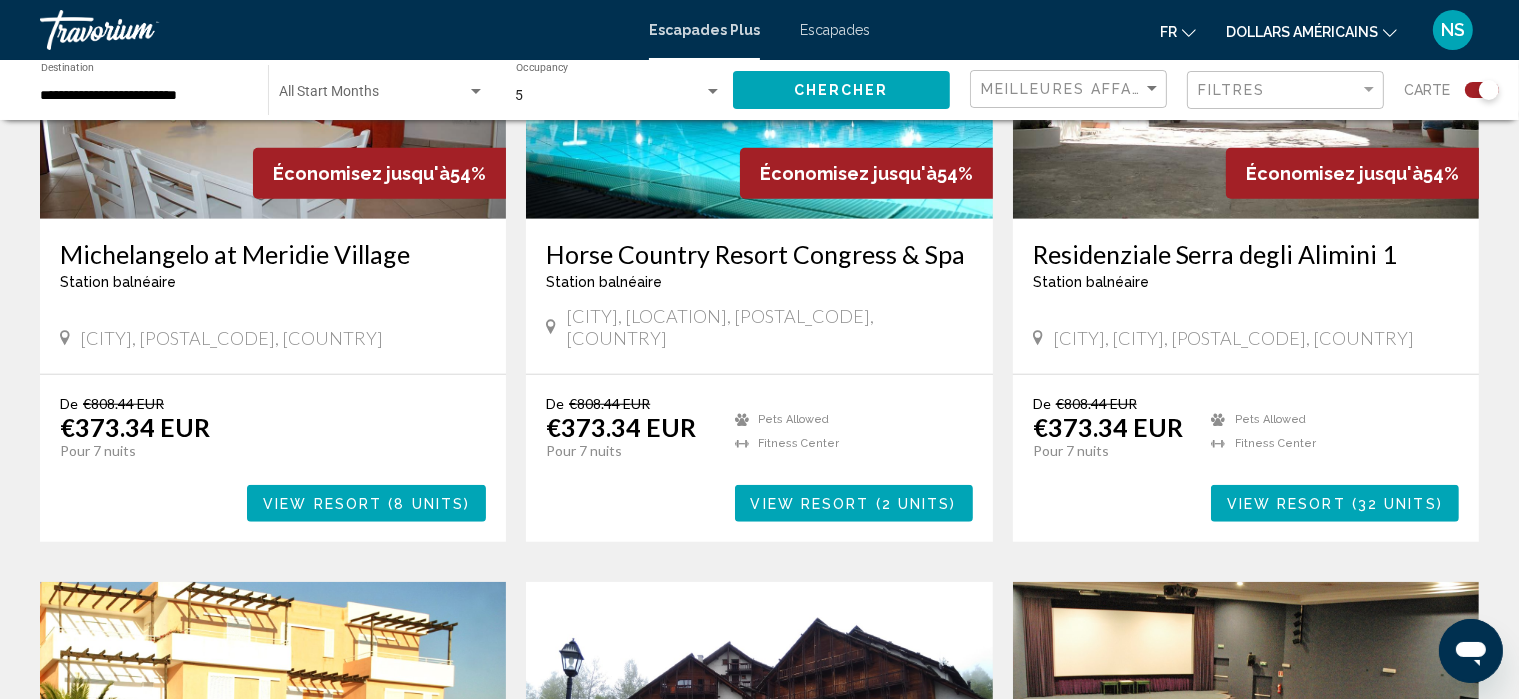 click on "View Resort" at bounding box center (1286, 504) 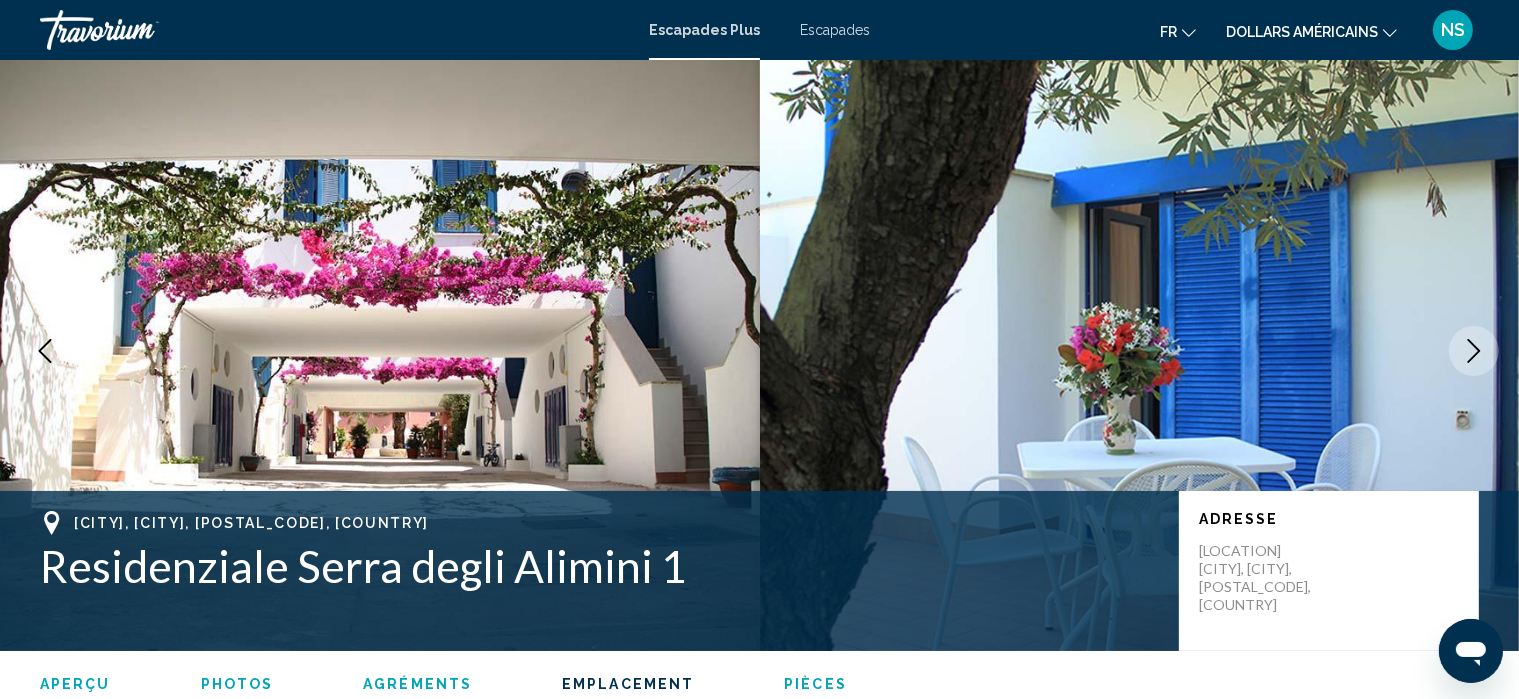 scroll, scrollTop: 2225, scrollLeft: 0, axis: vertical 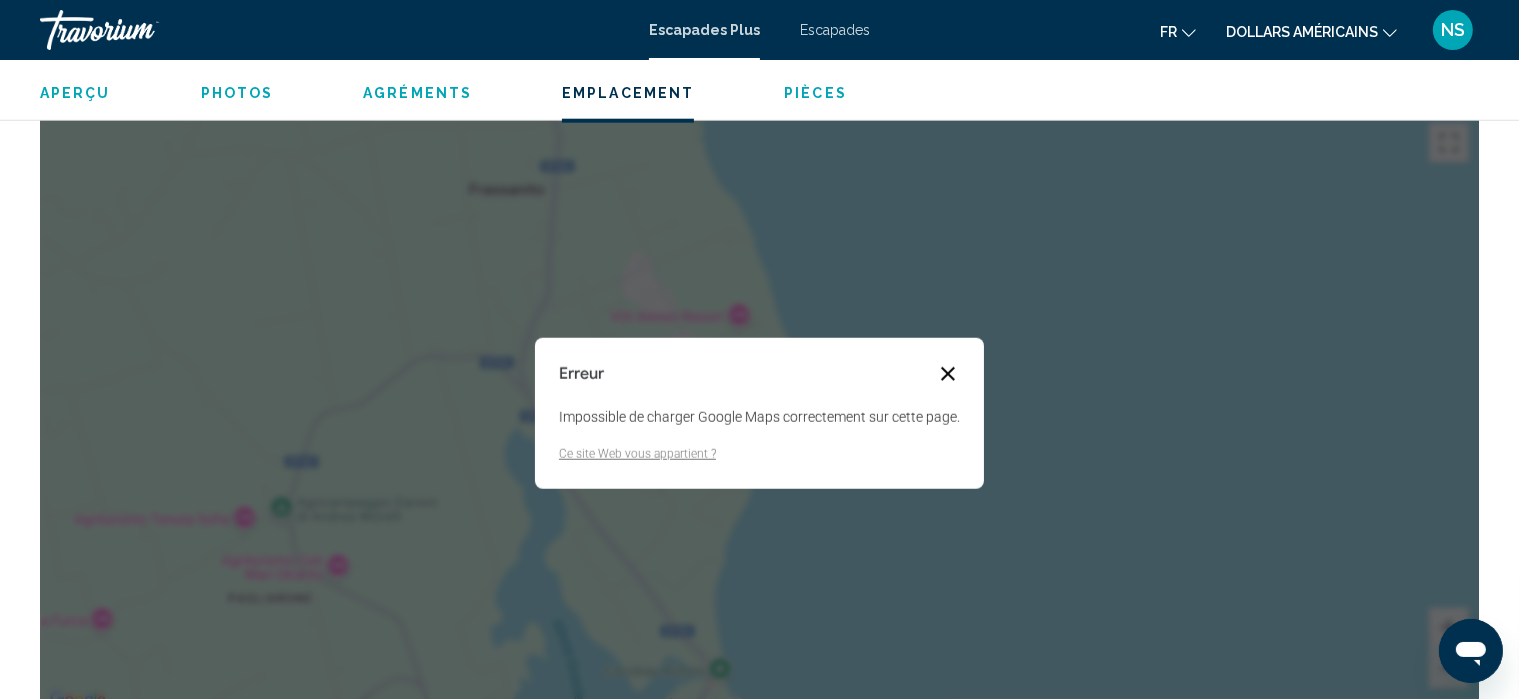 click at bounding box center [948, 374] 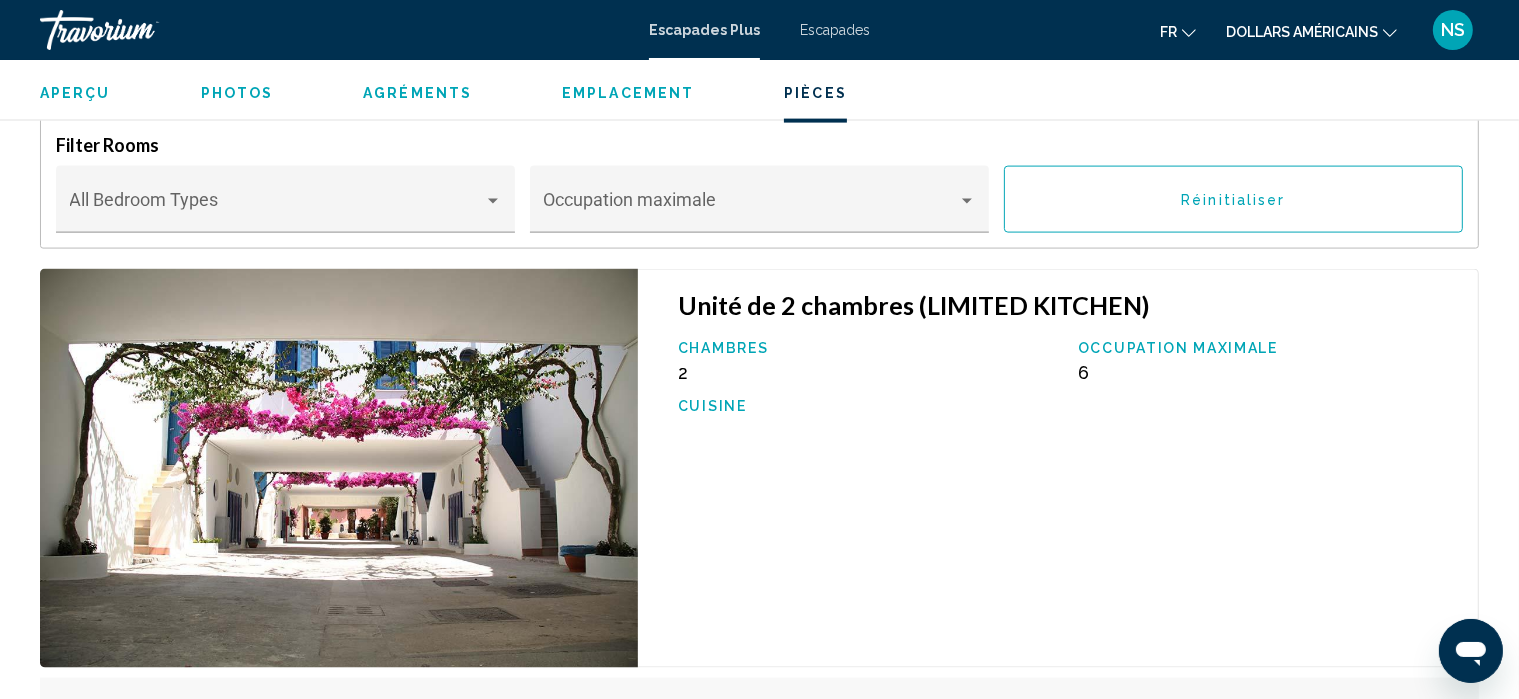 scroll, scrollTop: 2918, scrollLeft: 0, axis: vertical 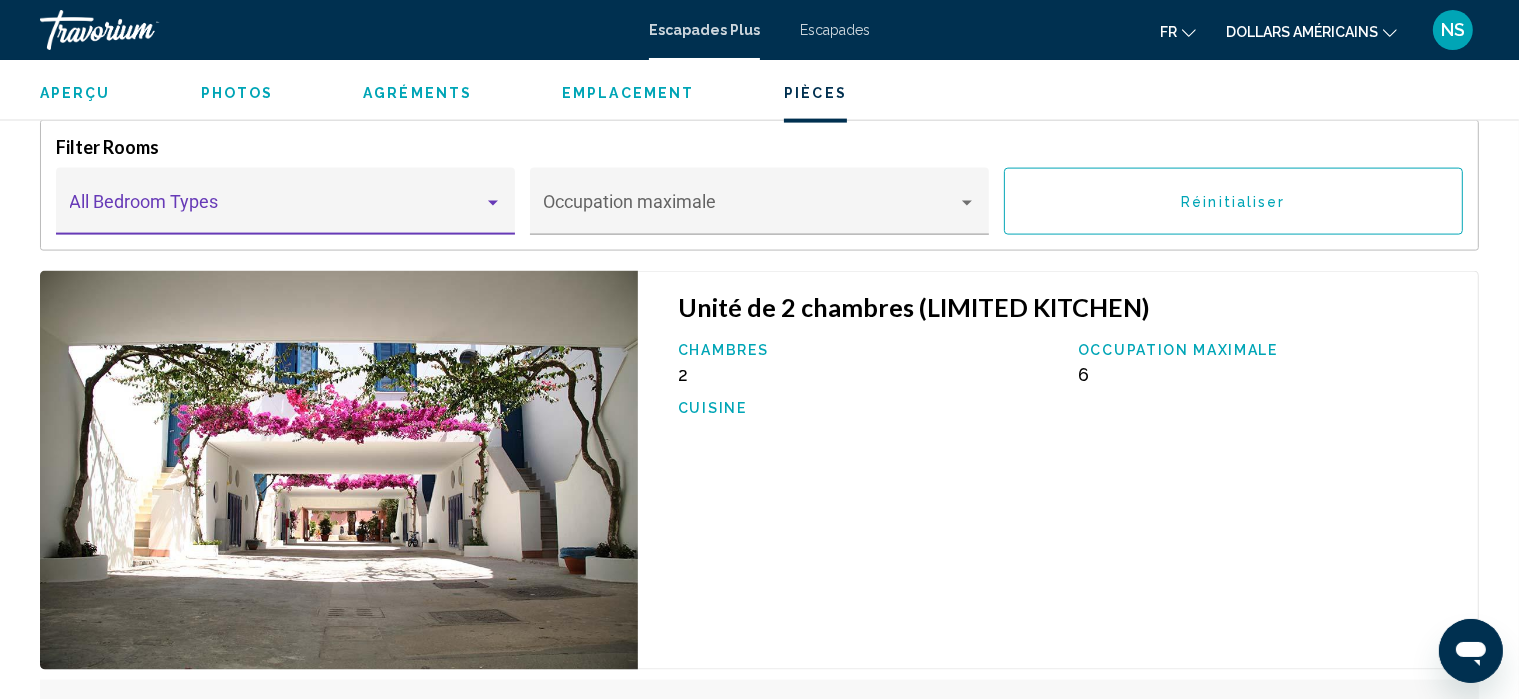 click at bounding box center (493, 203) 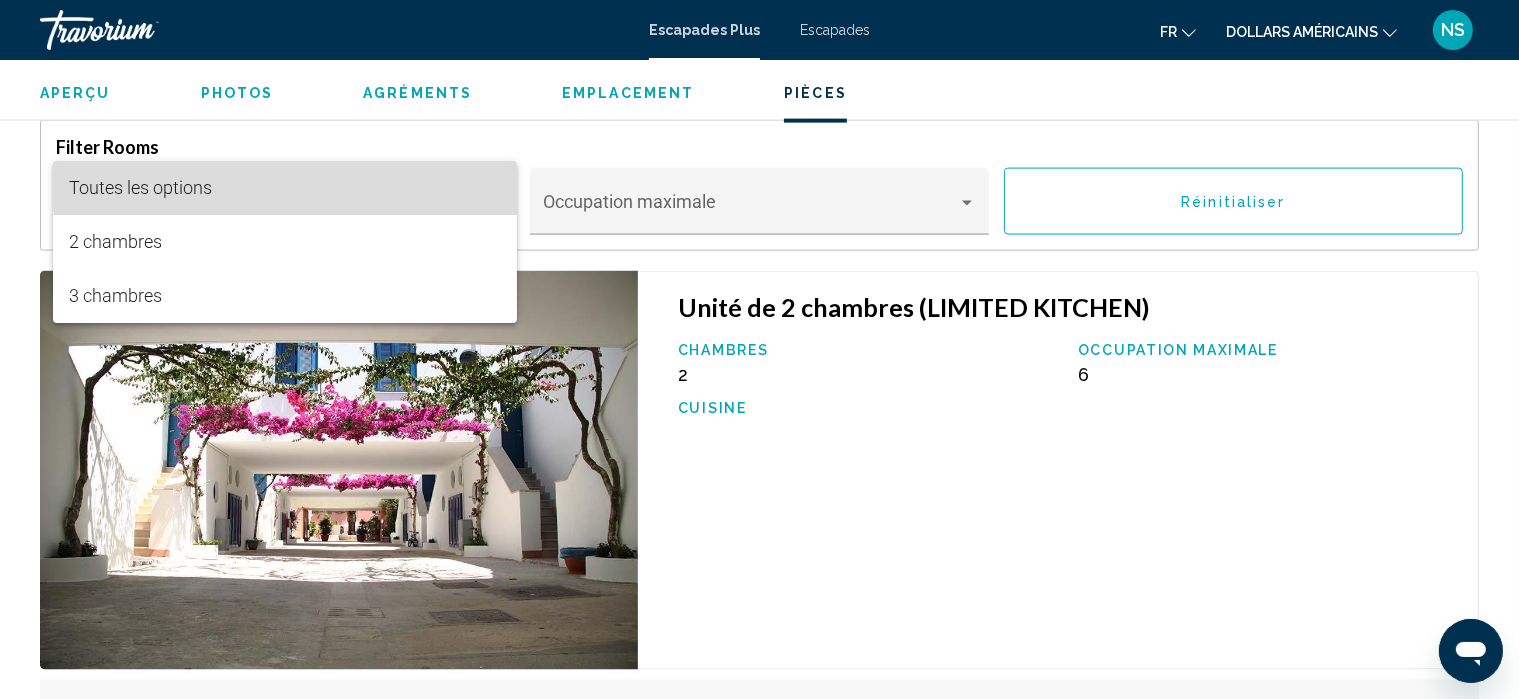 click on "Toutes les options" at bounding box center (285, 188) 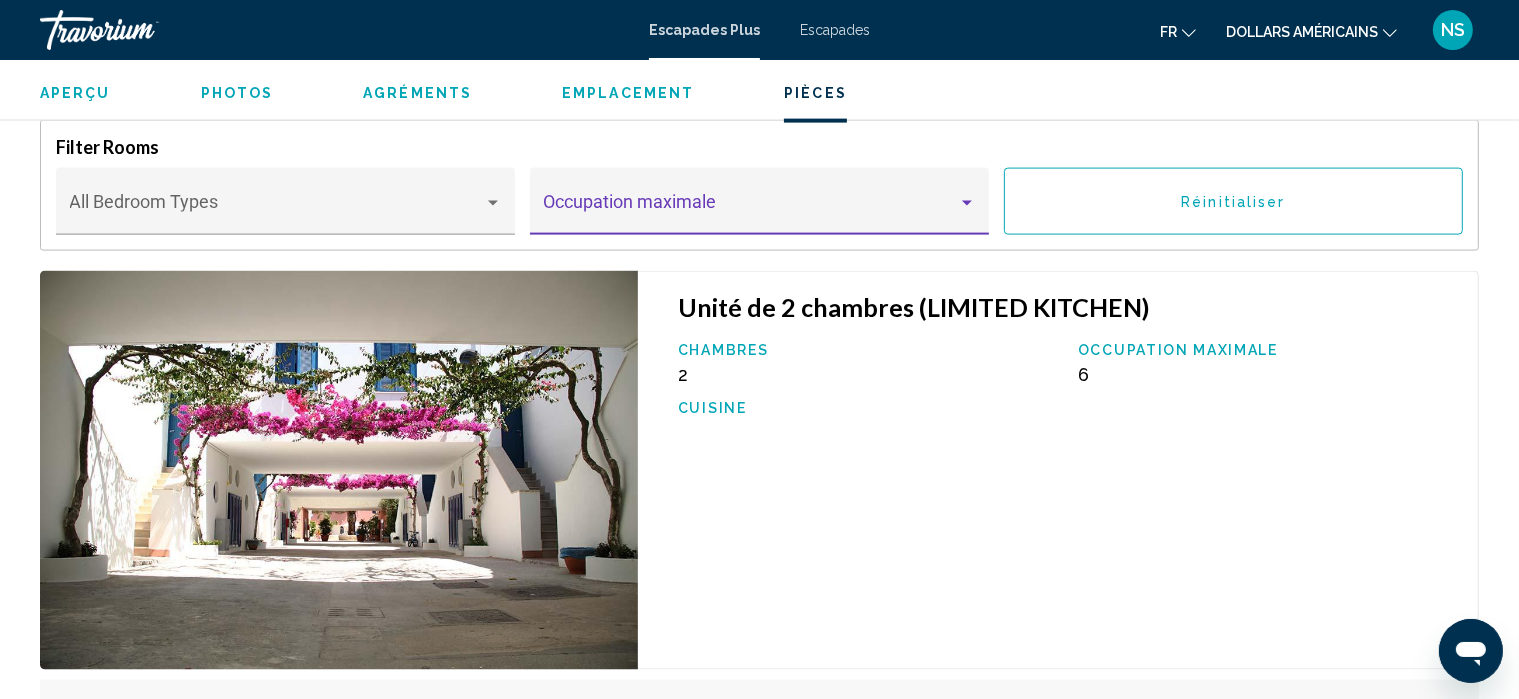 click at bounding box center (967, 203) 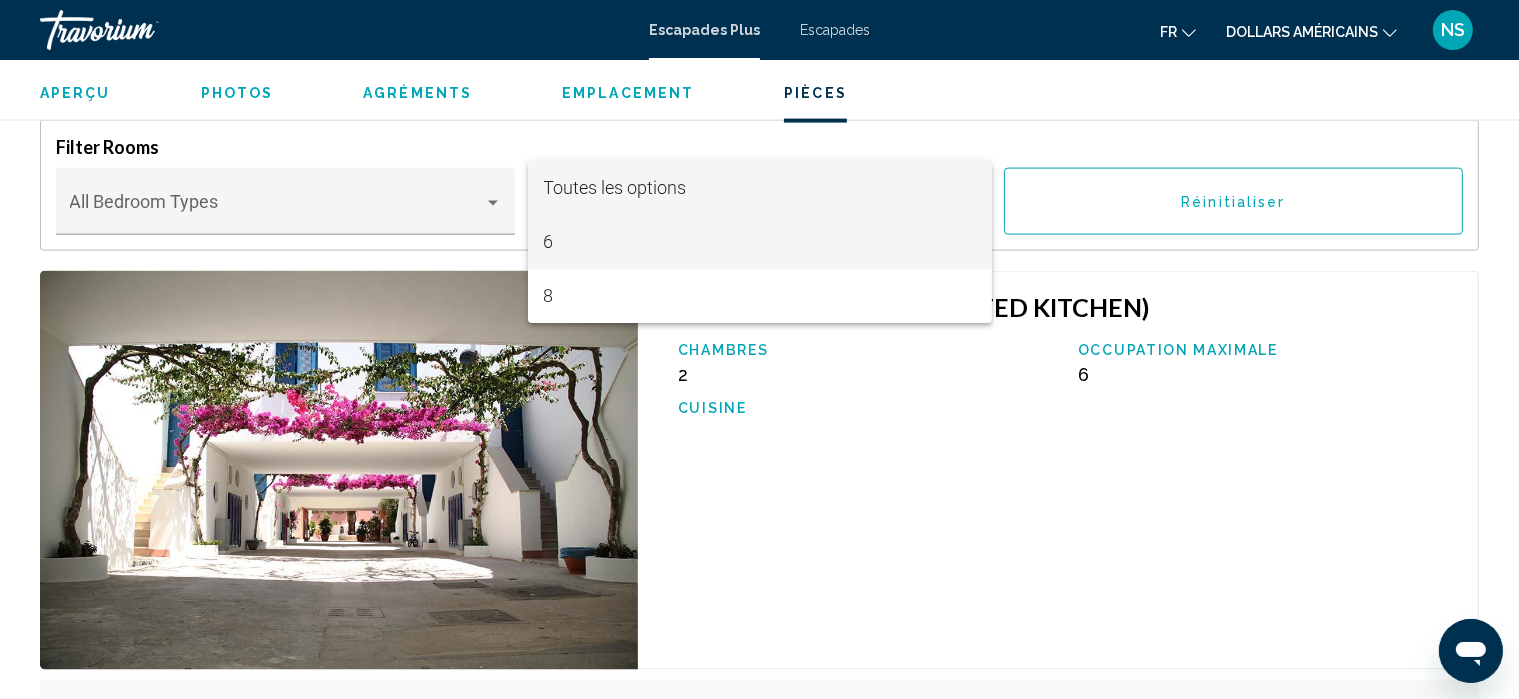 click on "[NUMBER]" at bounding box center (760, 242) 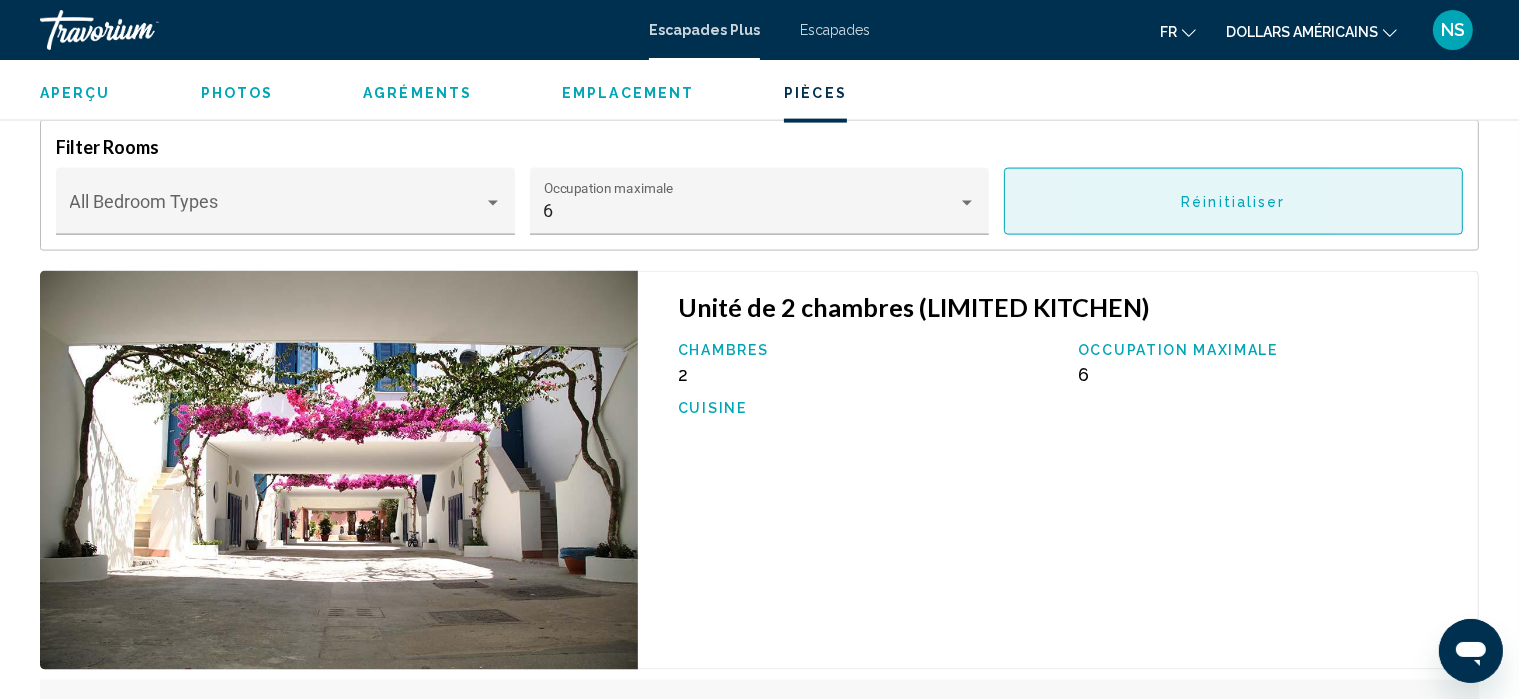click on "Réinitialiser" at bounding box center (1233, 201) 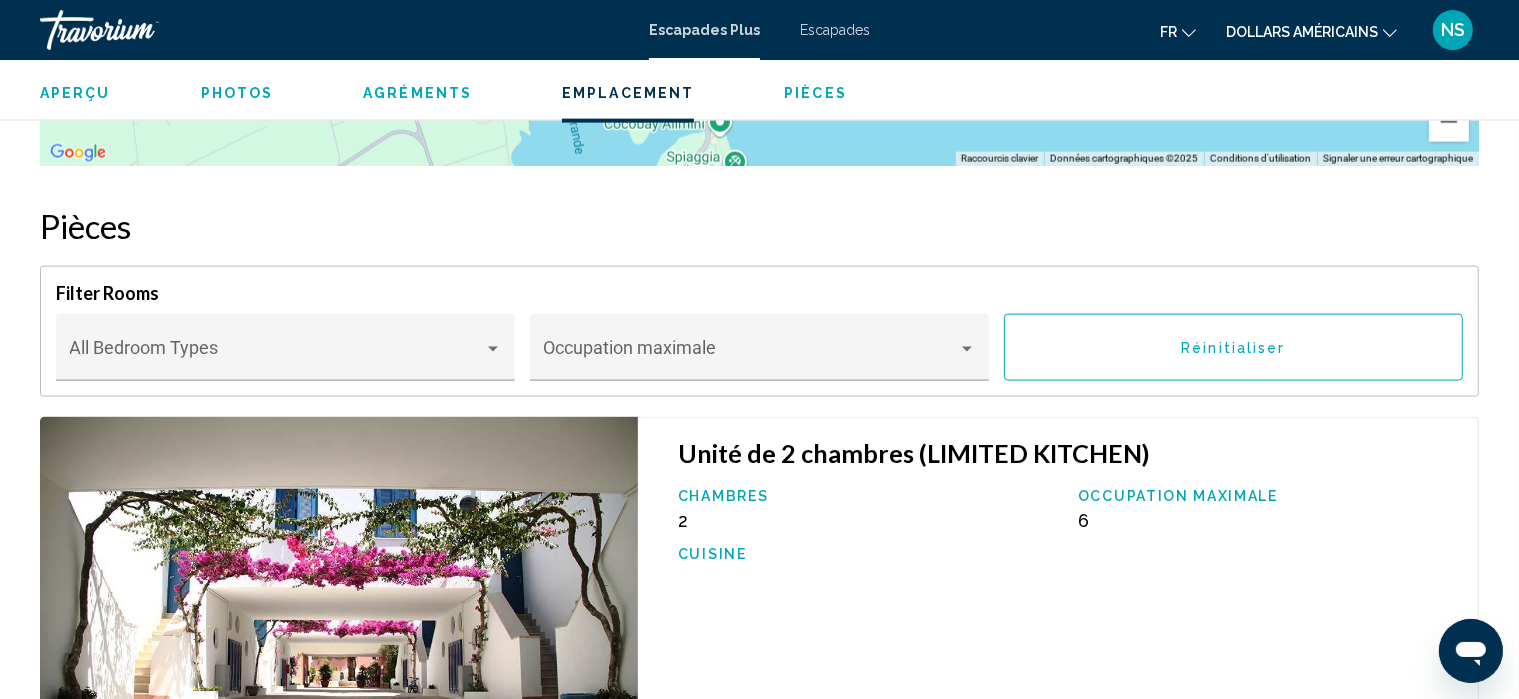 scroll, scrollTop: 2754, scrollLeft: 0, axis: vertical 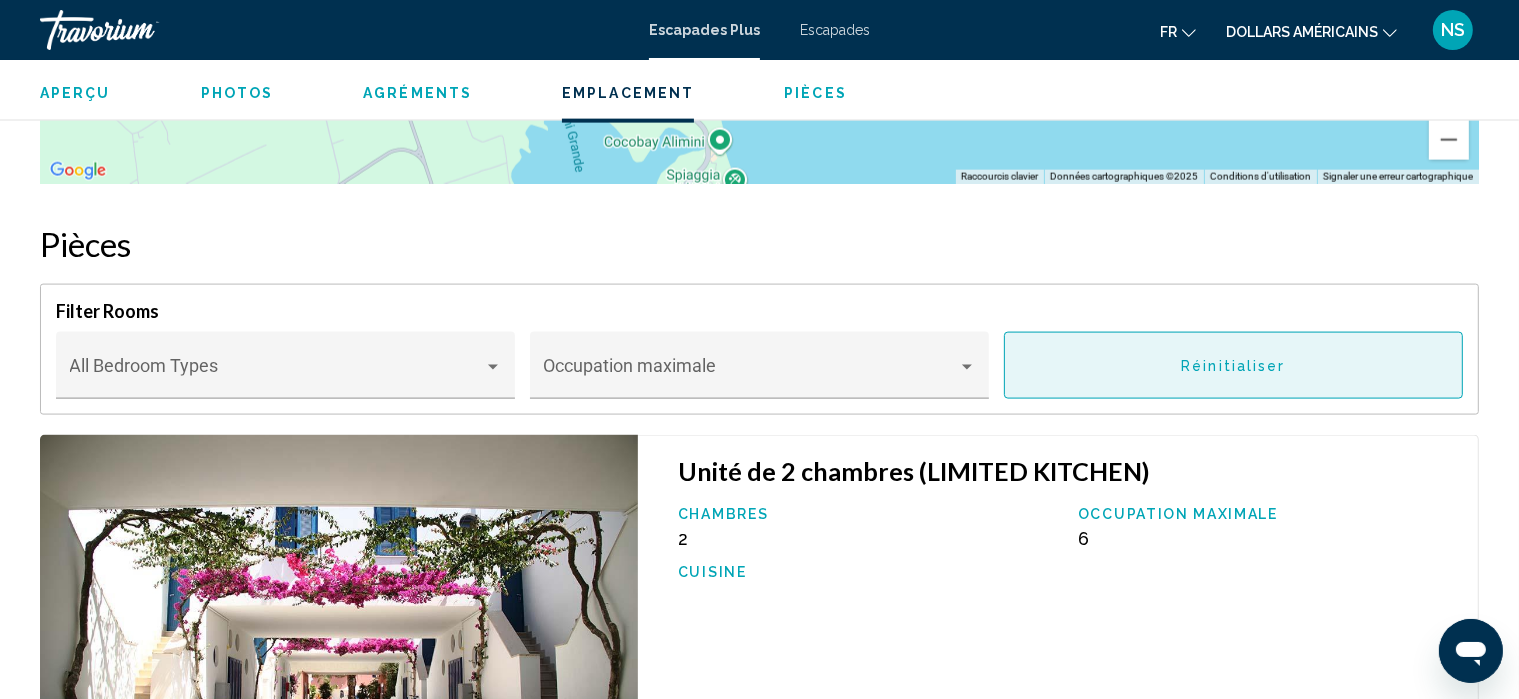 click on "Réinitialiser" at bounding box center [1233, 366] 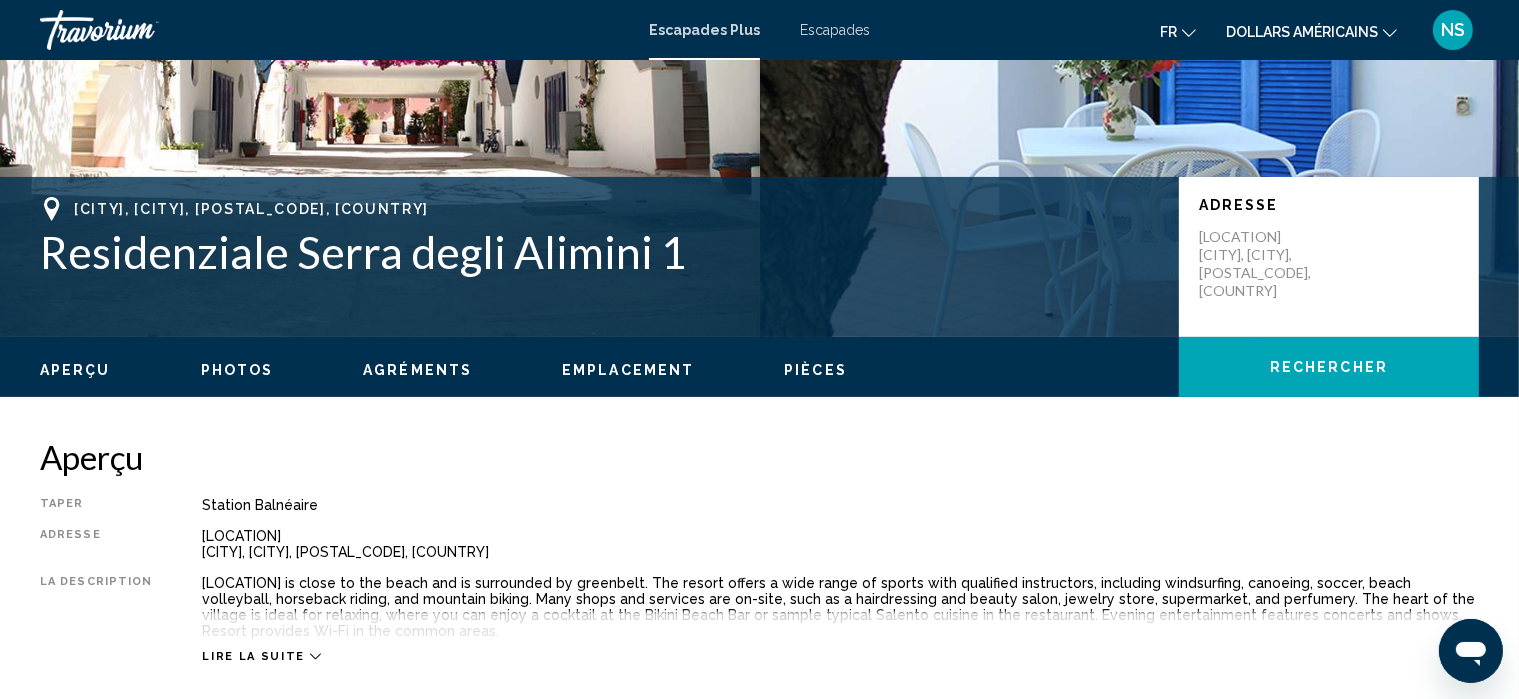 scroll, scrollTop: 322, scrollLeft: 0, axis: vertical 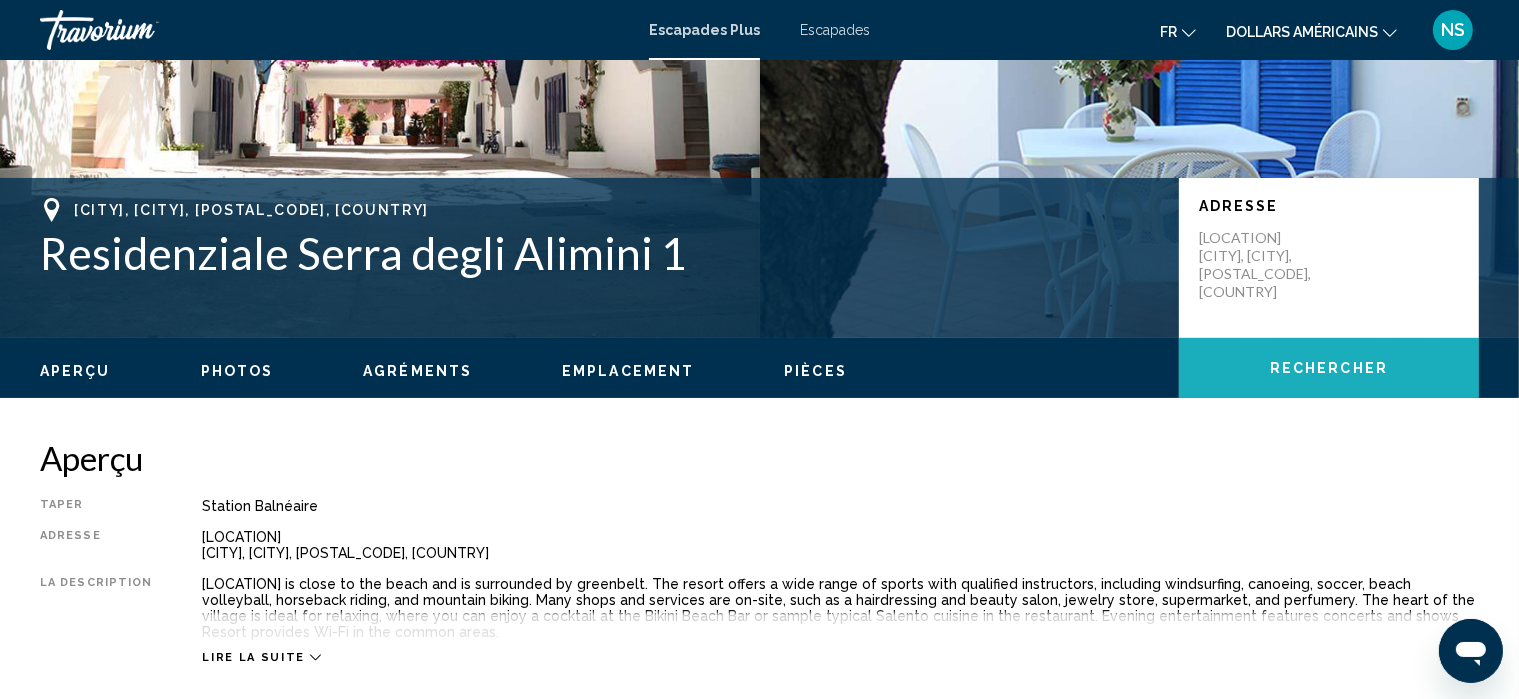 click on "Rechercher" at bounding box center [1329, 369] 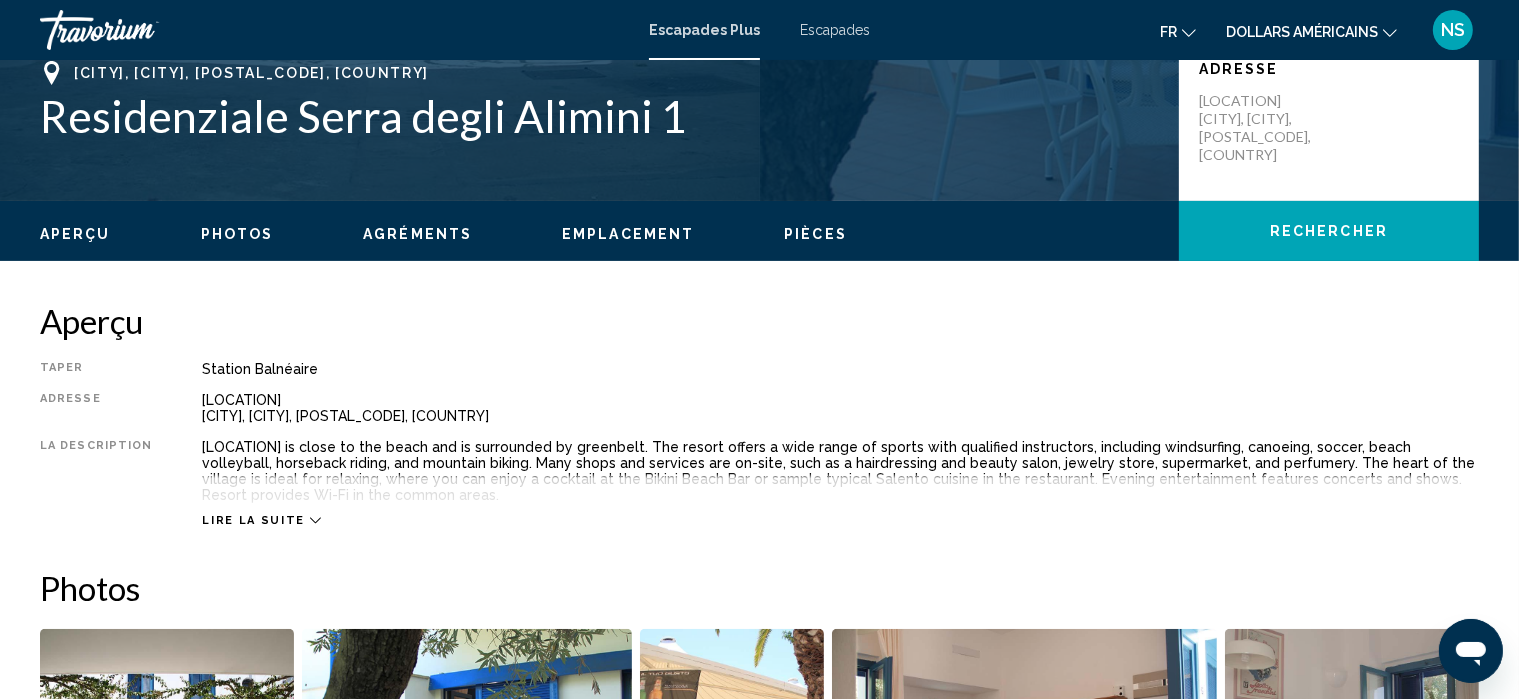scroll, scrollTop: 0, scrollLeft: 0, axis: both 